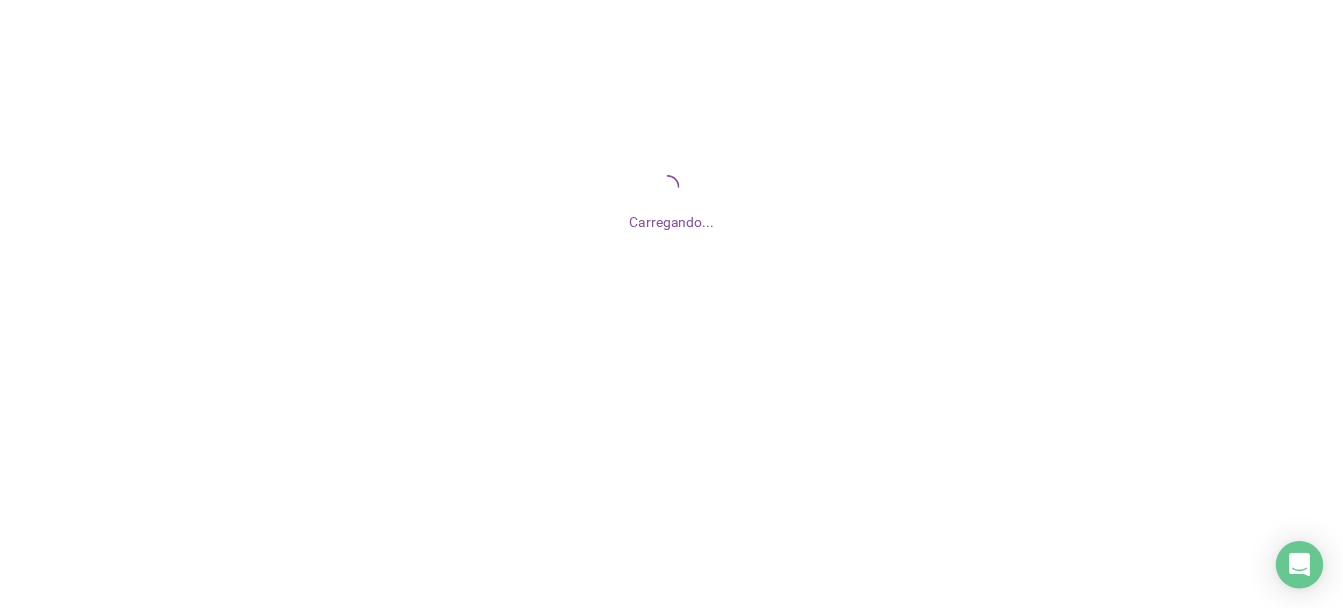 scroll, scrollTop: 0, scrollLeft: 0, axis: both 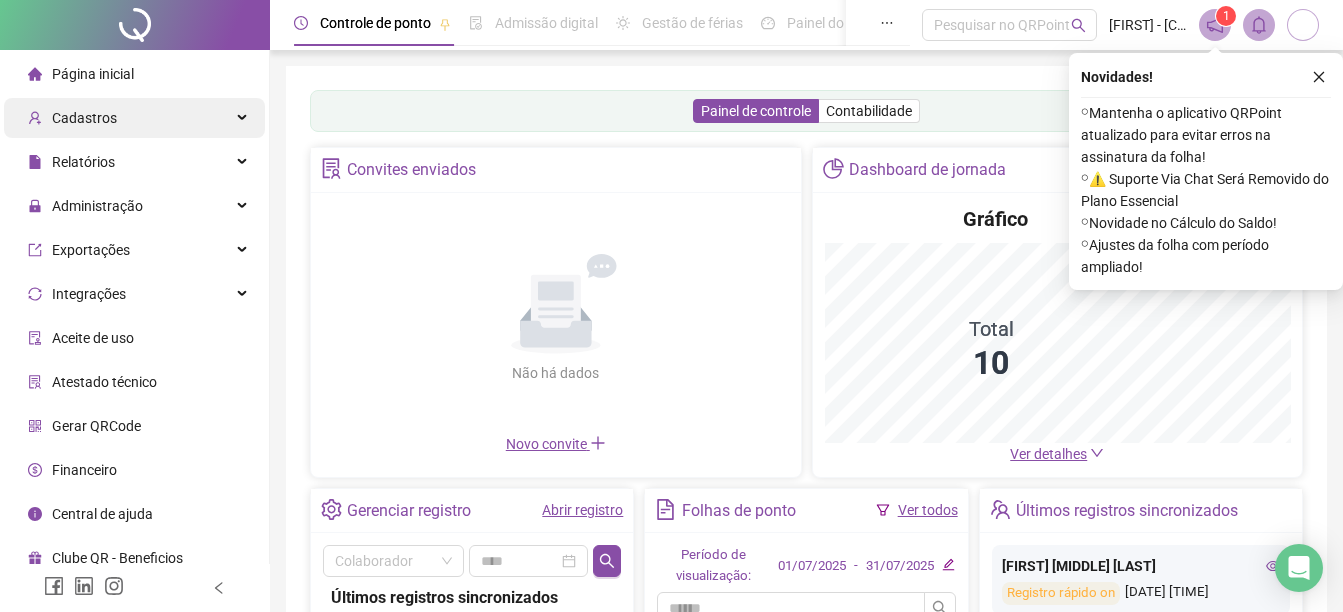 click on "Cadastros" at bounding box center [84, 118] 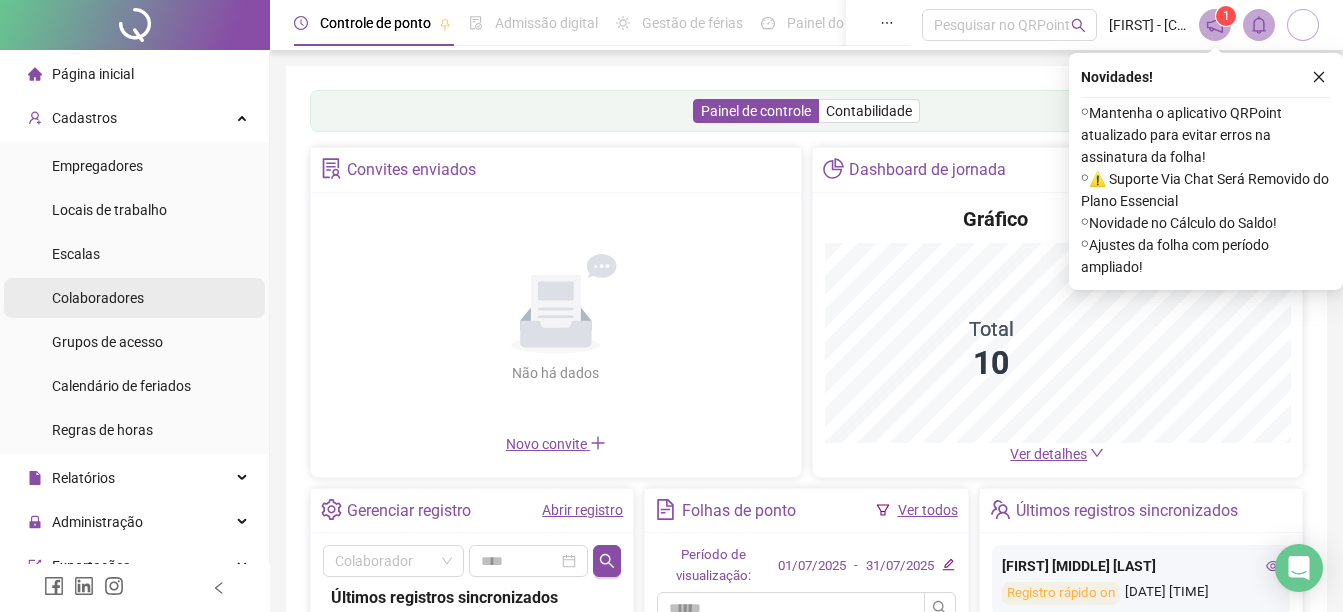 click on "Colaboradores" at bounding box center (98, 298) 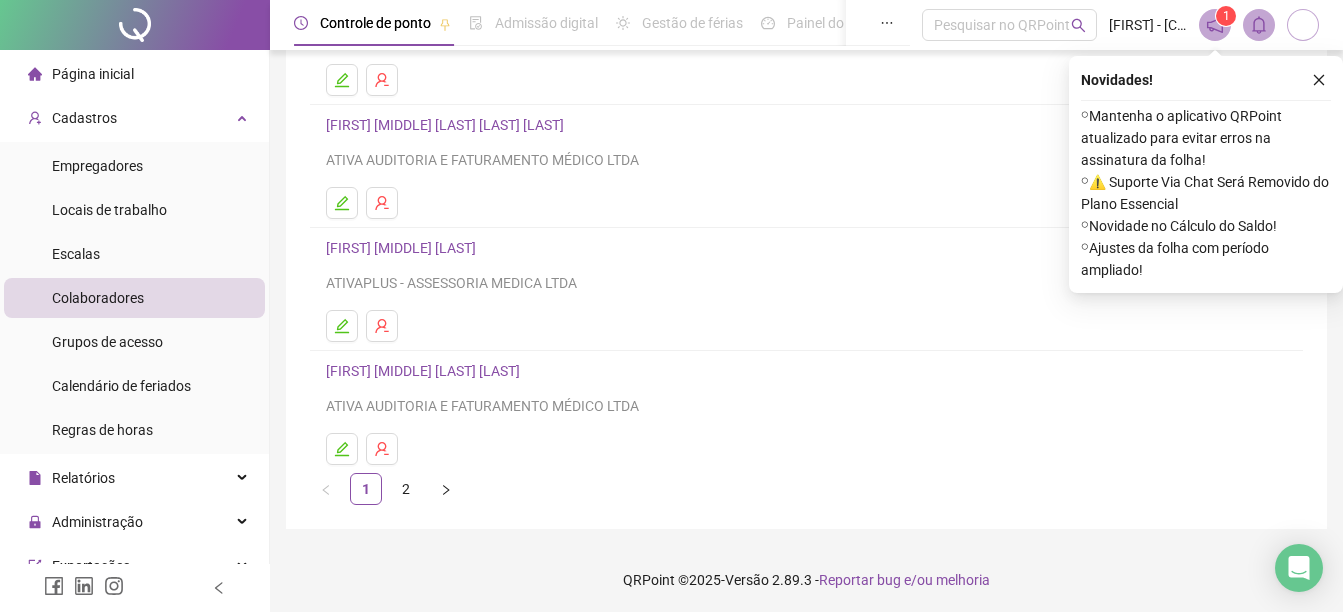 scroll, scrollTop: 355, scrollLeft: 0, axis: vertical 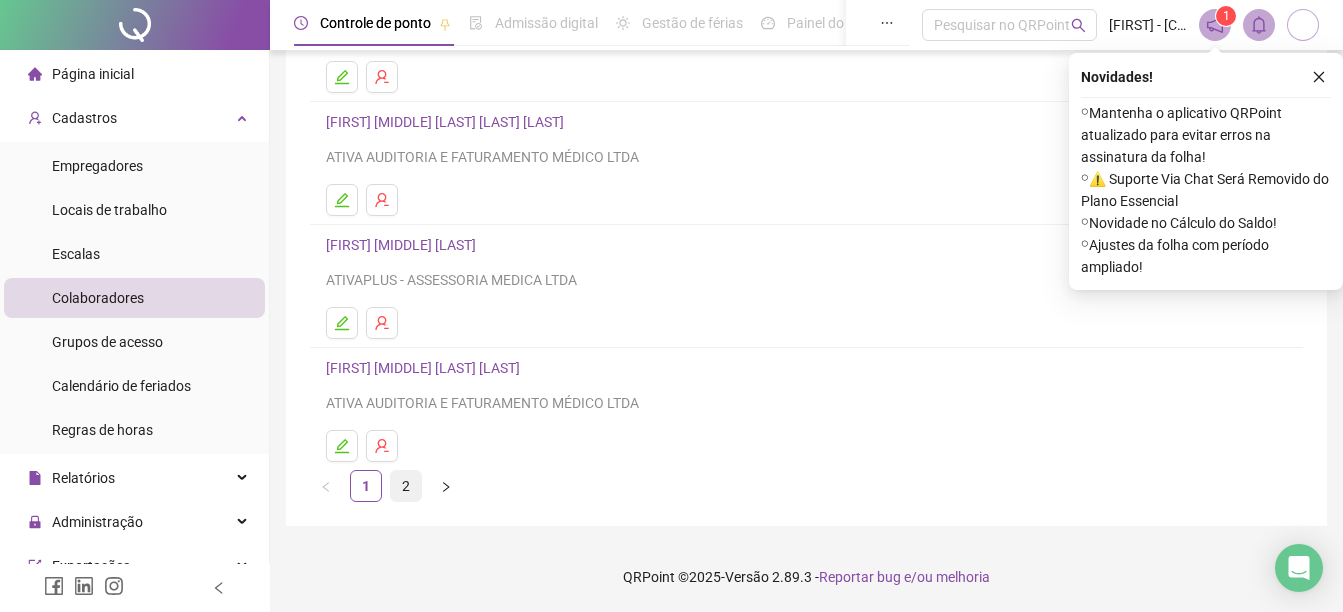click on "2" at bounding box center (406, 486) 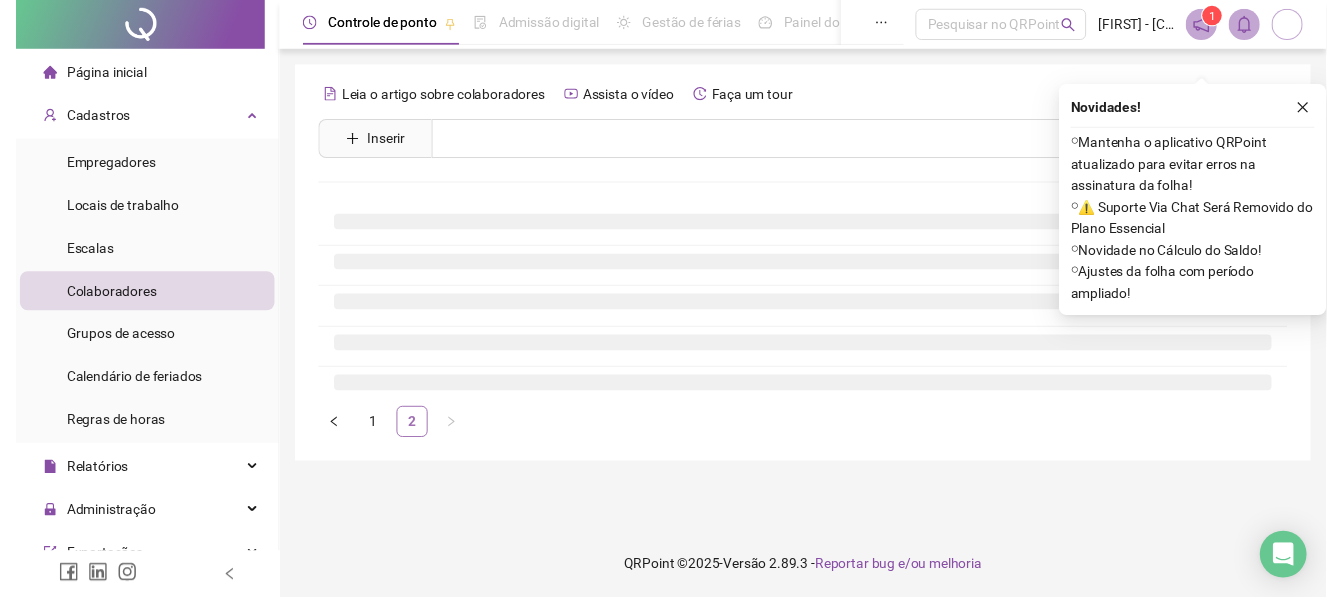 scroll, scrollTop: 0, scrollLeft: 0, axis: both 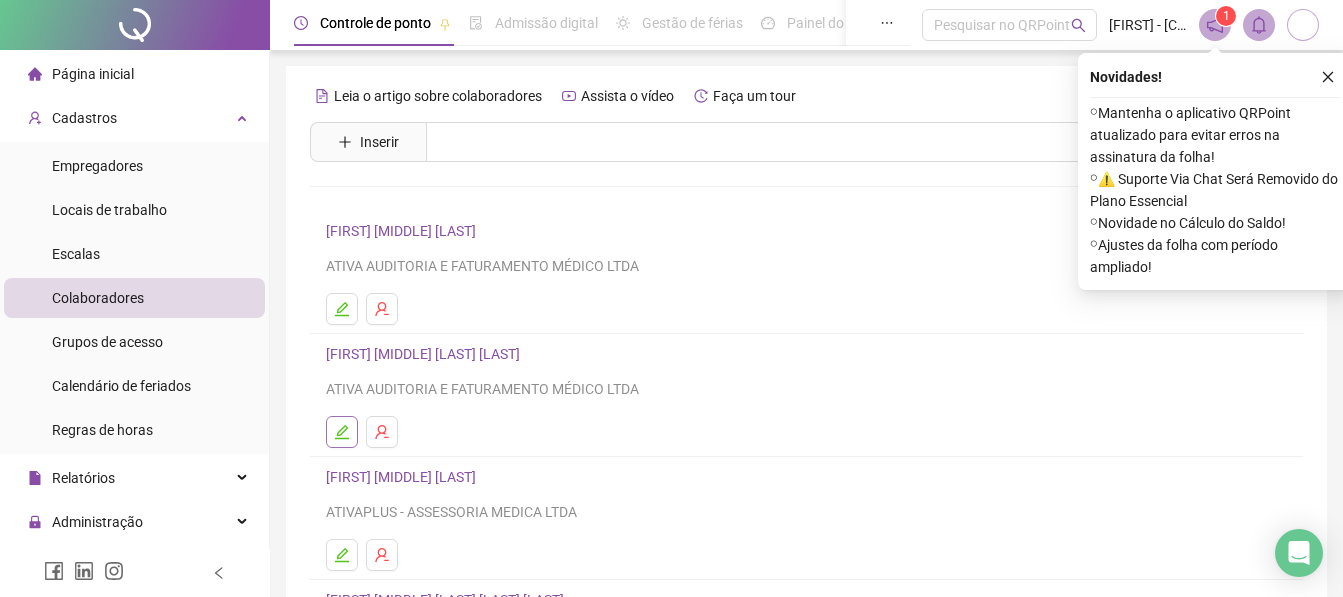 click 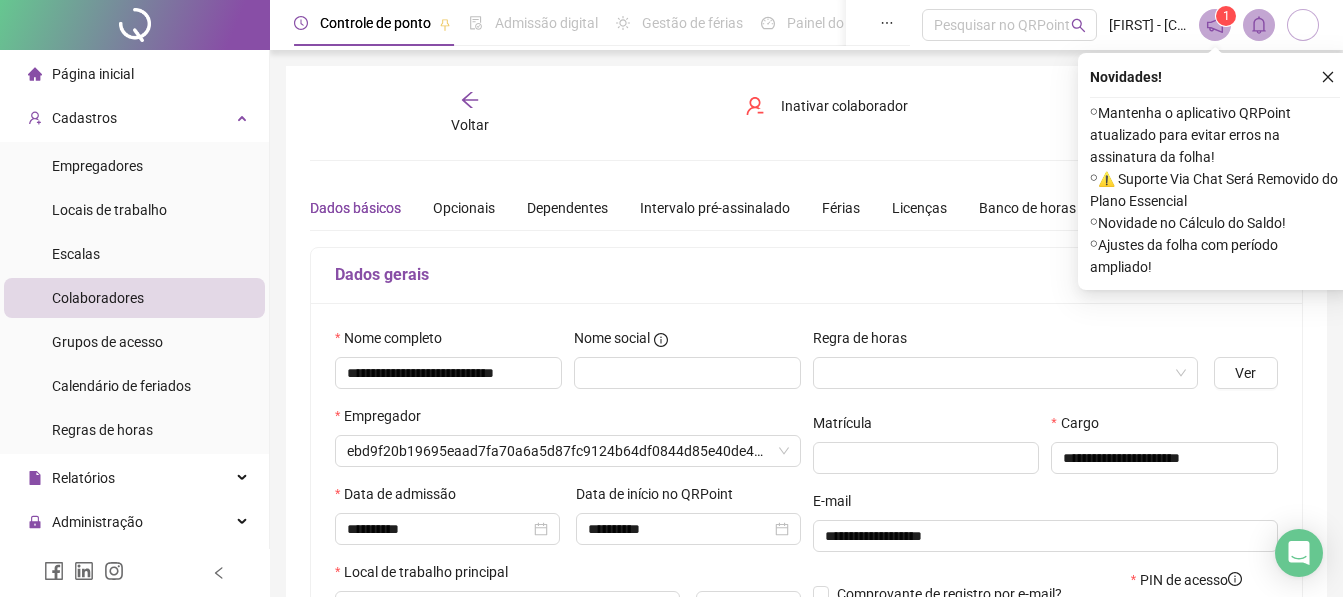 type on "**********" 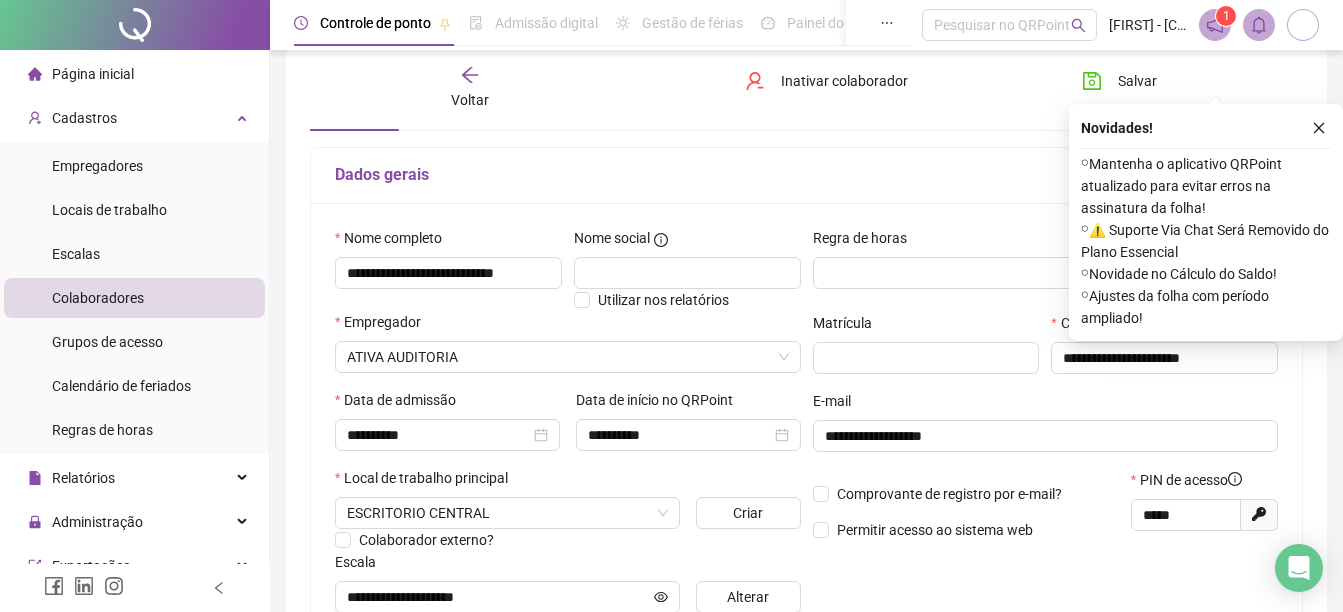 scroll, scrollTop: 200, scrollLeft: 0, axis: vertical 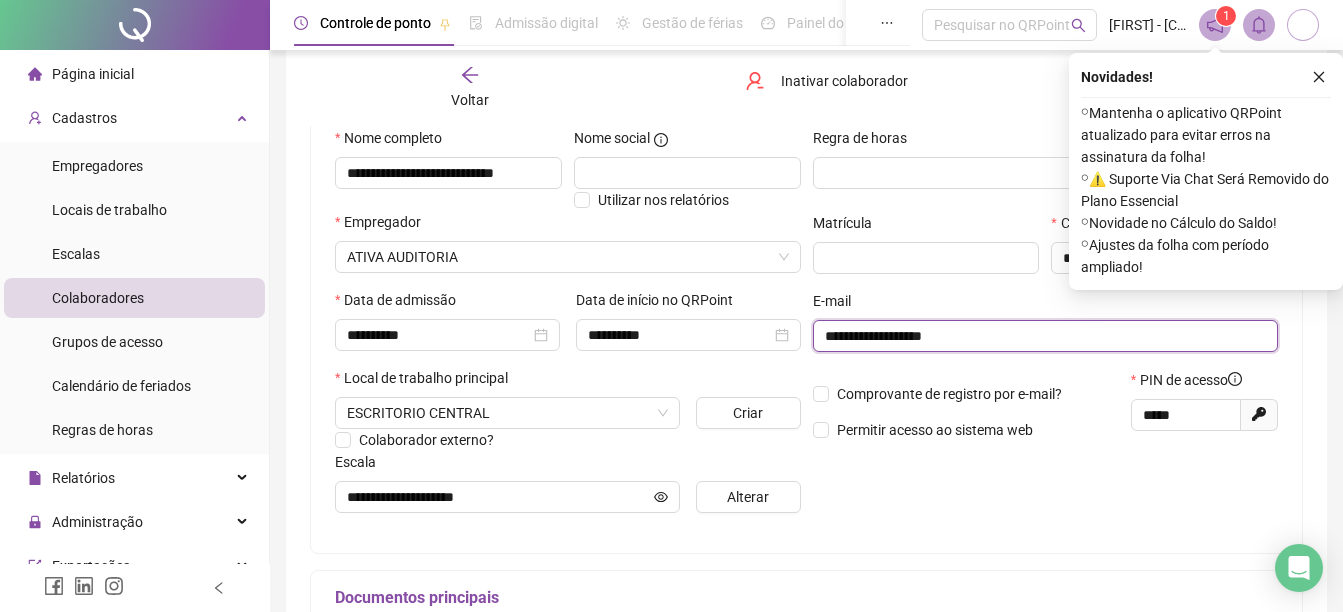 drag, startPoint x: 978, startPoint y: 336, endPoint x: 814, endPoint y: 329, distance: 164.14932 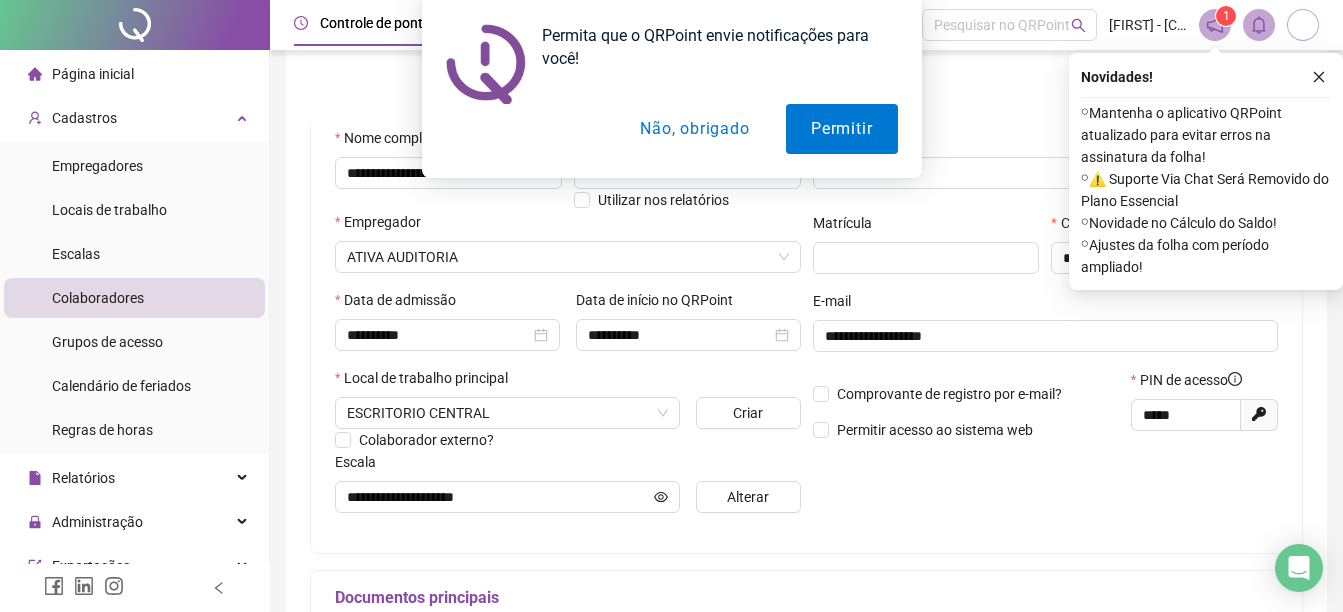 click on "**********" at bounding box center (806, 328) 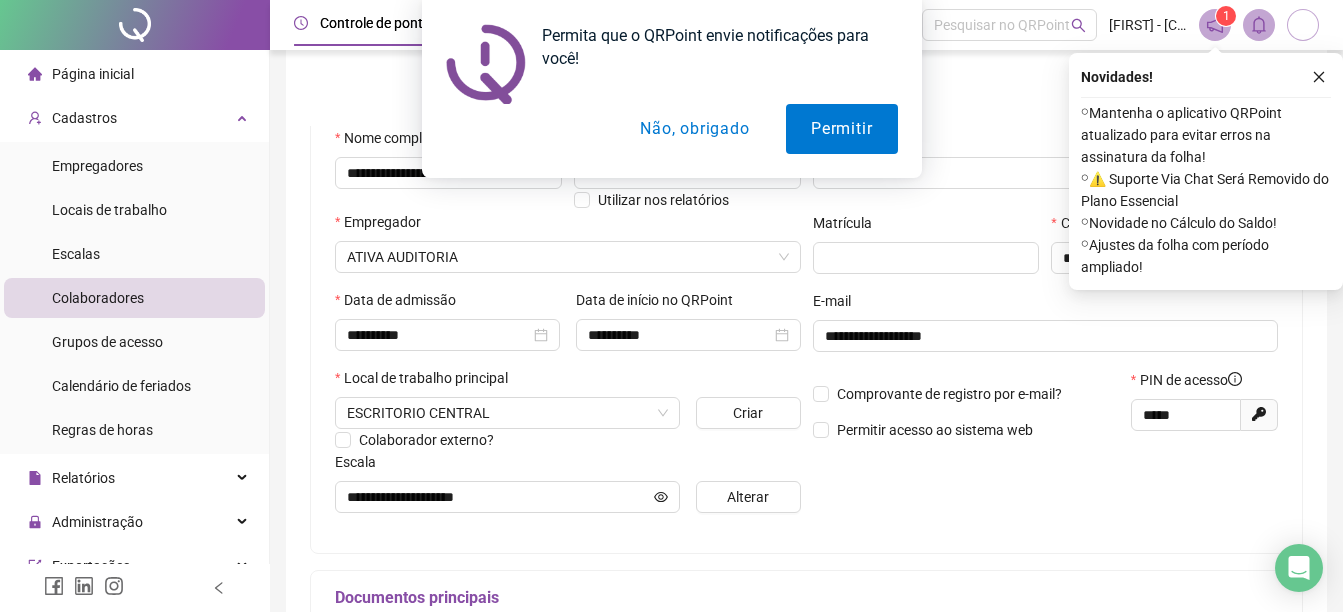 click on "Não, obrigado" at bounding box center [694, 129] 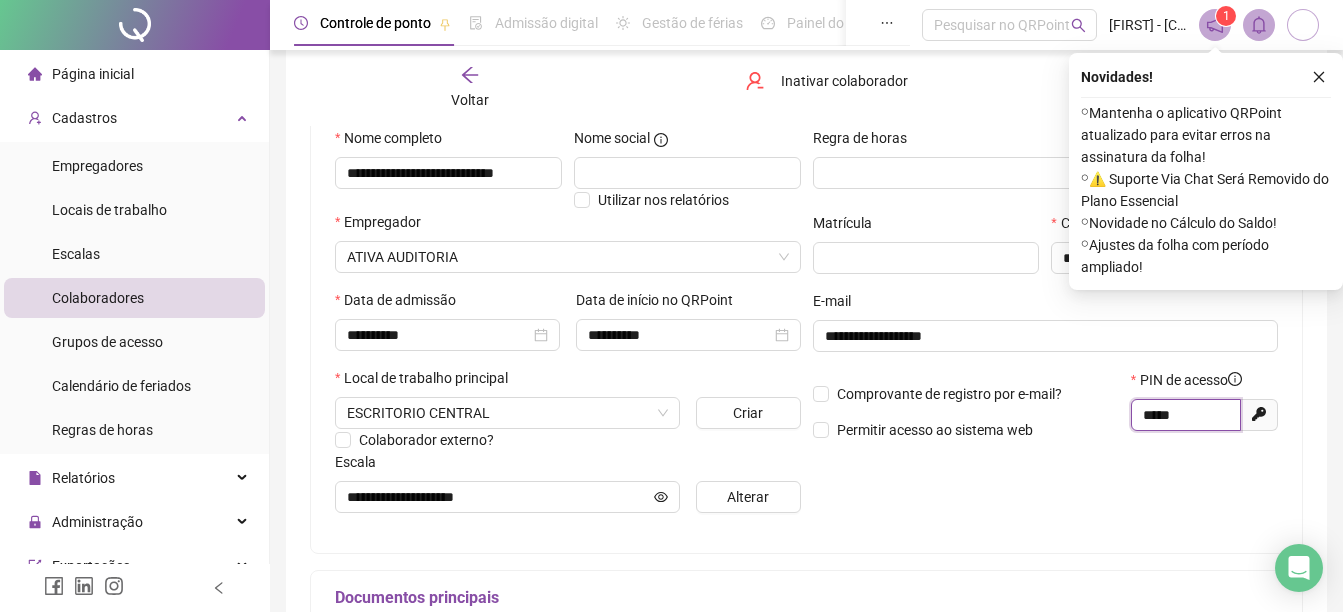 drag, startPoint x: 1142, startPoint y: 416, endPoint x: 1187, endPoint y: 416, distance: 45 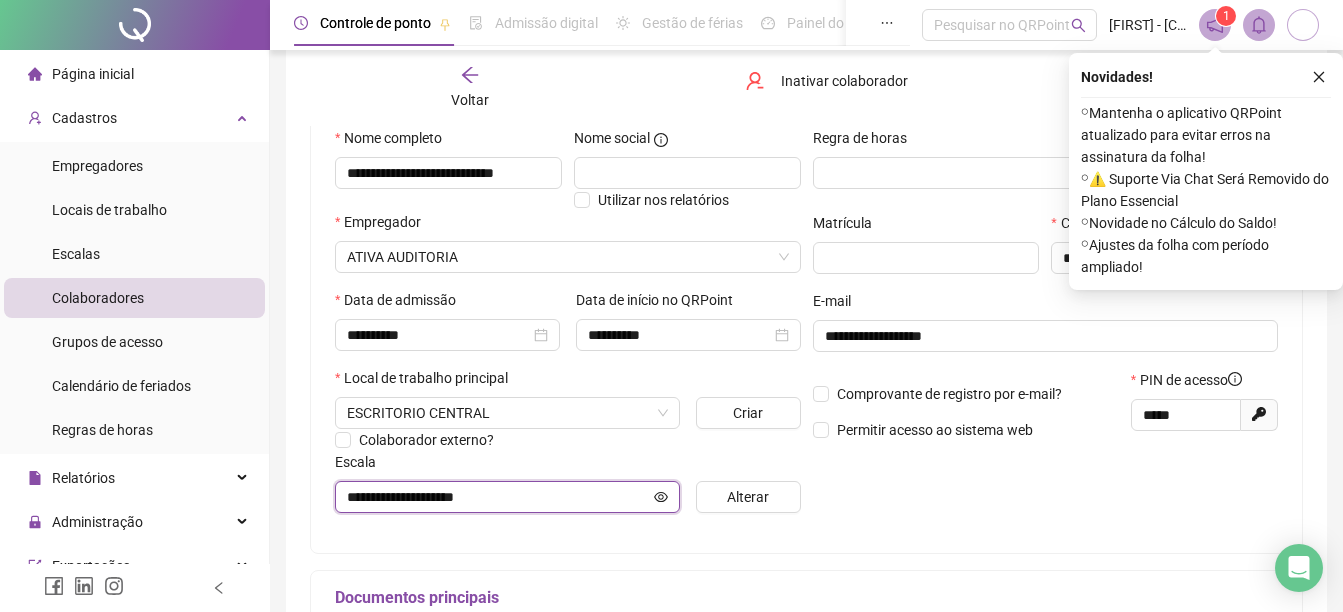 click 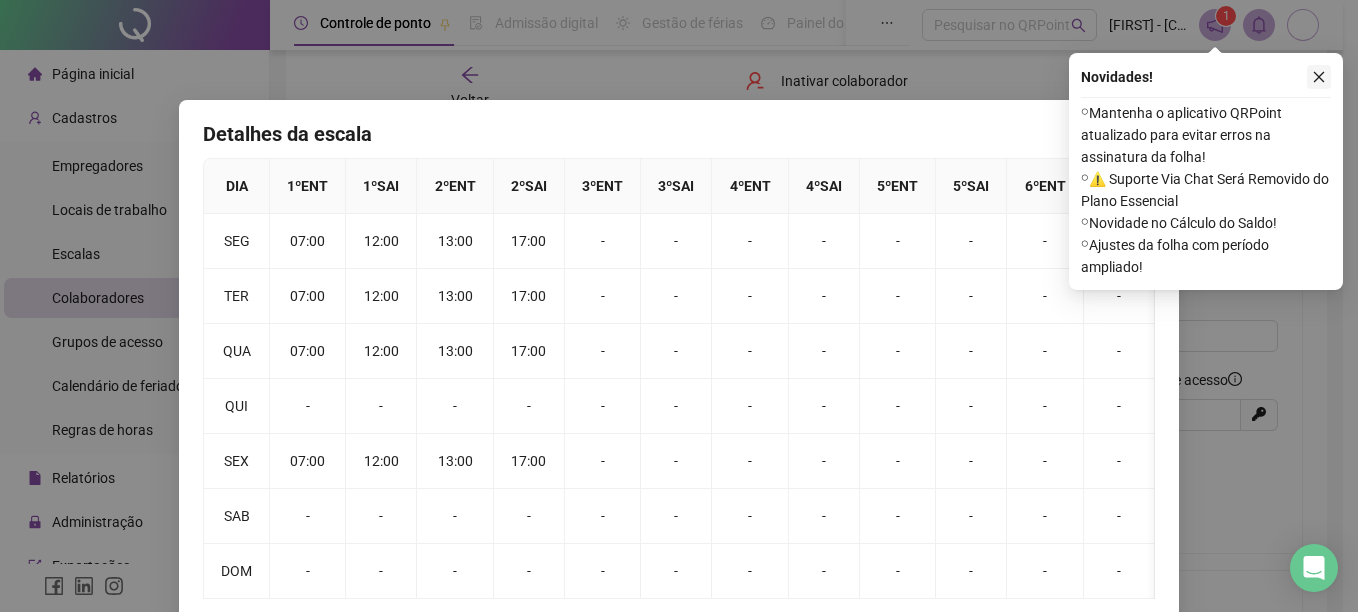 click 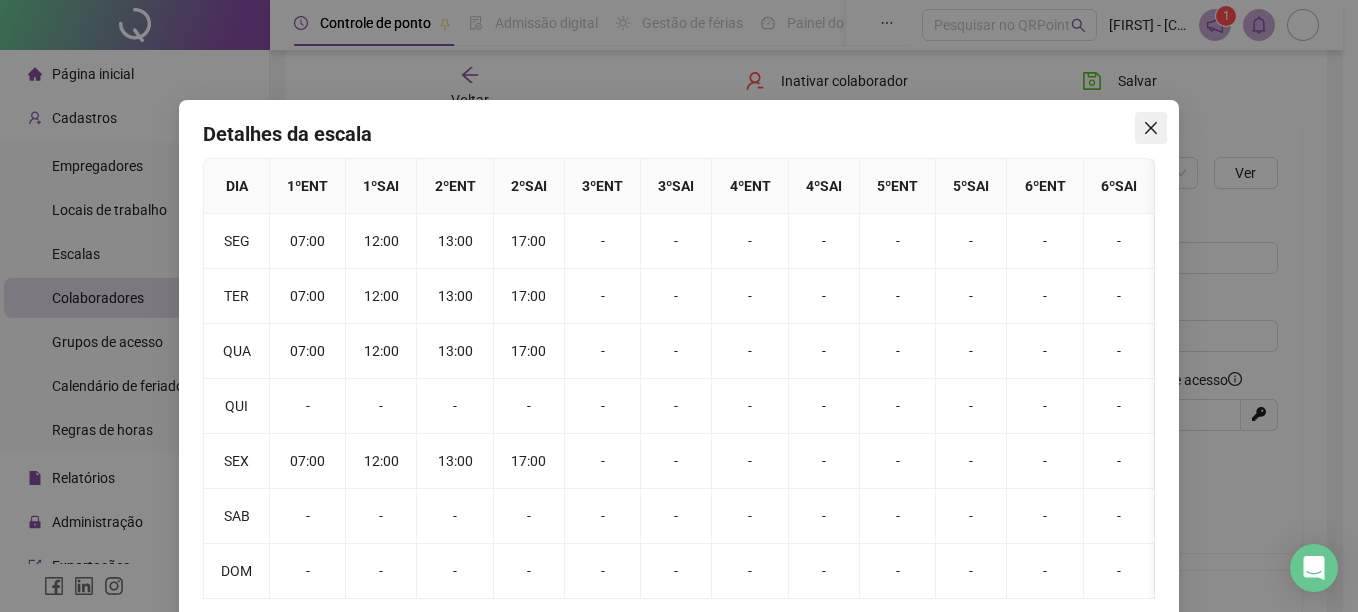 click 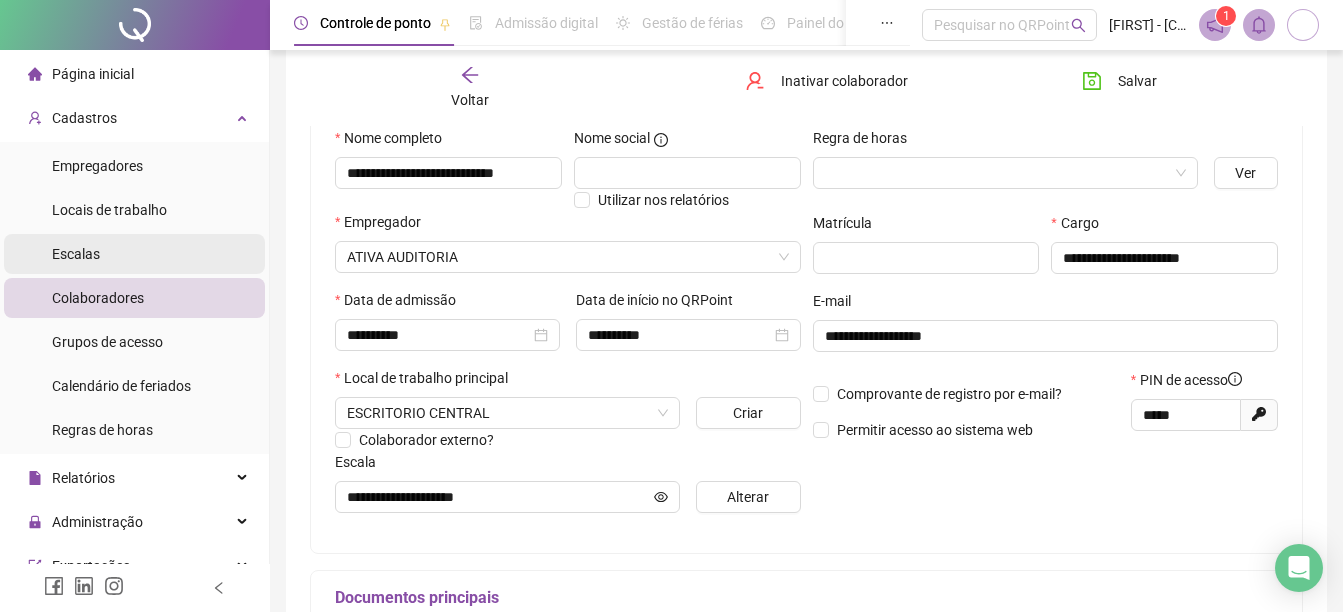 click on "Escalas" at bounding box center (76, 254) 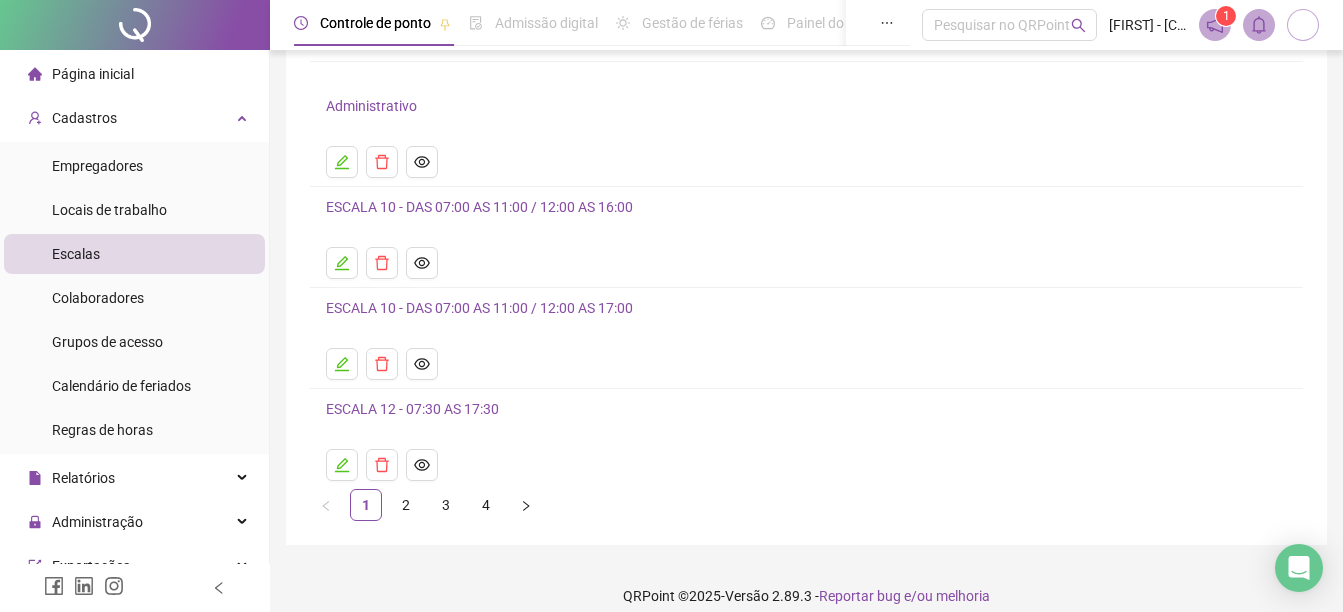 scroll, scrollTop: 144, scrollLeft: 0, axis: vertical 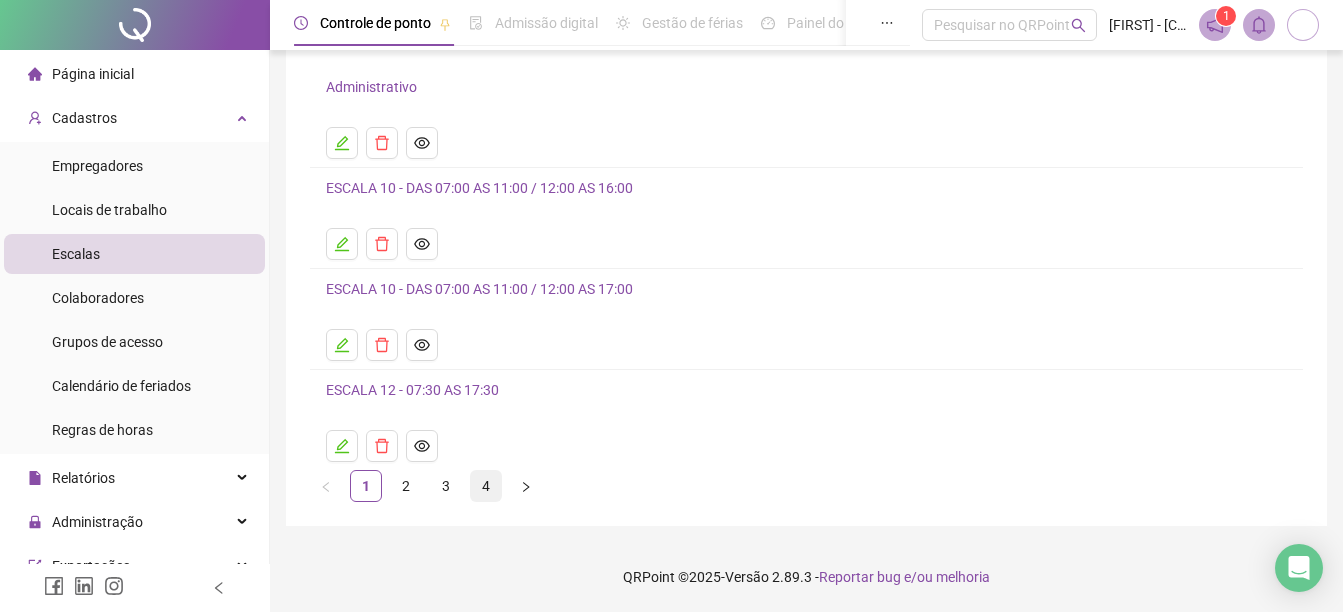 click on "4" at bounding box center [486, 486] 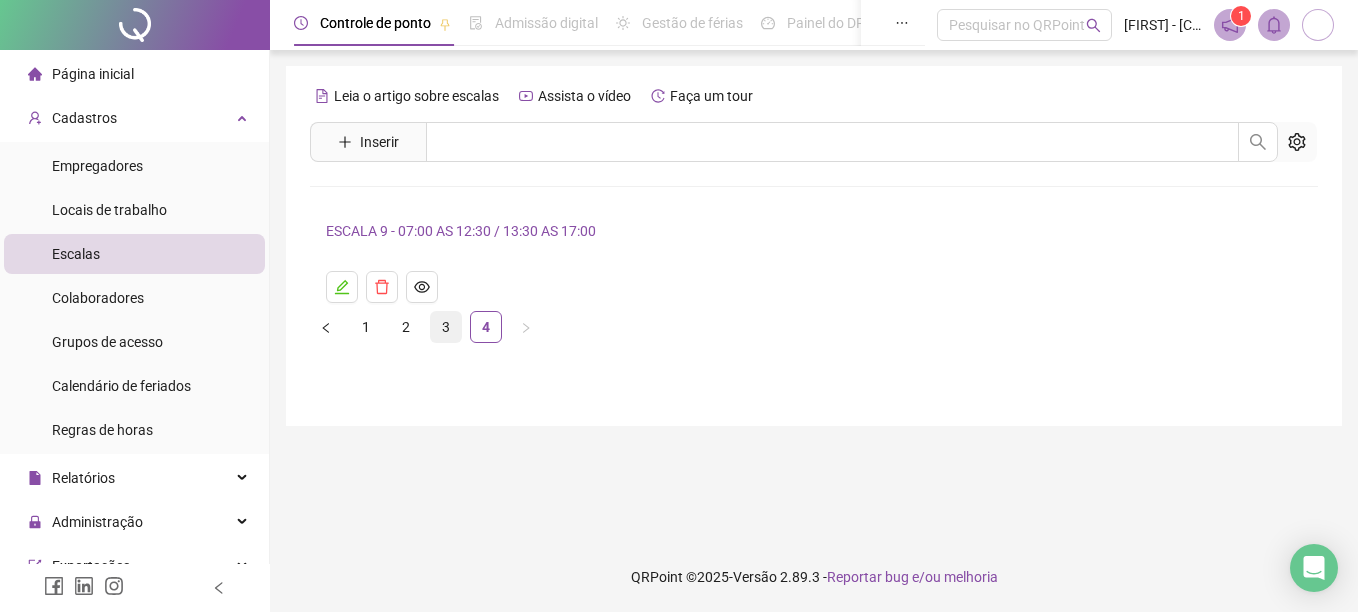click on "3" at bounding box center [446, 327] 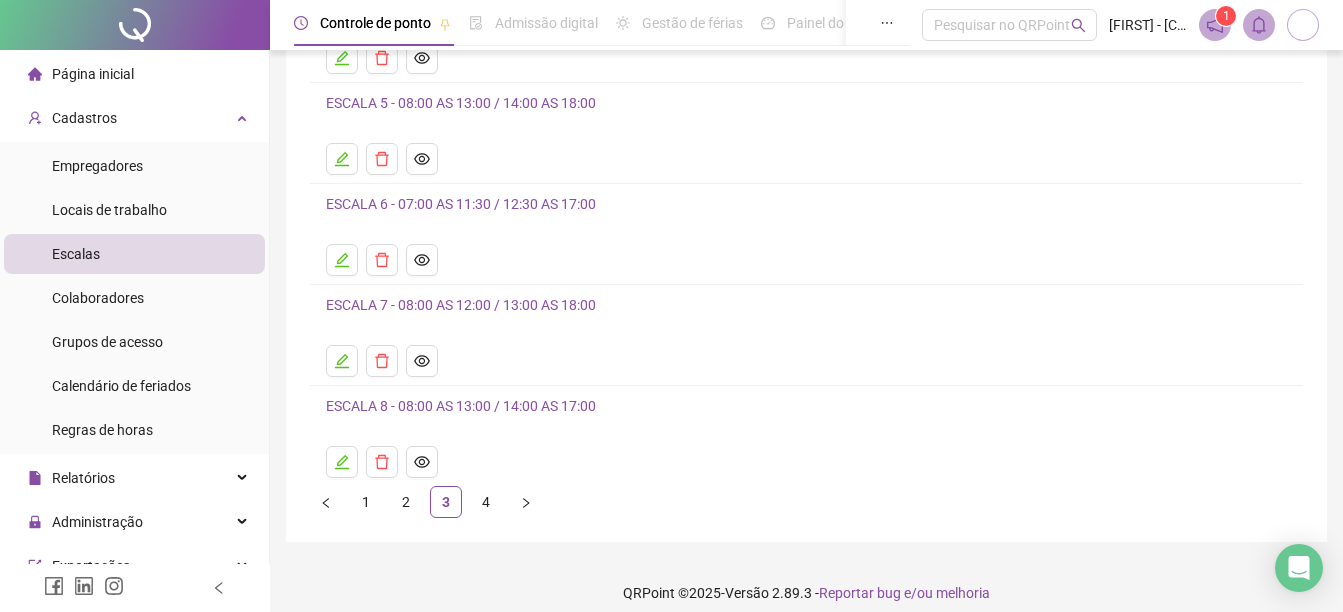 scroll, scrollTop: 245, scrollLeft: 0, axis: vertical 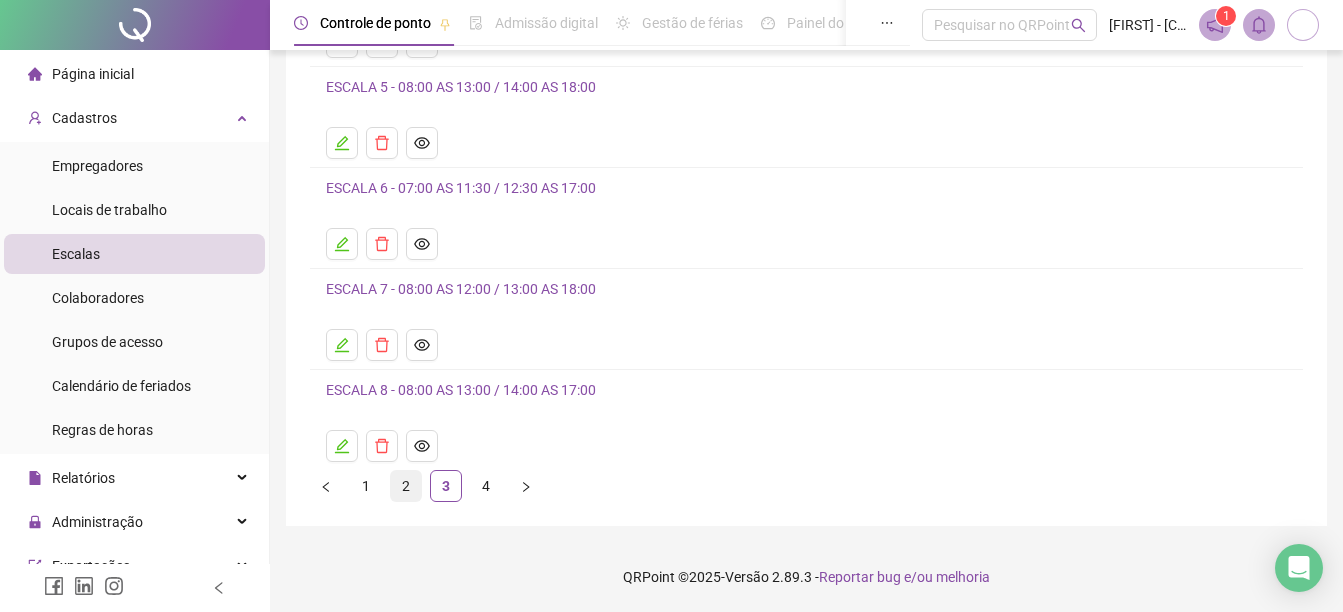click on "2" at bounding box center [406, 486] 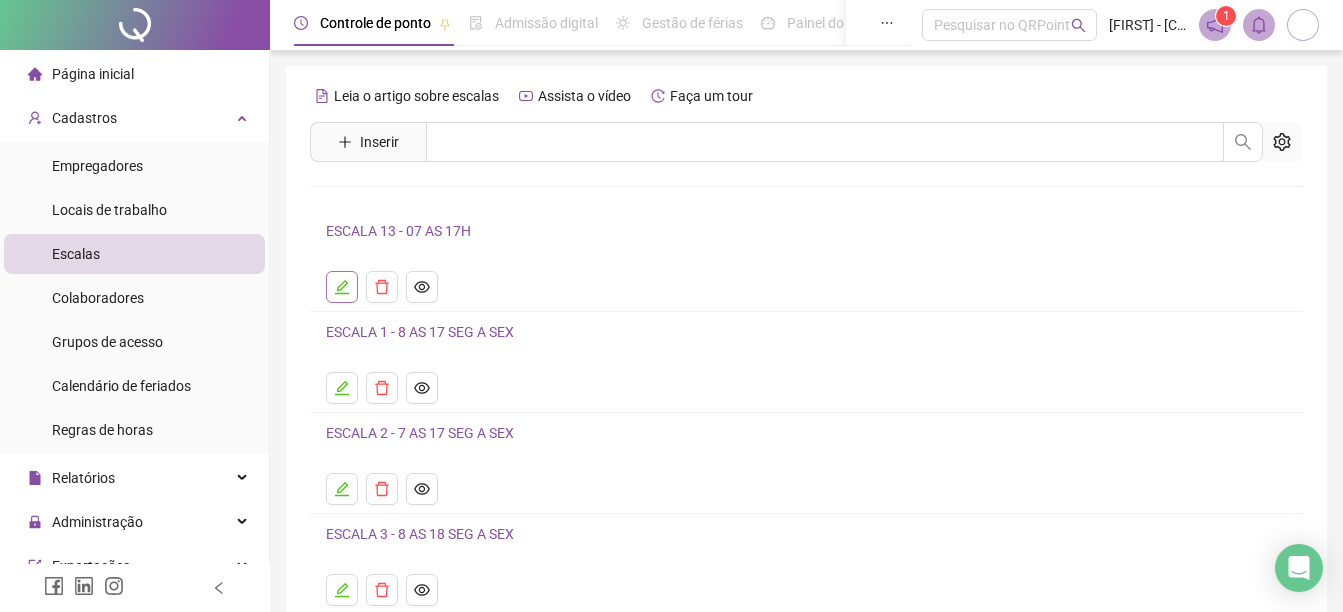 click 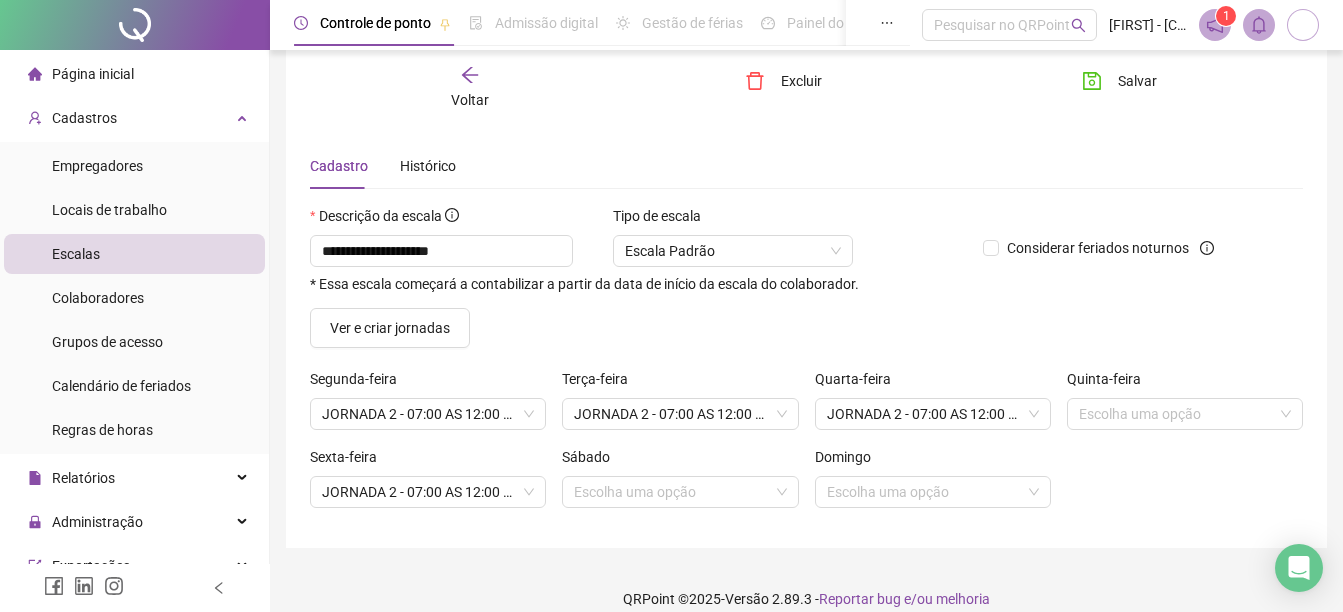 scroll, scrollTop: 64, scrollLeft: 0, axis: vertical 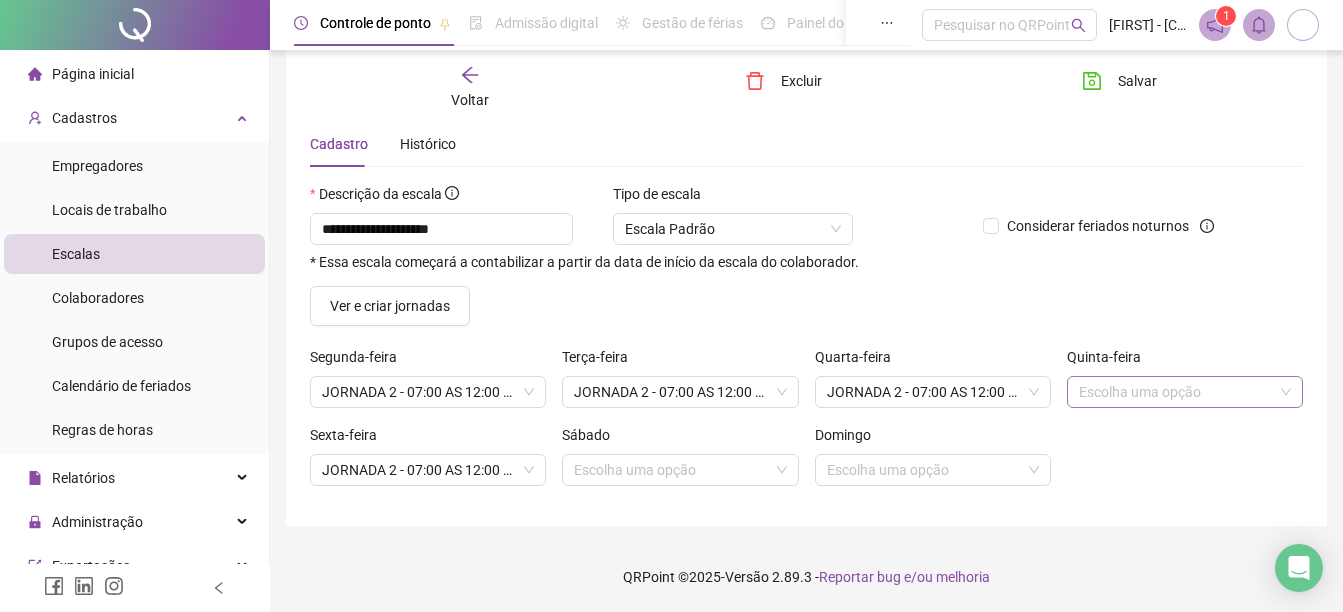 click on "Escolha uma opção" at bounding box center [1185, 392] 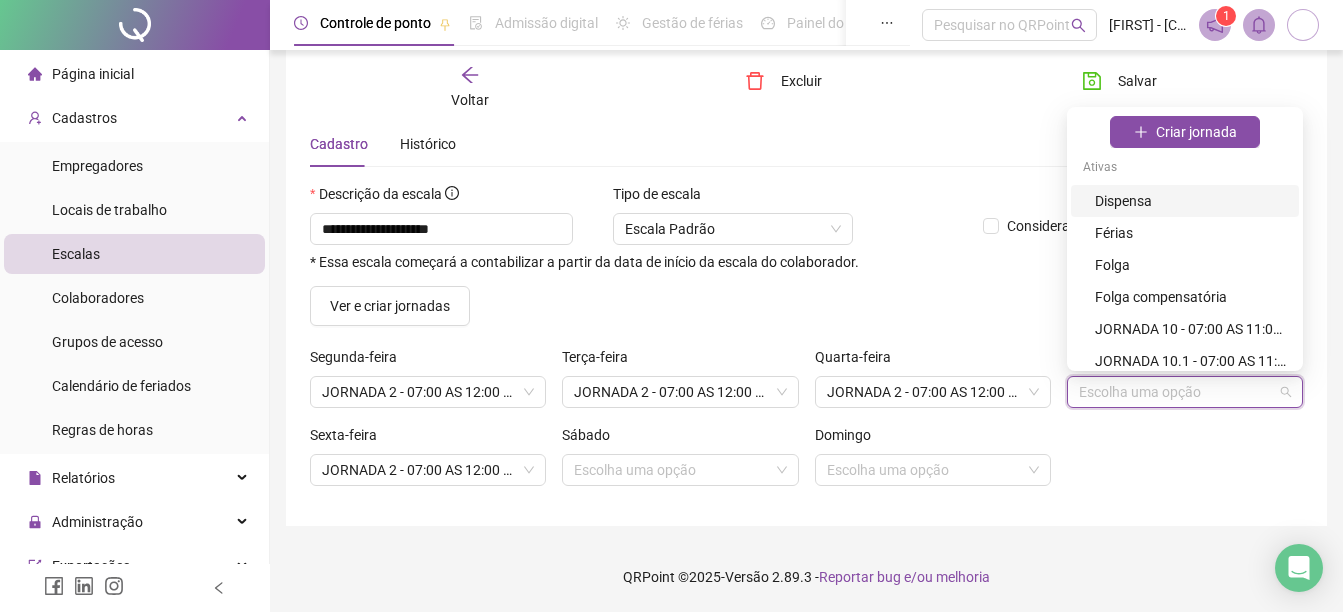 click 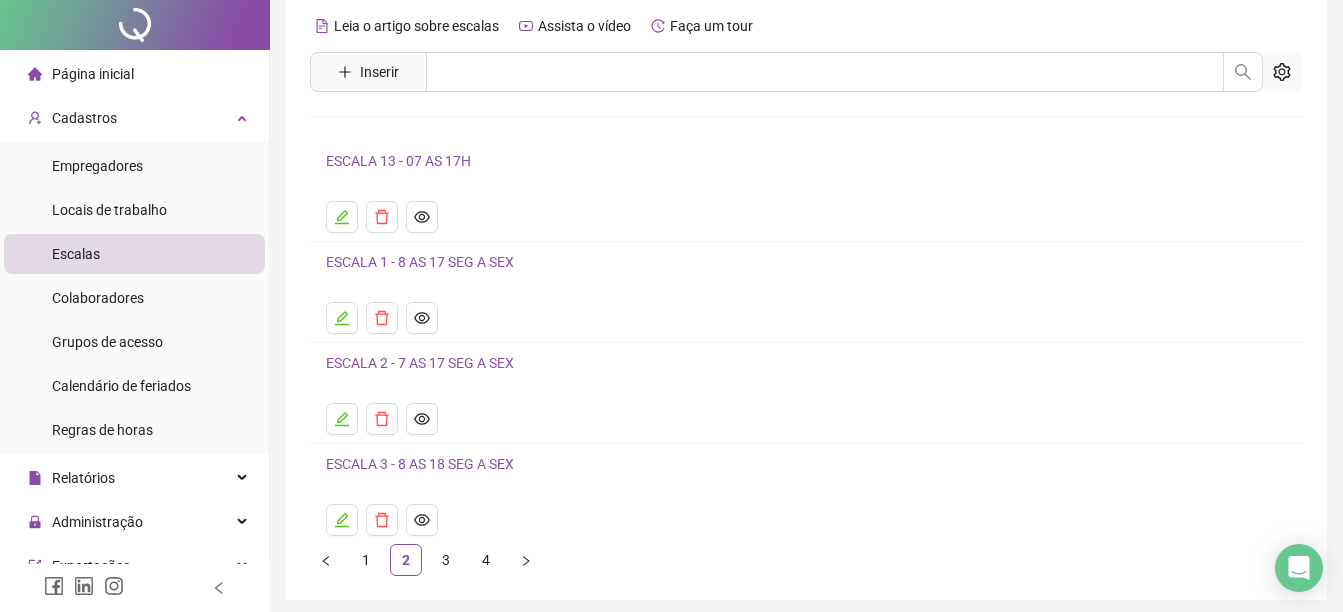 scroll, scrollTop: 0, scrollLeft: 0, axis: both 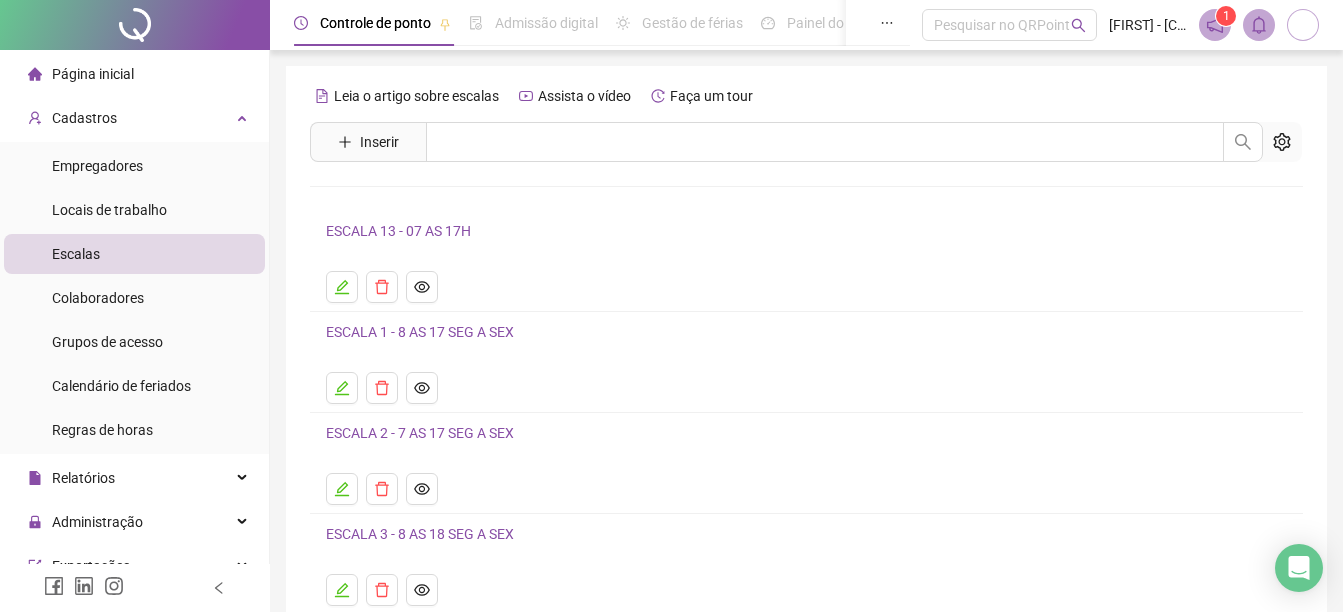 click on "Escalas" at bounding box center [76, 254] 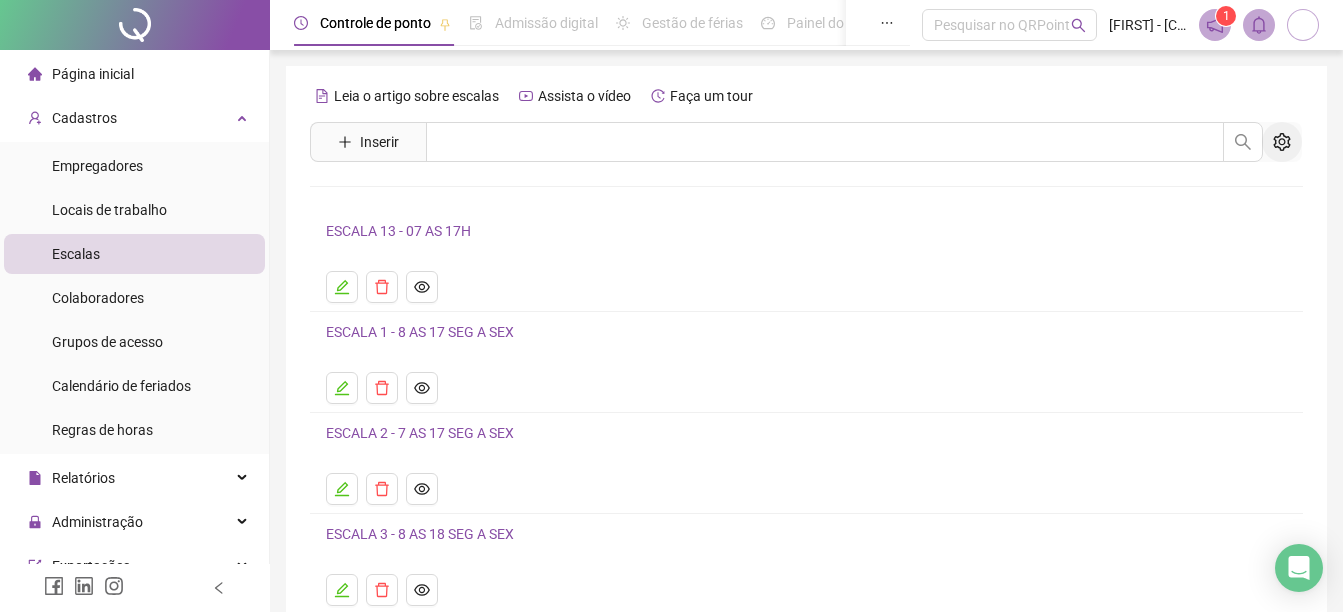 click 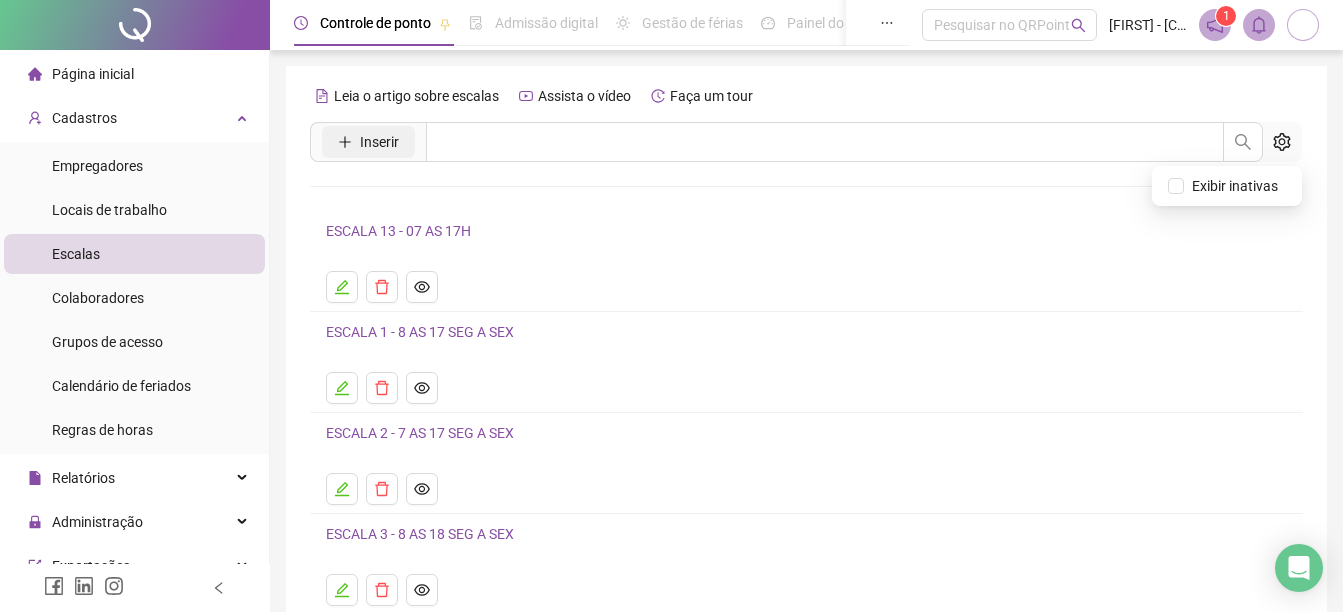 click 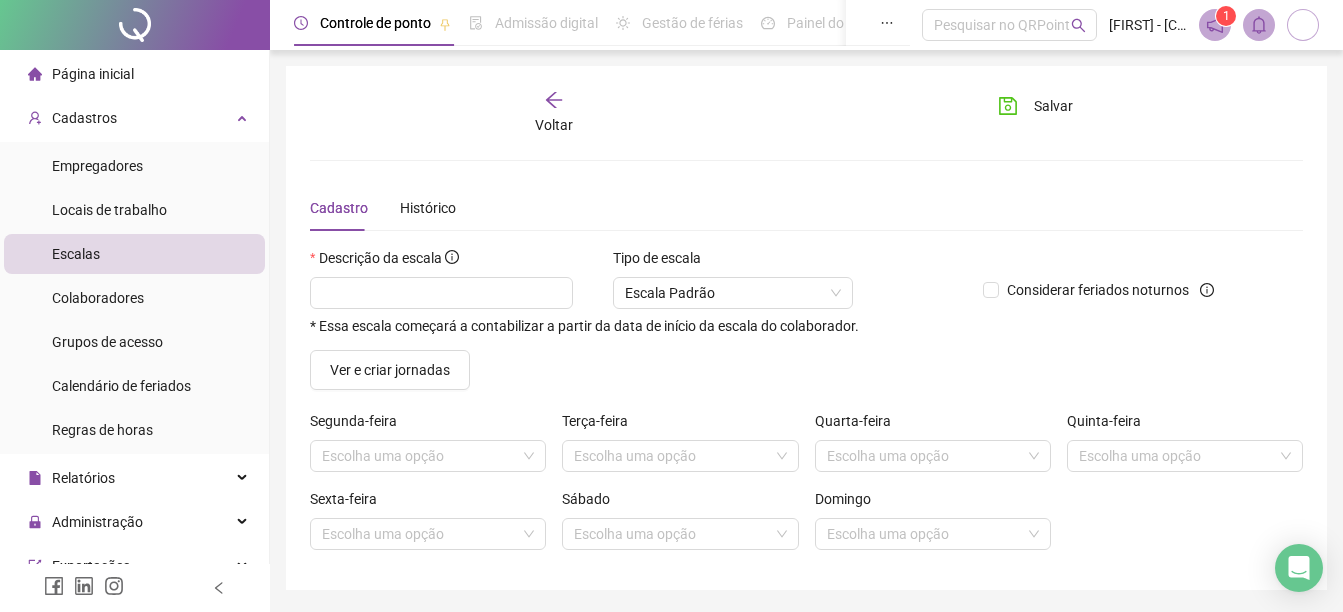 click 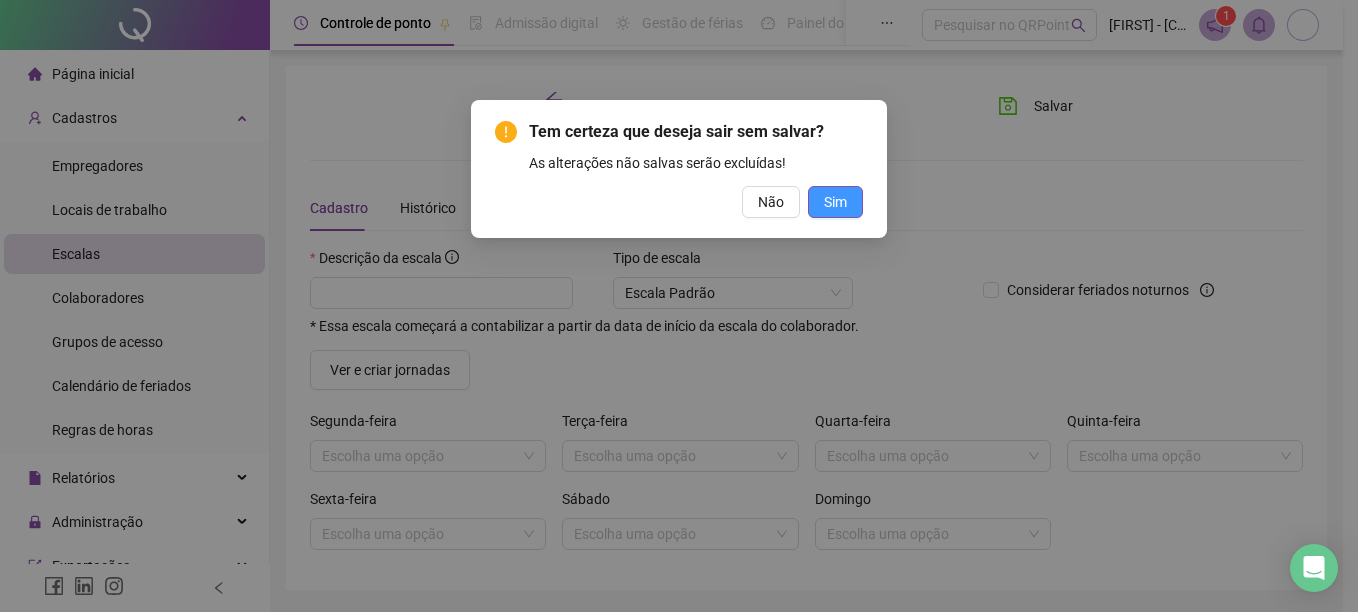 click on "Sim" at bounding box center [835, 202] 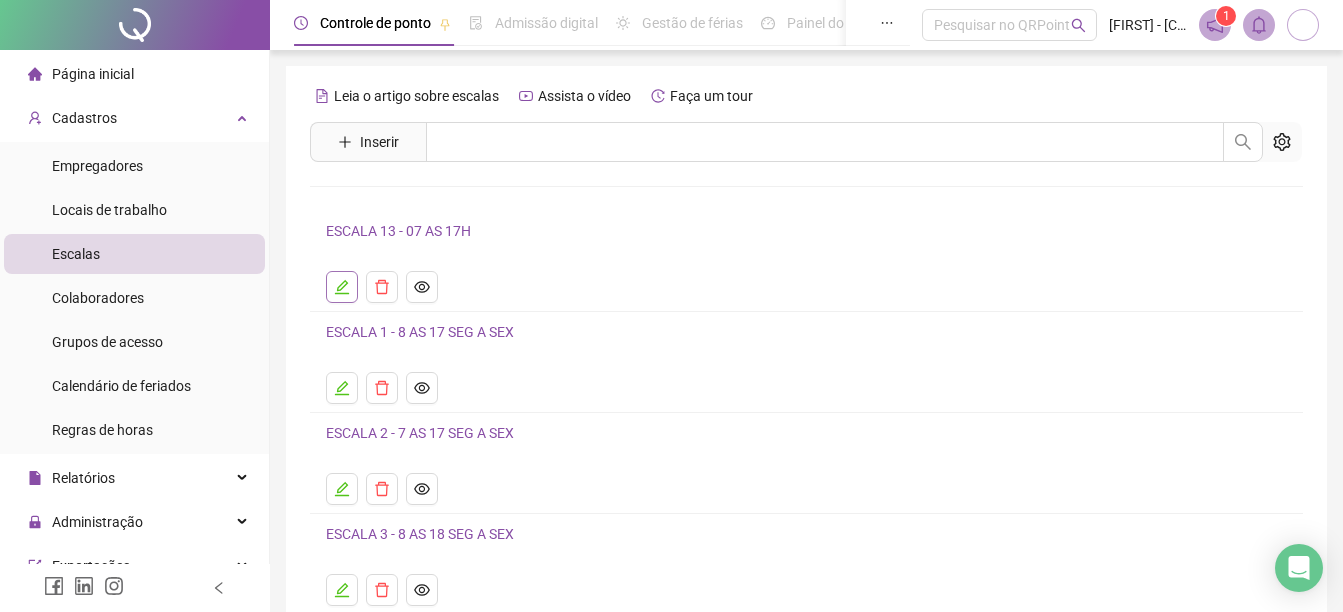 click 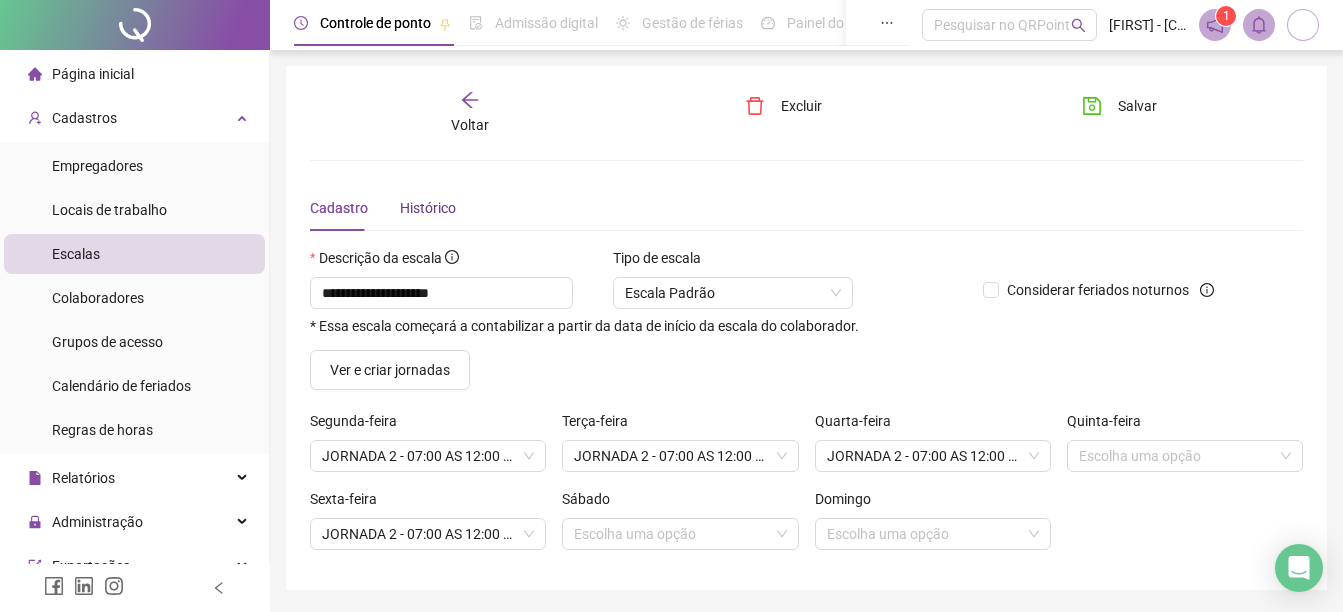 click on "Histórico" at bounding box center (428, 208) 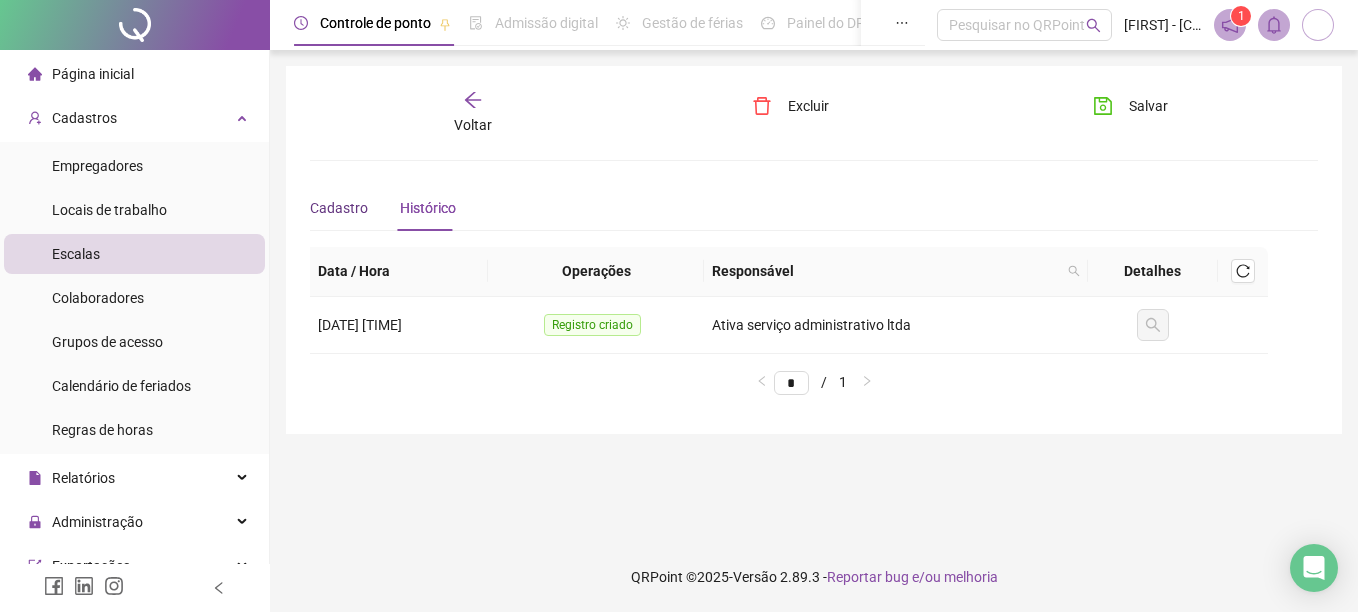 click on "Cadastro" at bounding box center (339, 208) 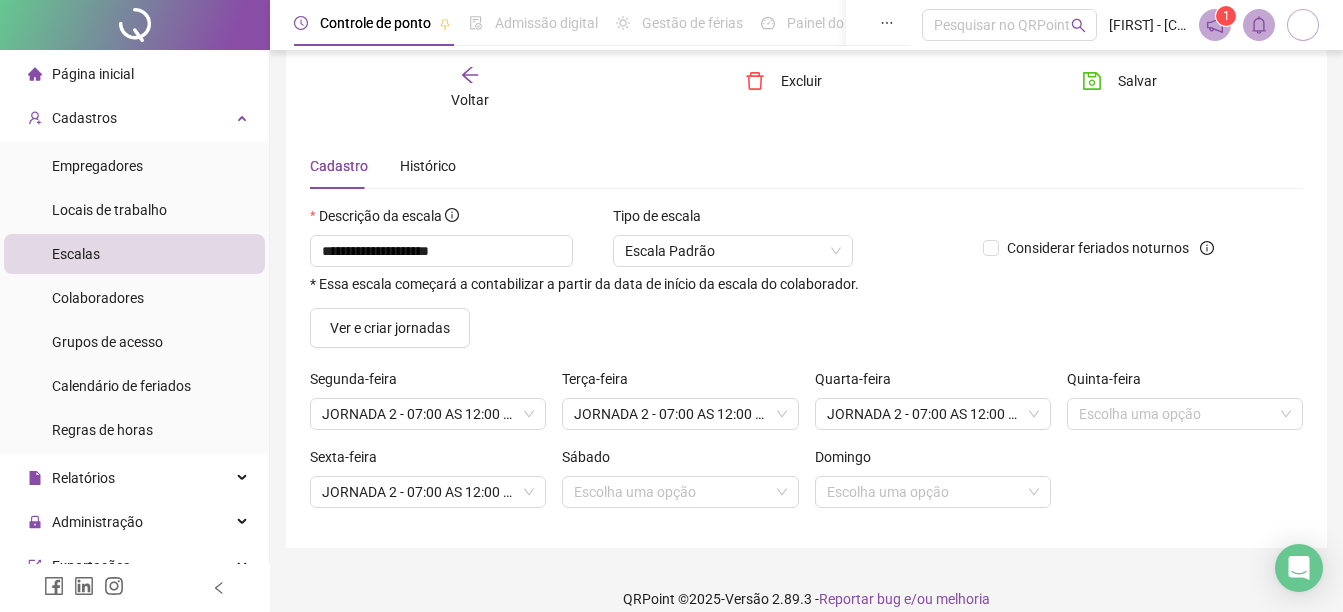 scroll, scrollTop: 64, scrollLeft: 0, axis: vertical 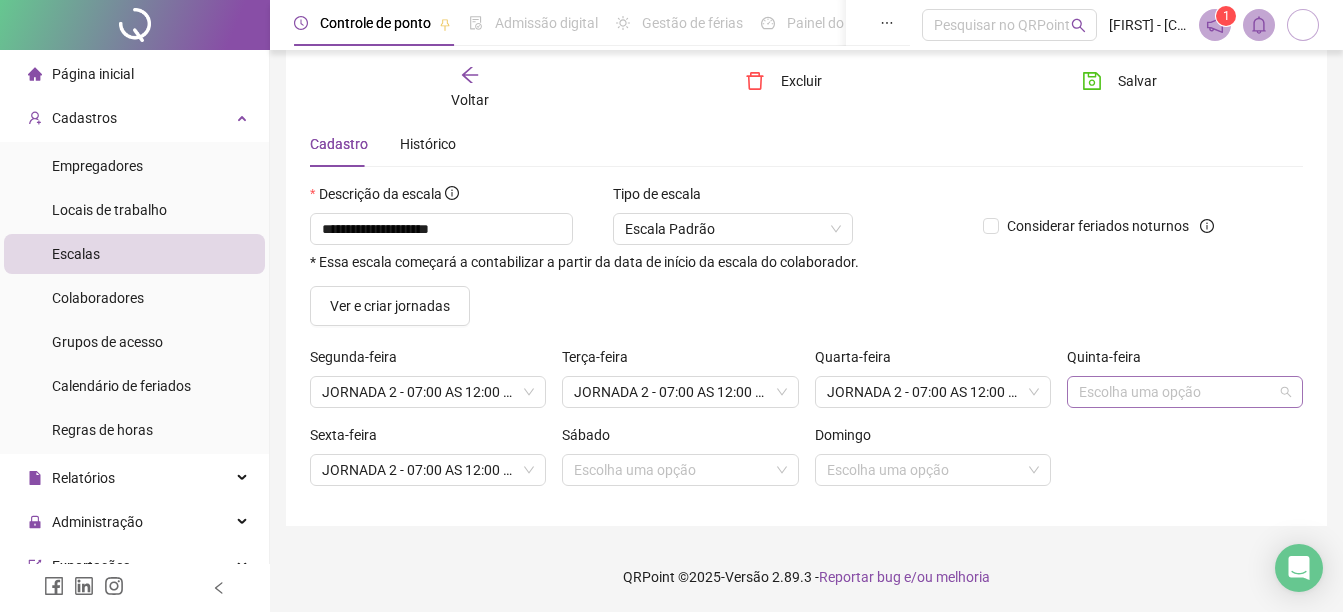 click on "Escolha uma opção" at bounding box center [1185, 392] 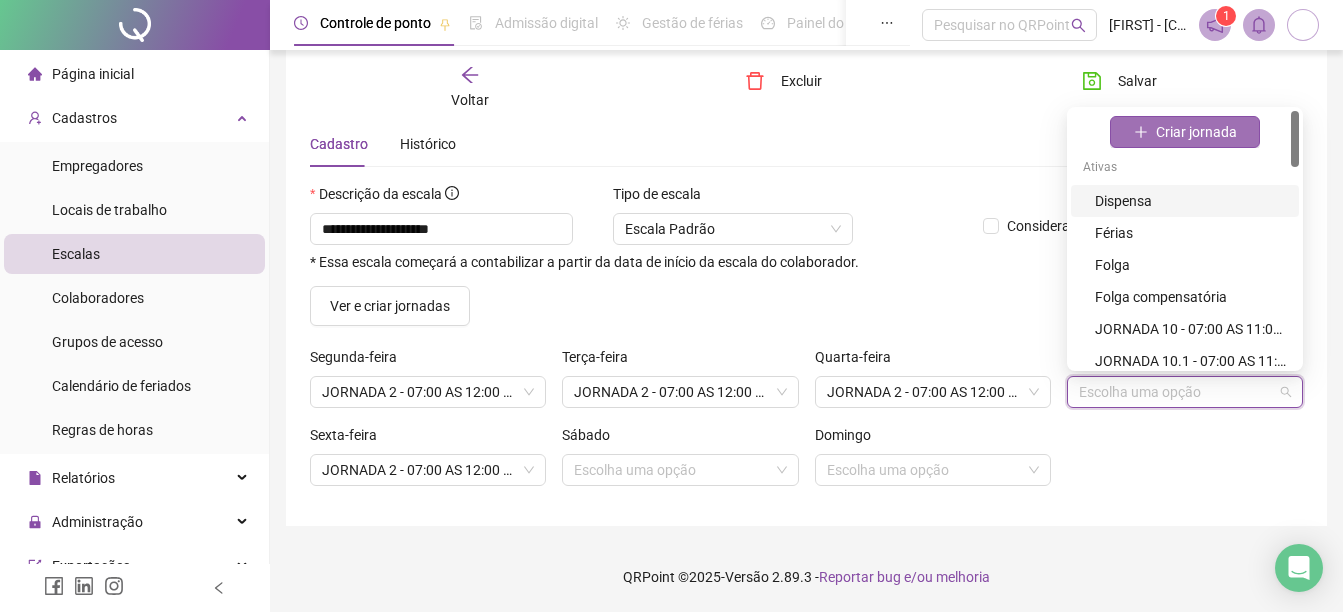 click on "Criar jornada" at bounding box center (1196, 132) 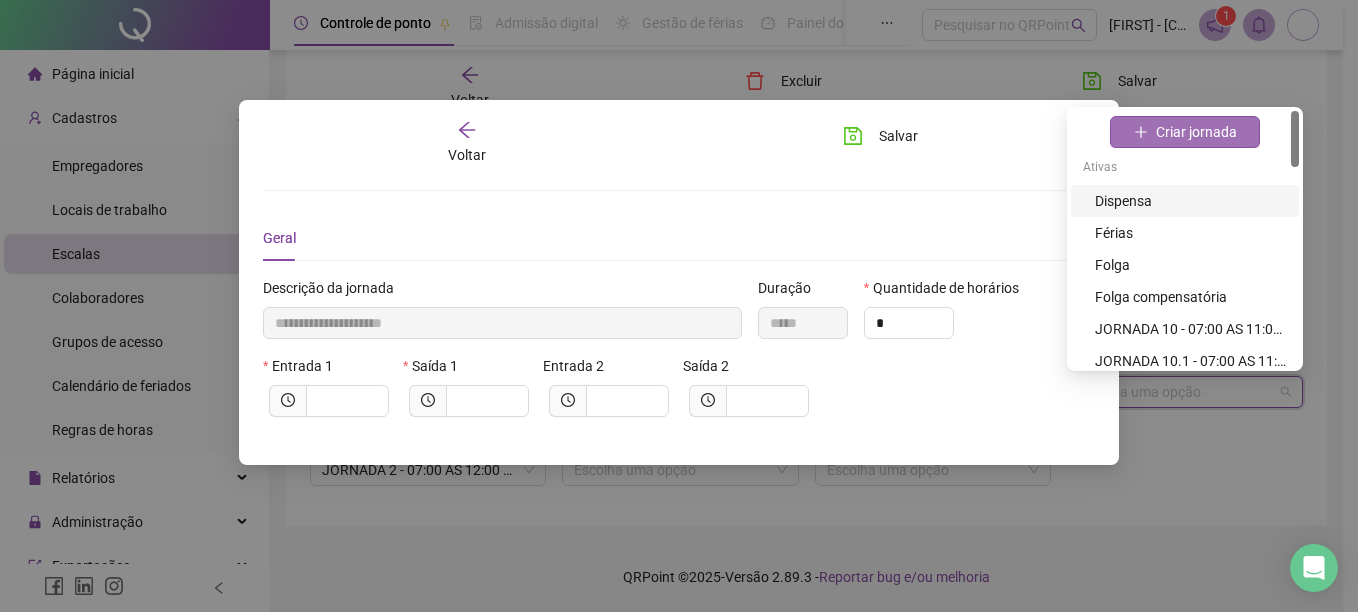 type 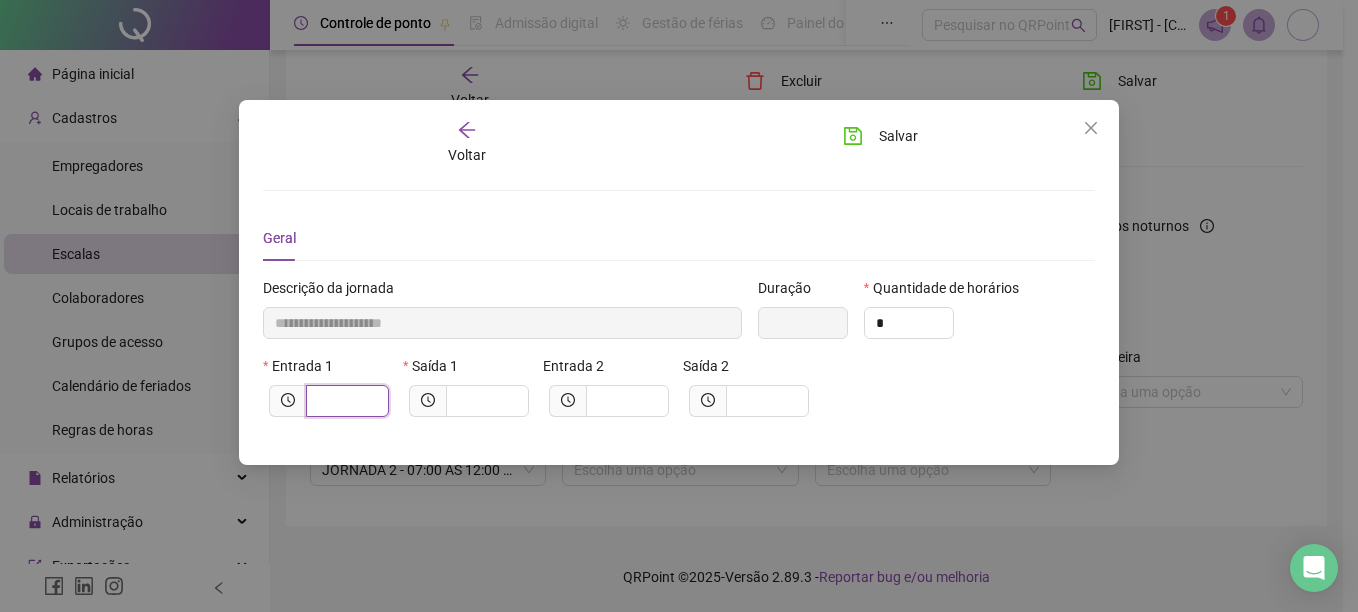 click at bounding box center (345, 401) 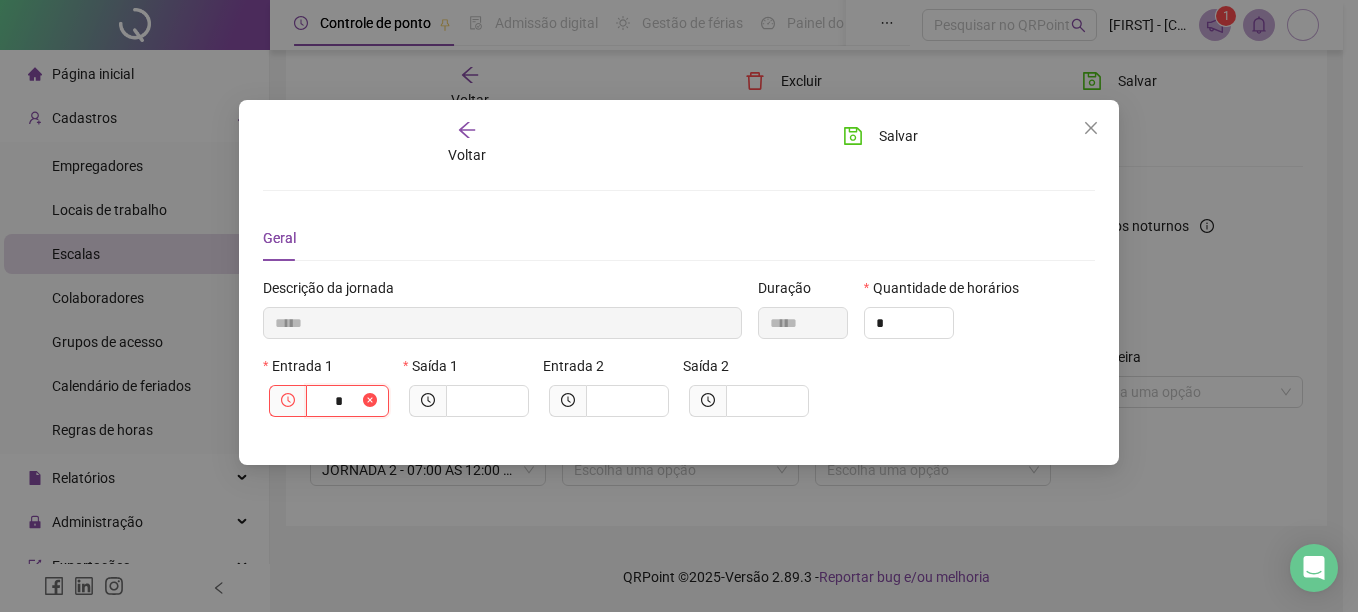 type on "******" 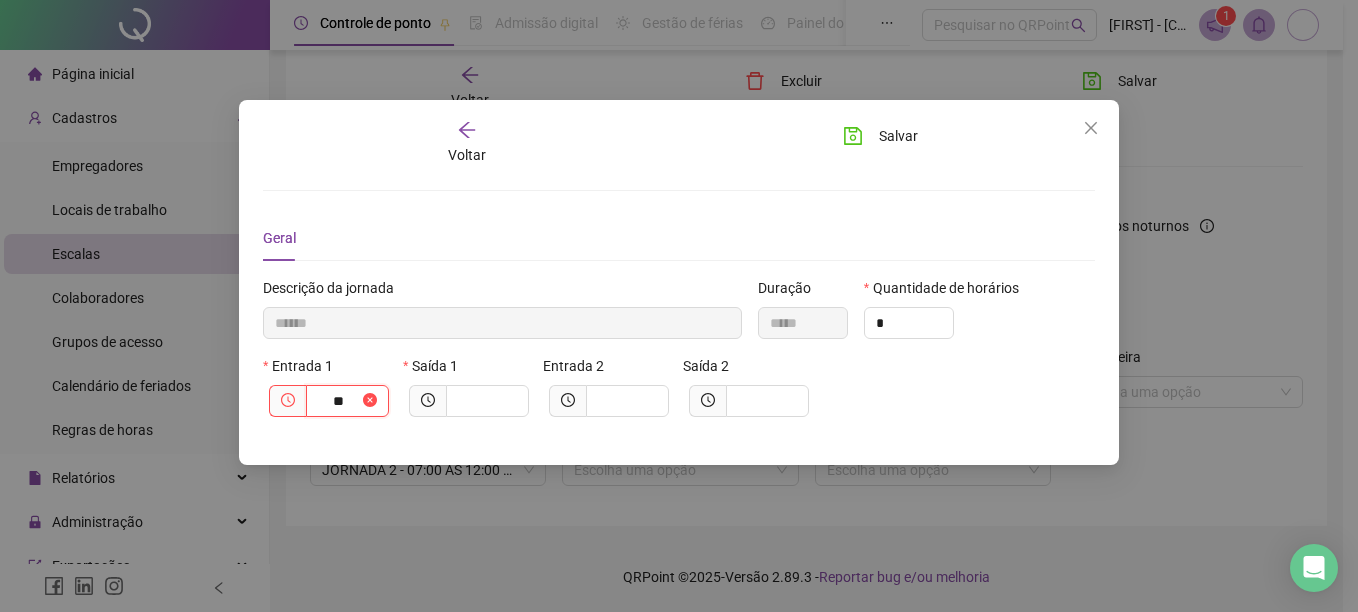 type on "********" 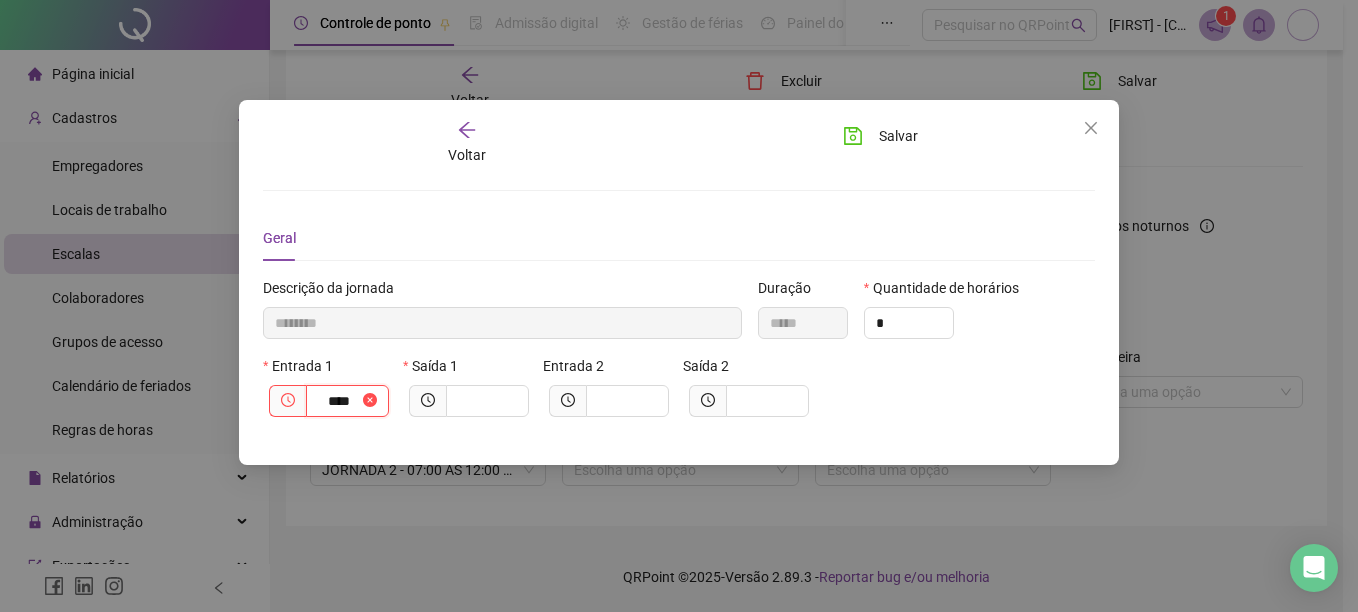 type on "*********" 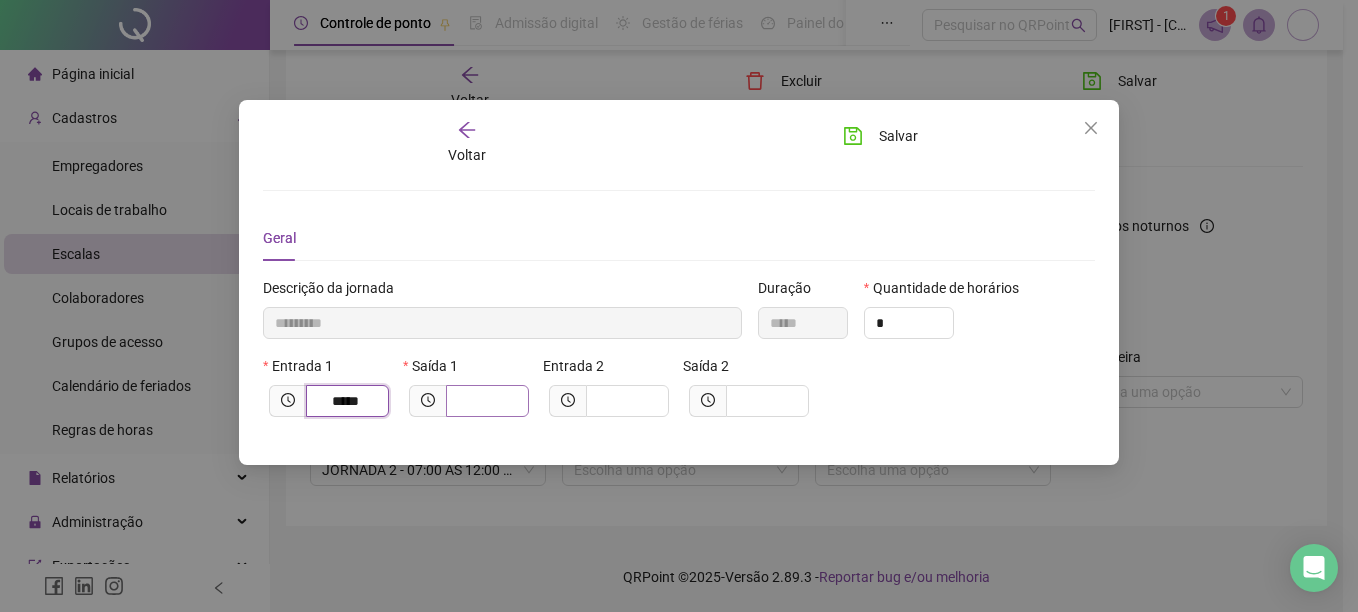 type on "*****" 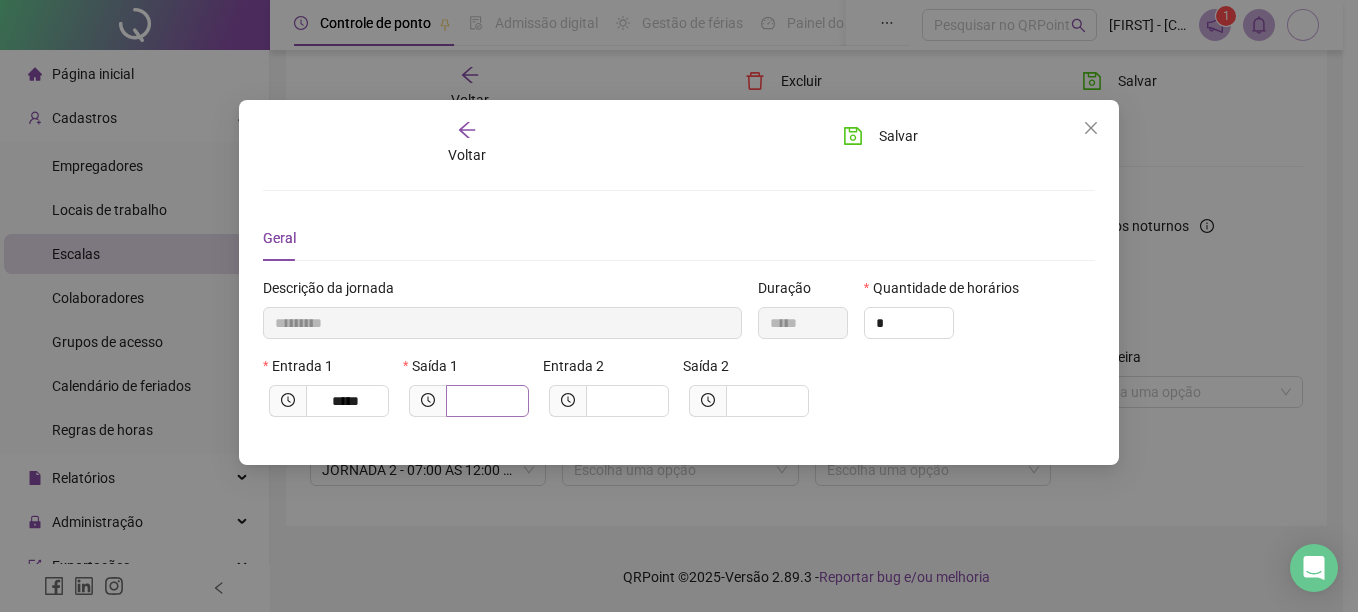 click at bounding box center [487, 401] 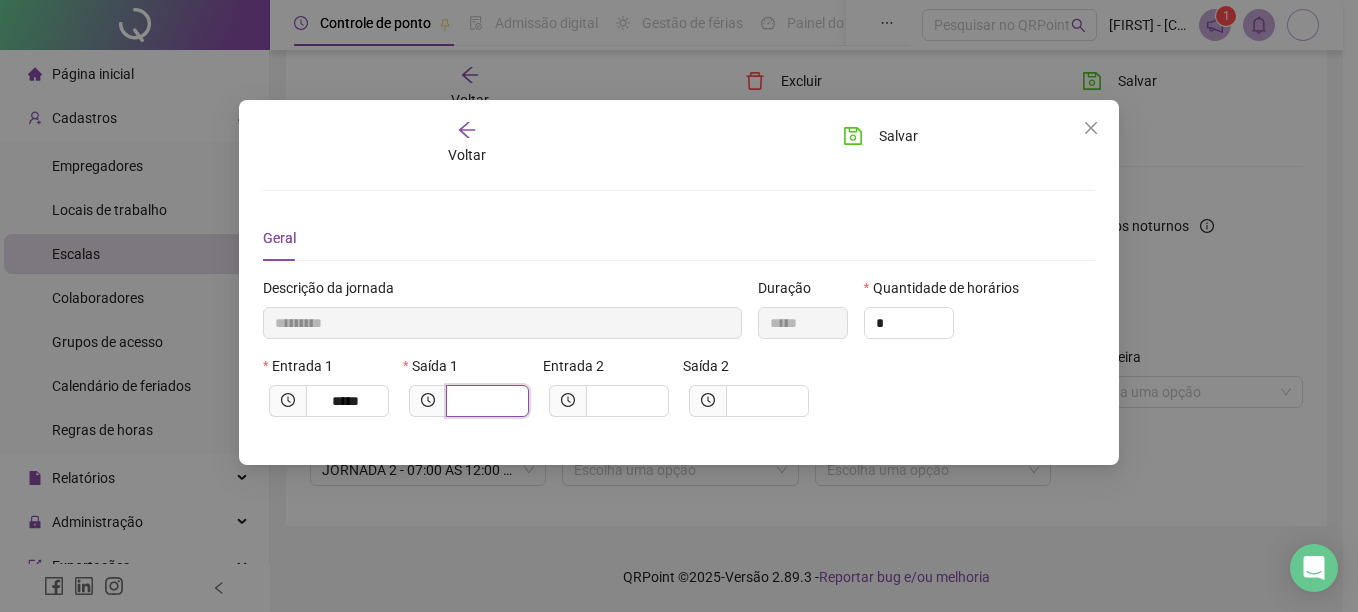 click at bounding box center [485, 401] 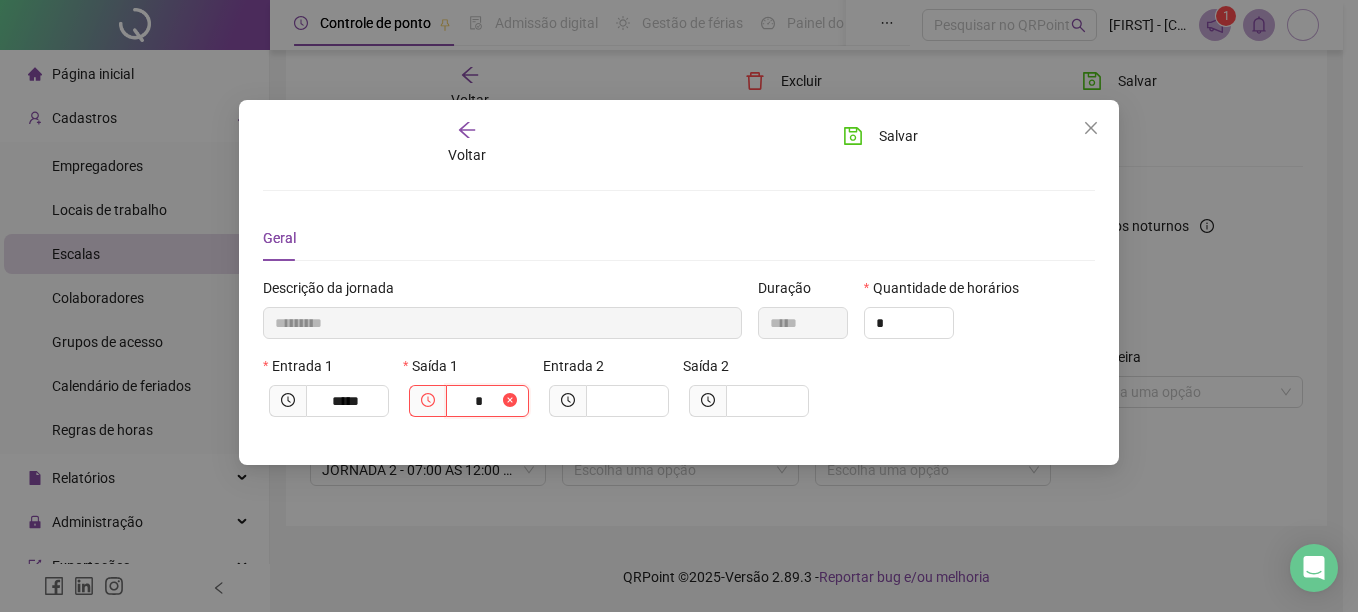 type on "**********" 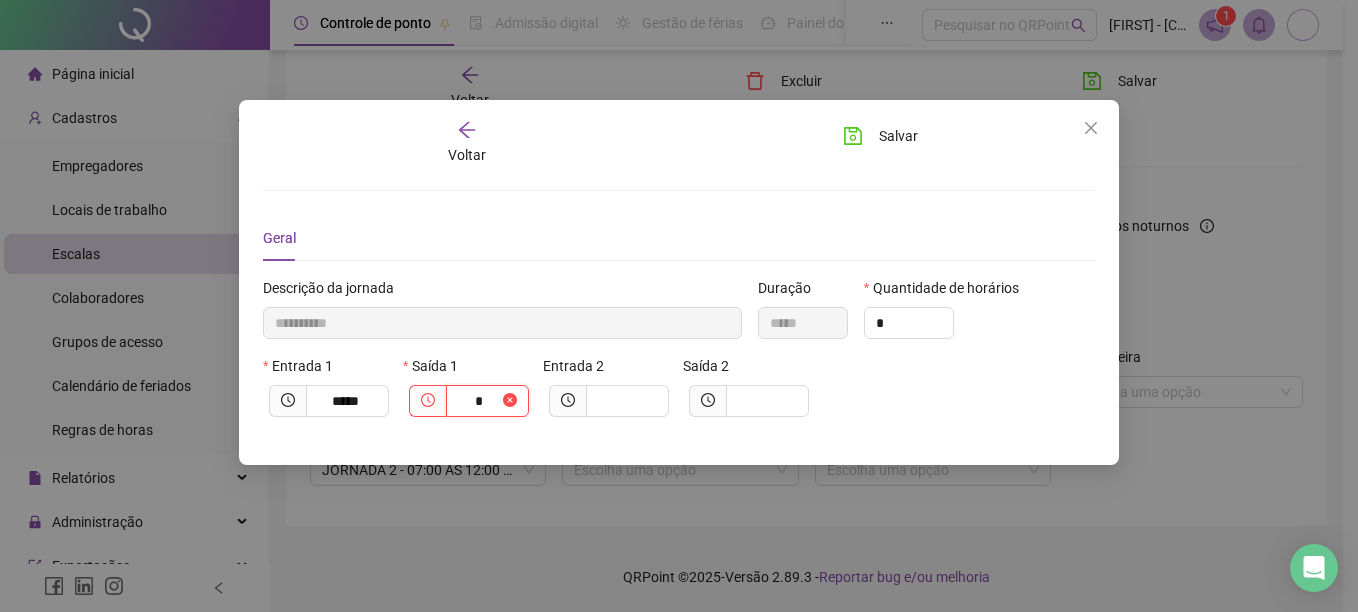 type on "**" 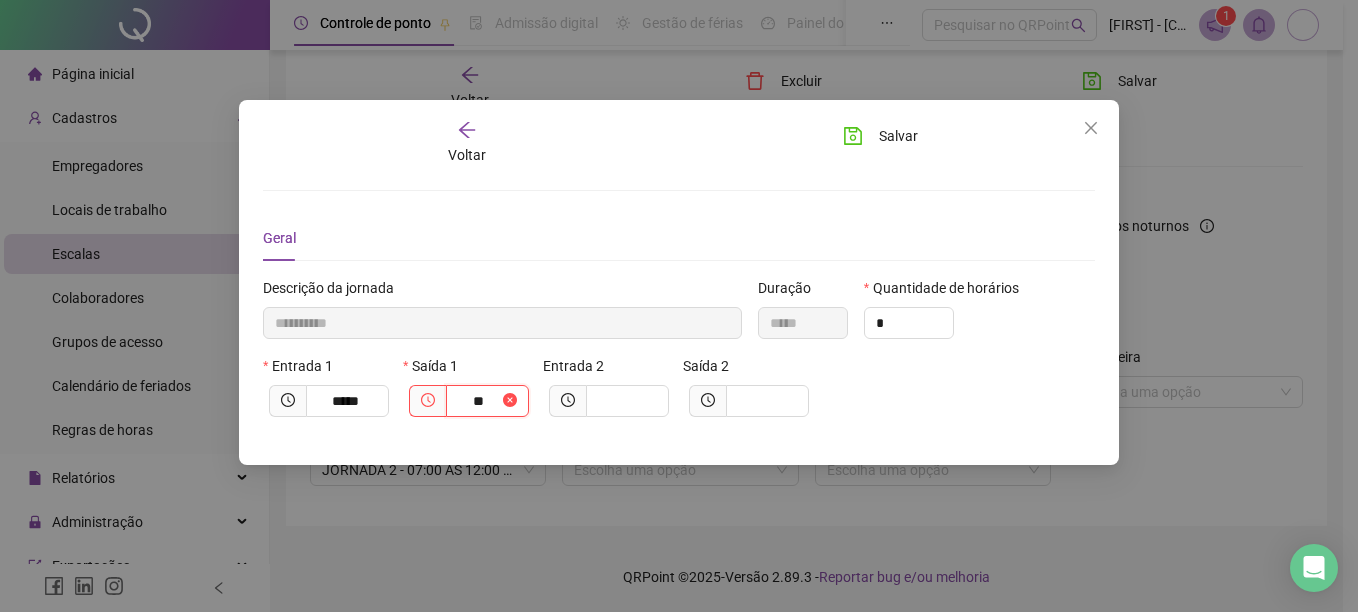 type on "**********" 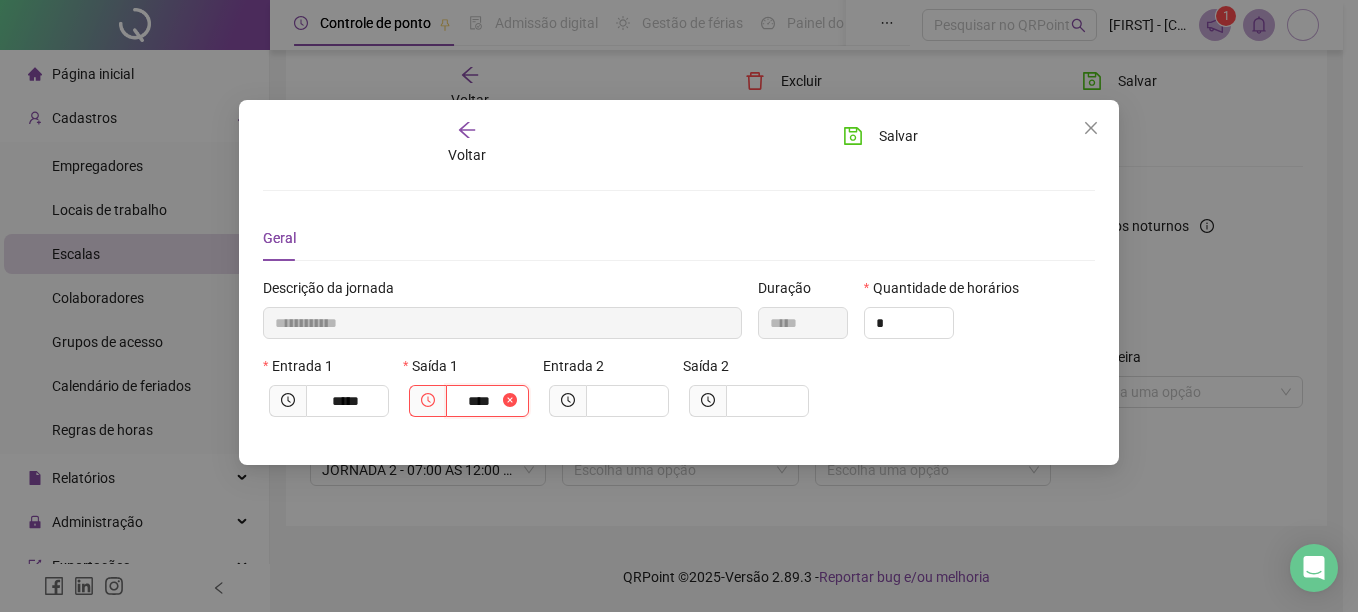 type on "**********" 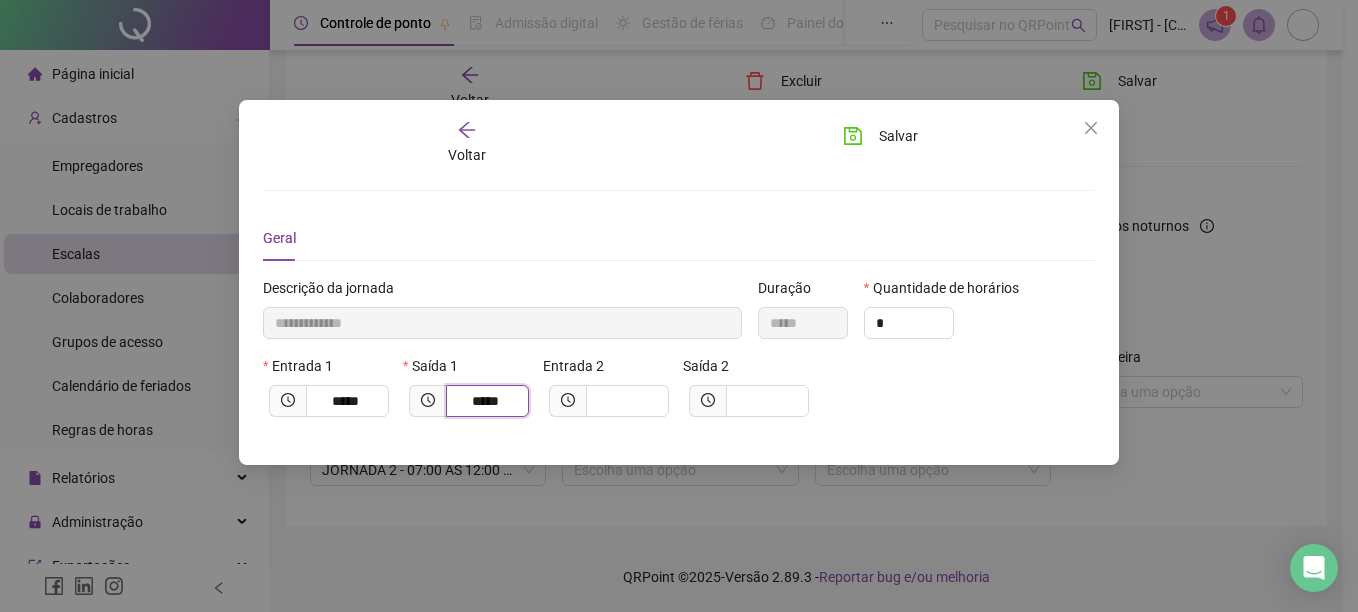 type on "*****" 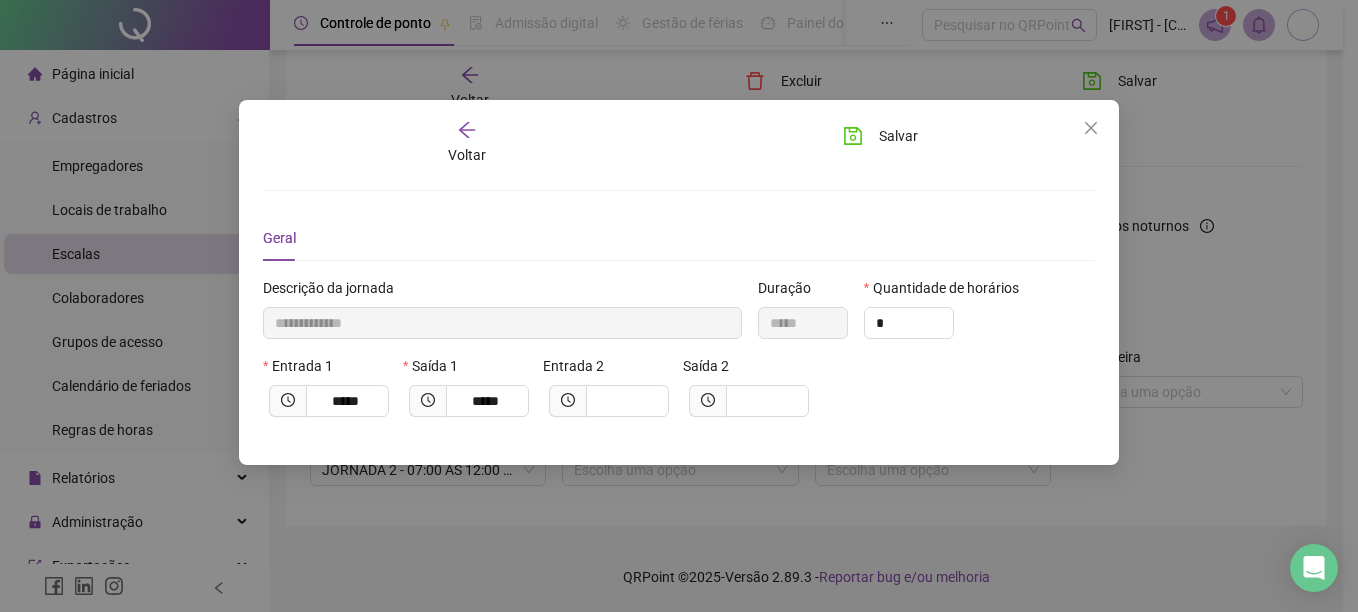 click on "Geral" at bounding box center [279, 238] 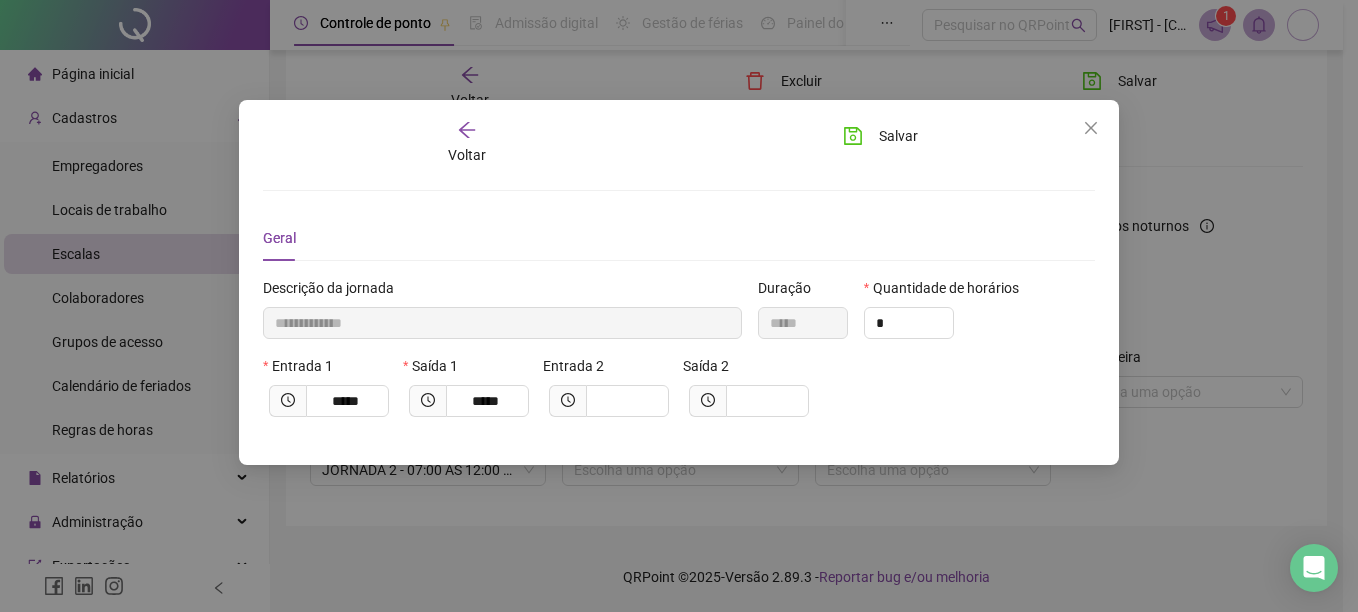click on "Descrição da jornada" at bounding box center [328, 288] 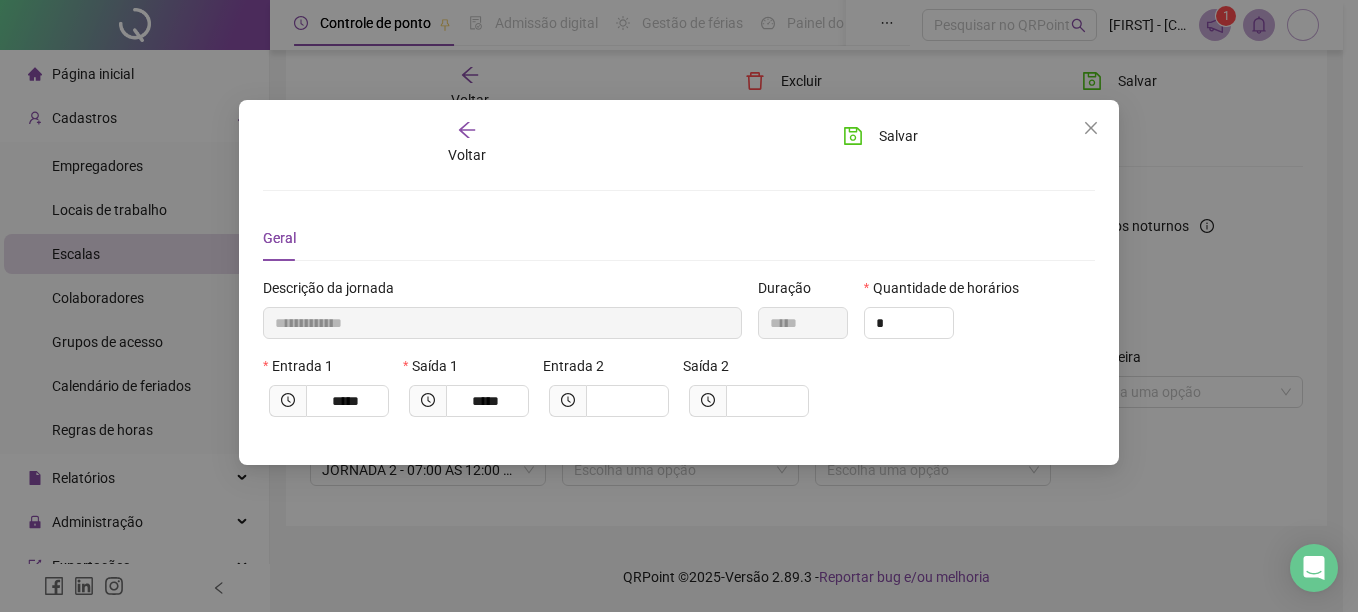 click on "Geral" at bounding box center (679, 238) 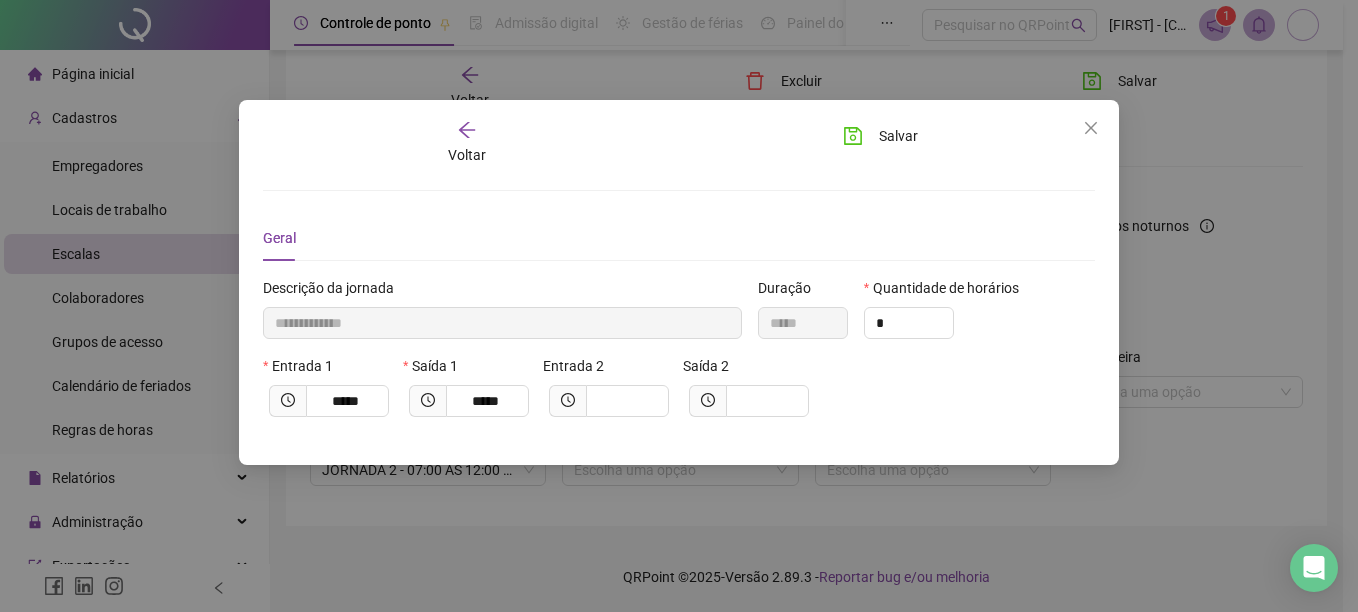 click on "Descrição da jornada" at bounding box center [328, 288] 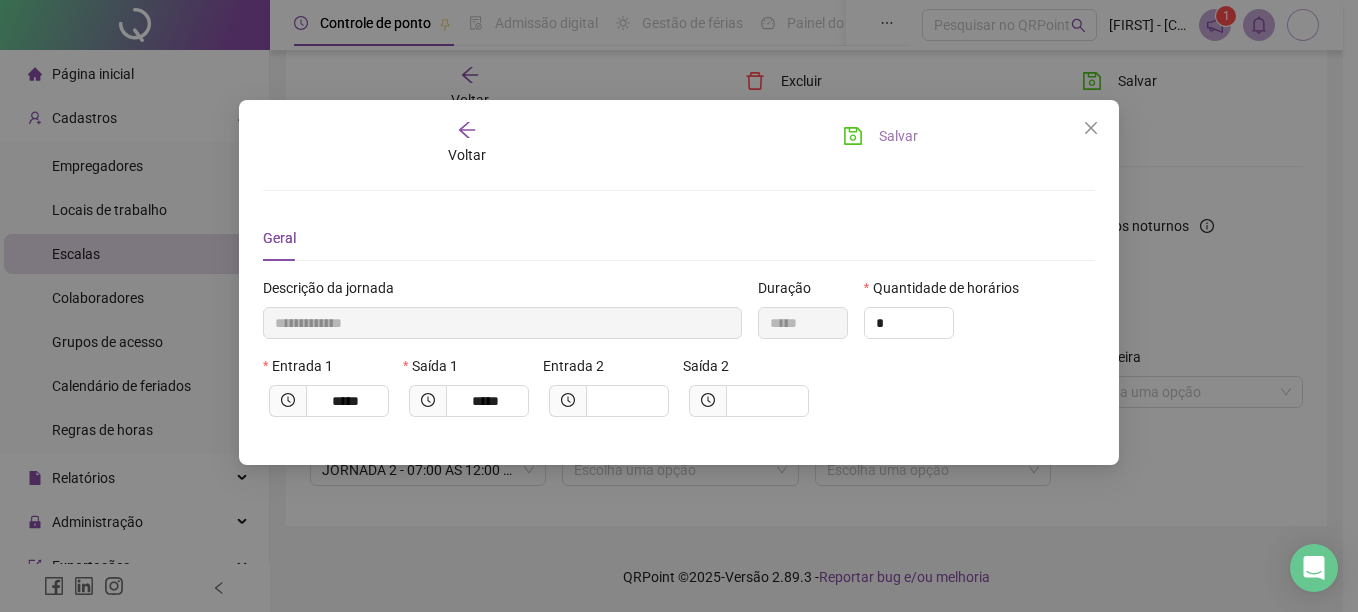 click on "Salvar" at bounding box center (898, 136) 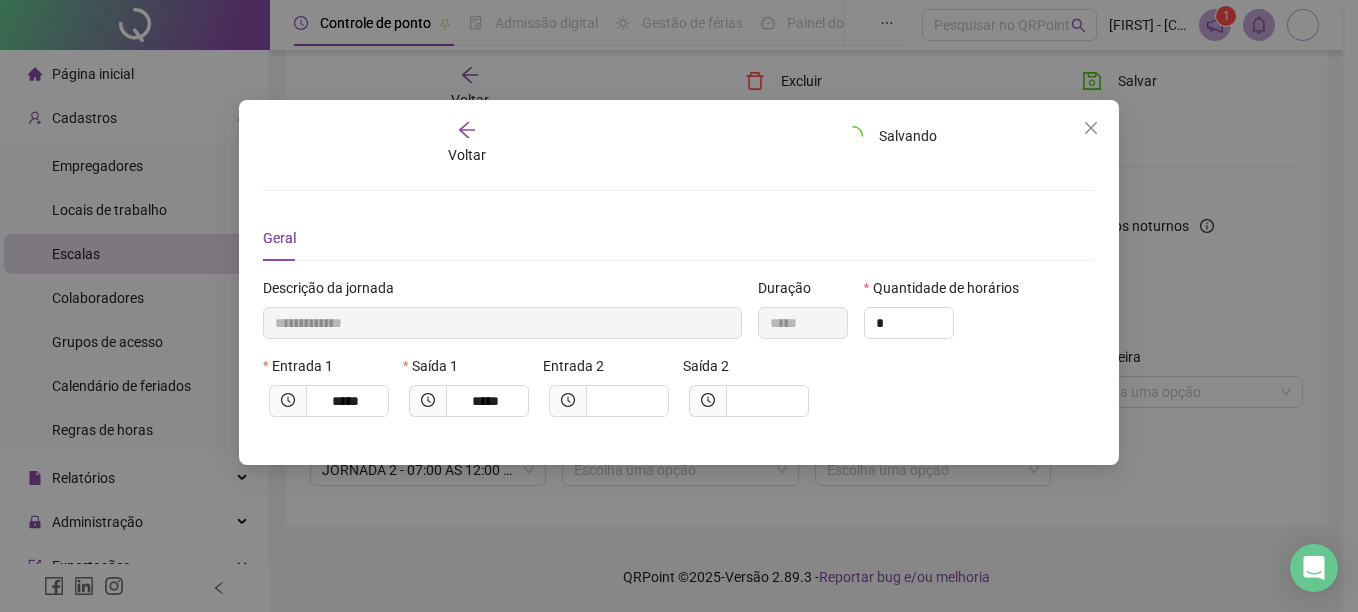 type 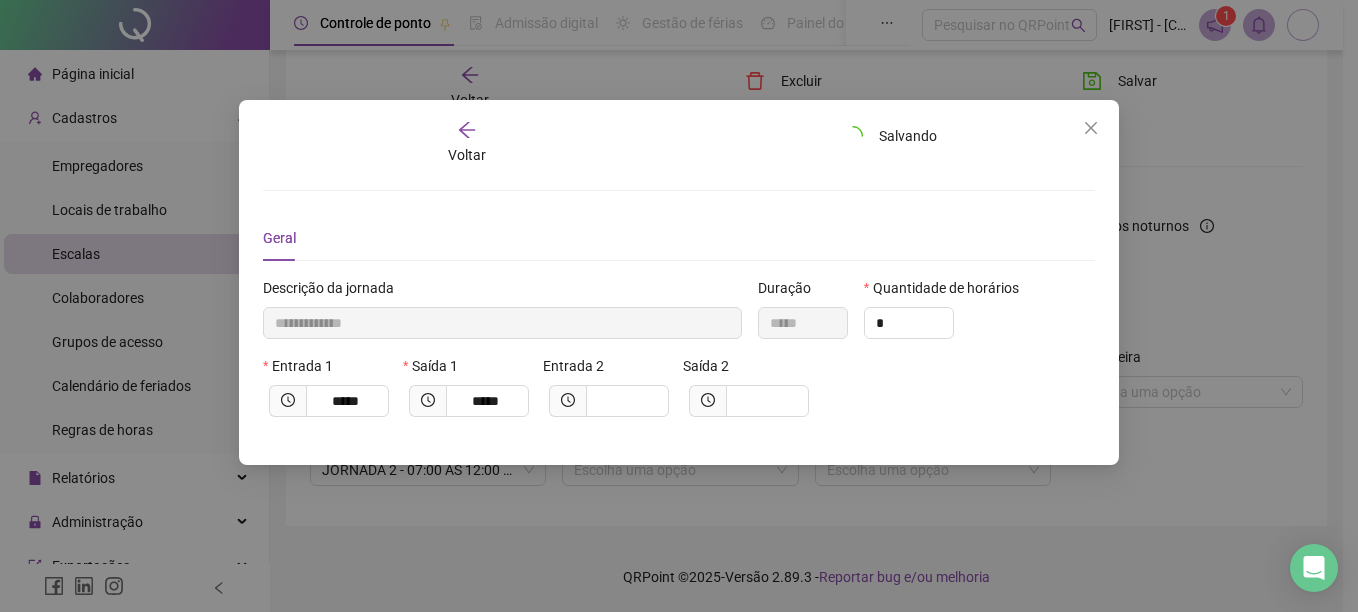 type 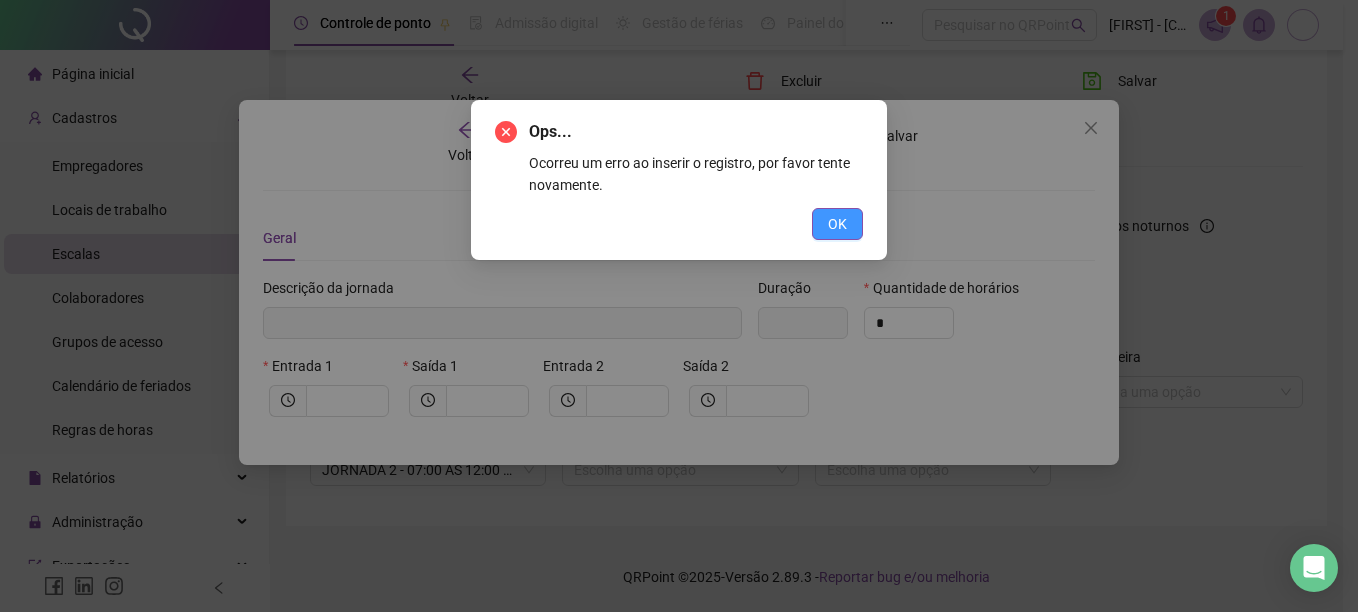 click on "OK" at bounding box center [837, 224] 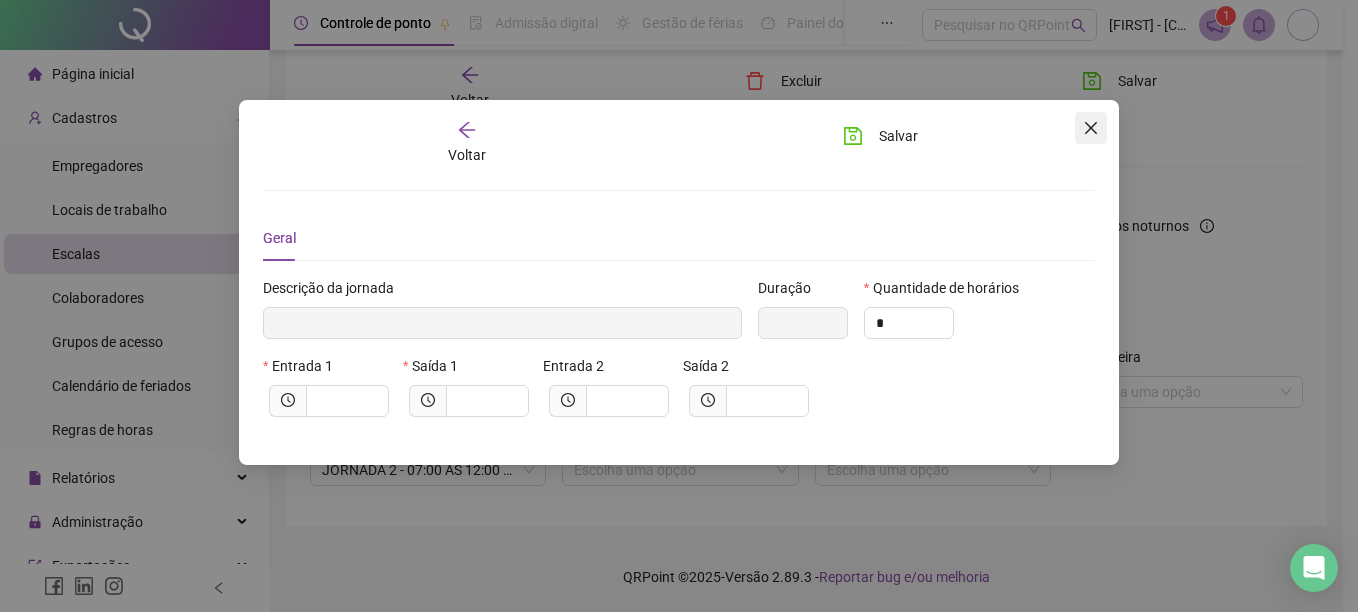 click 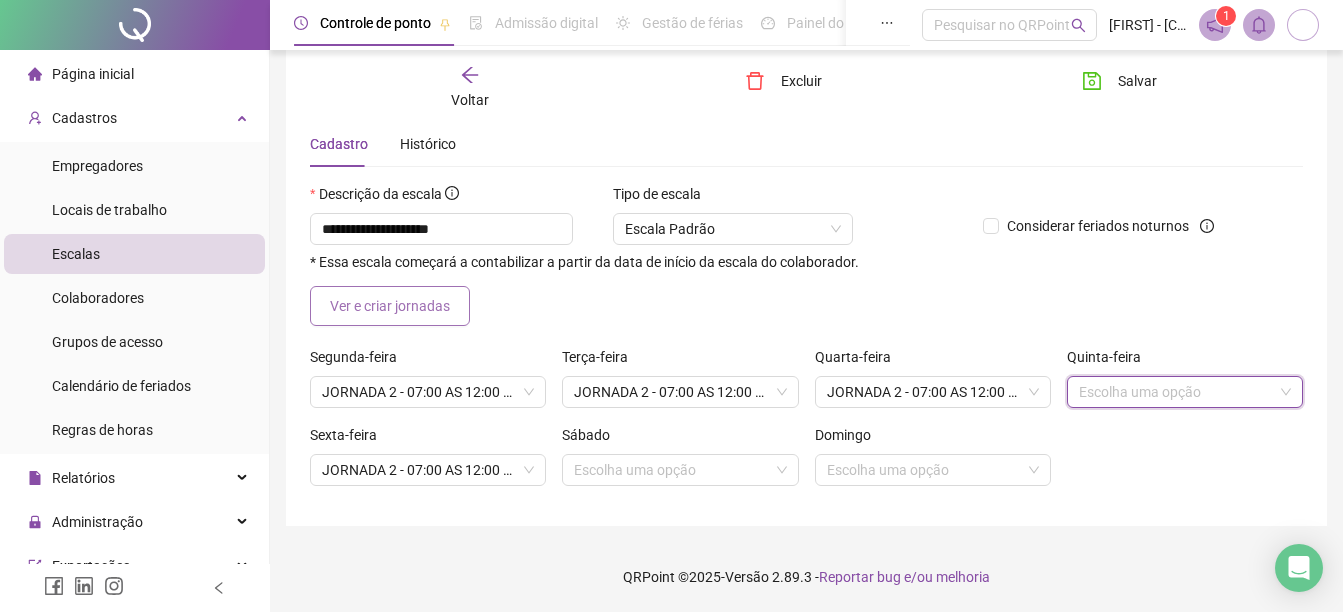 click on "Ver e criar jornadas" at bounding box center (390, 306) 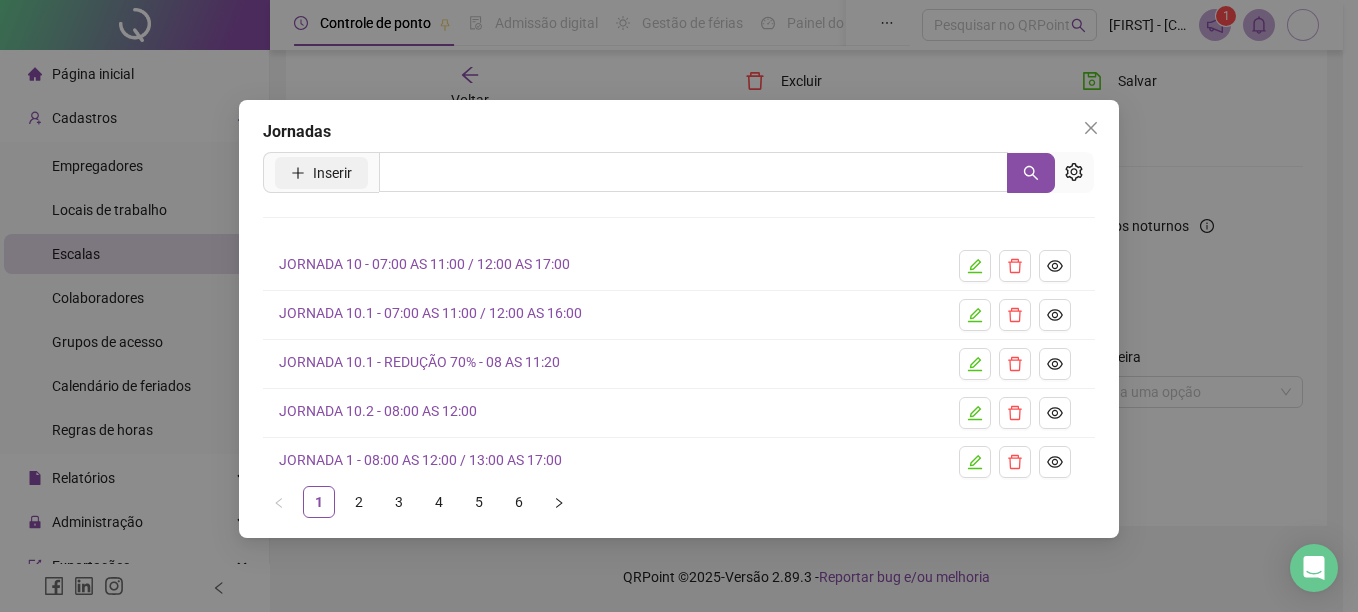 click on "Inserir" at bounding box center (332, 173) 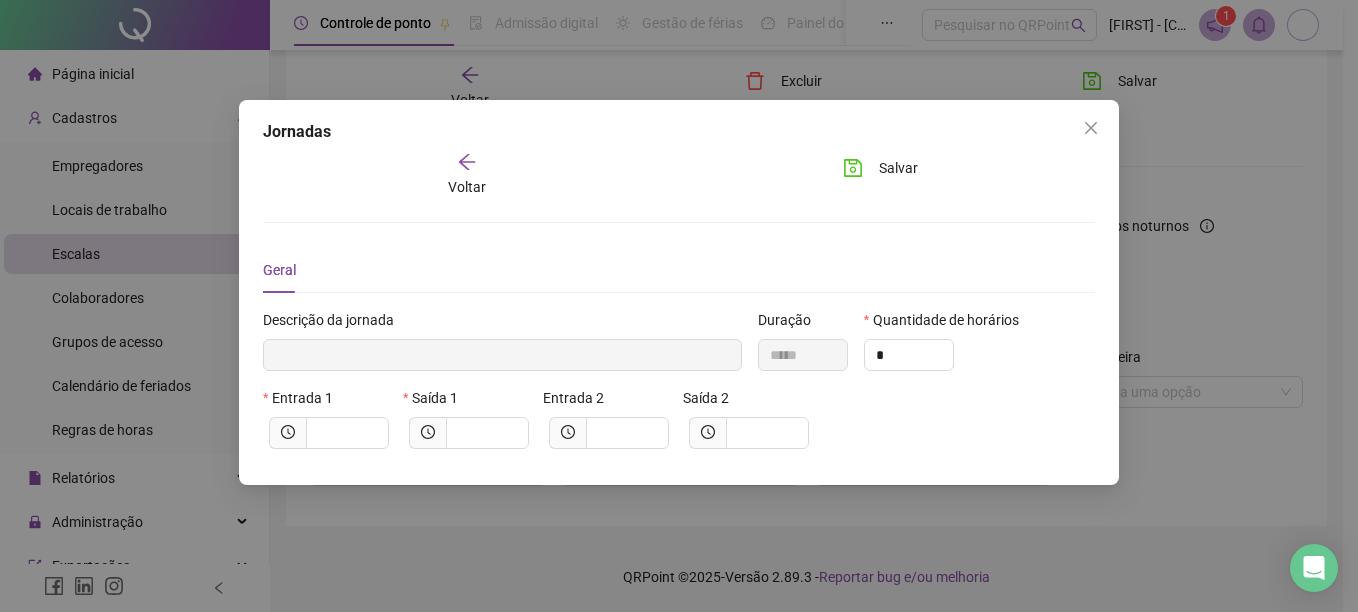 type 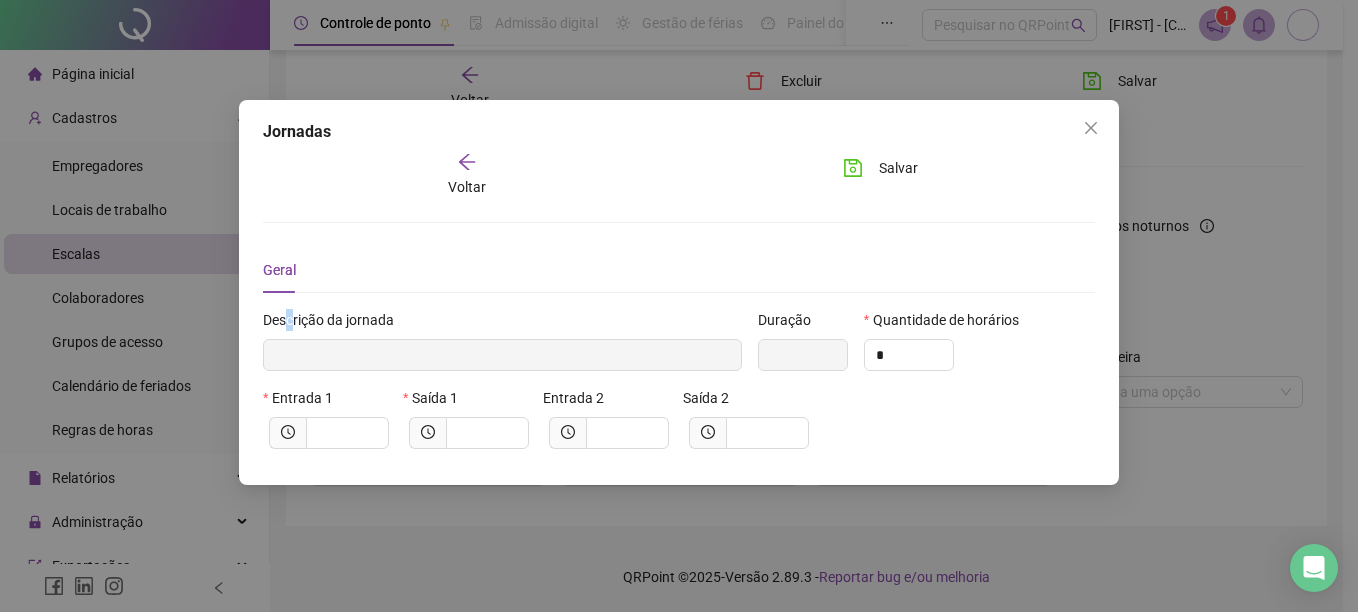 click on "Descrição da jornada" at bounding box center [328, 320] 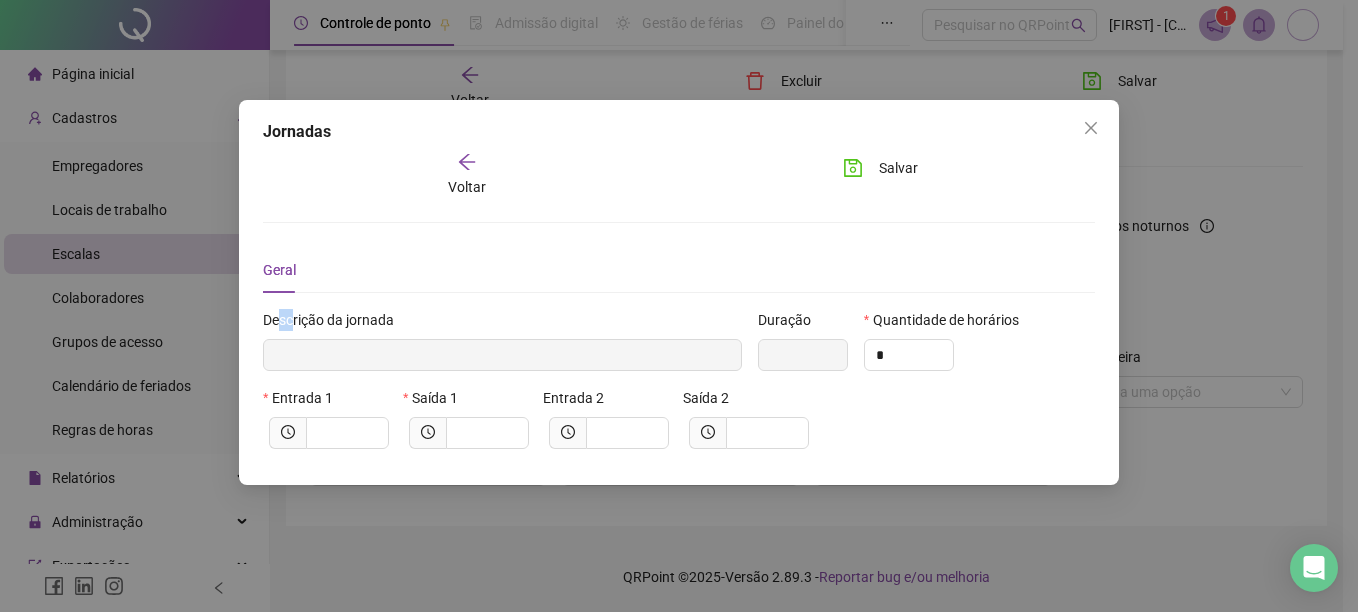 click on "Descrição da jornada" at bounding box center [328, 320] 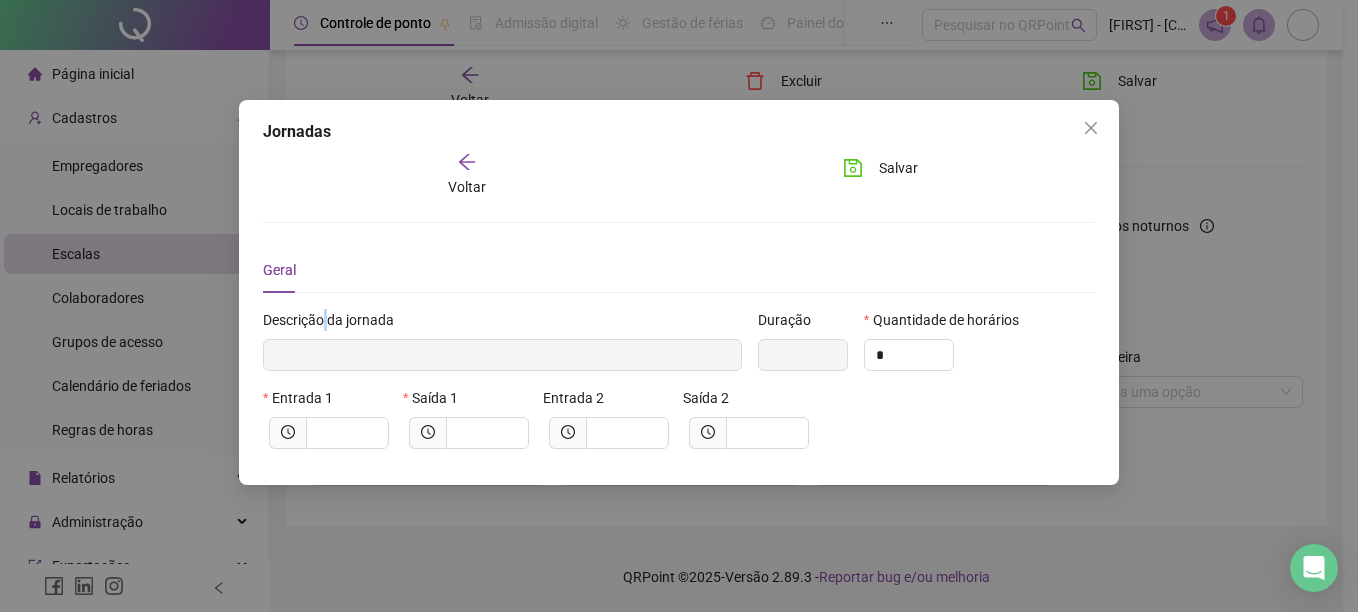 click on "Descrição da jornada" at bounding box center (328, 320) 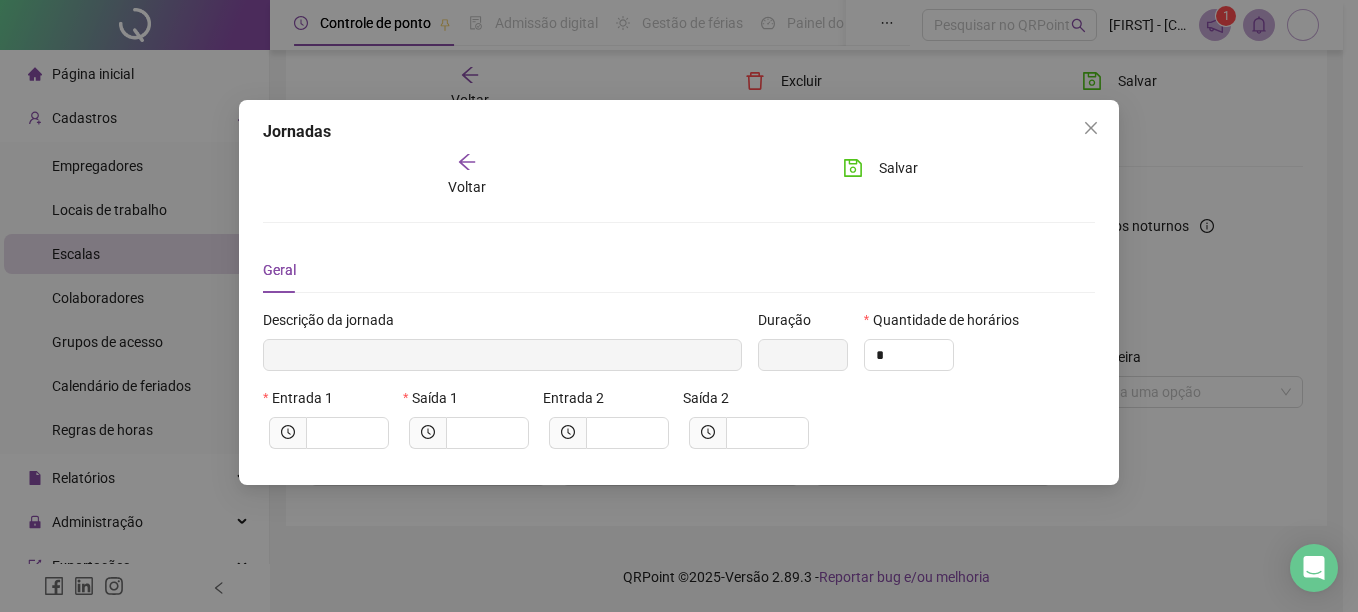 click on "Descrição da jornada" at bounding box center (502, 324) 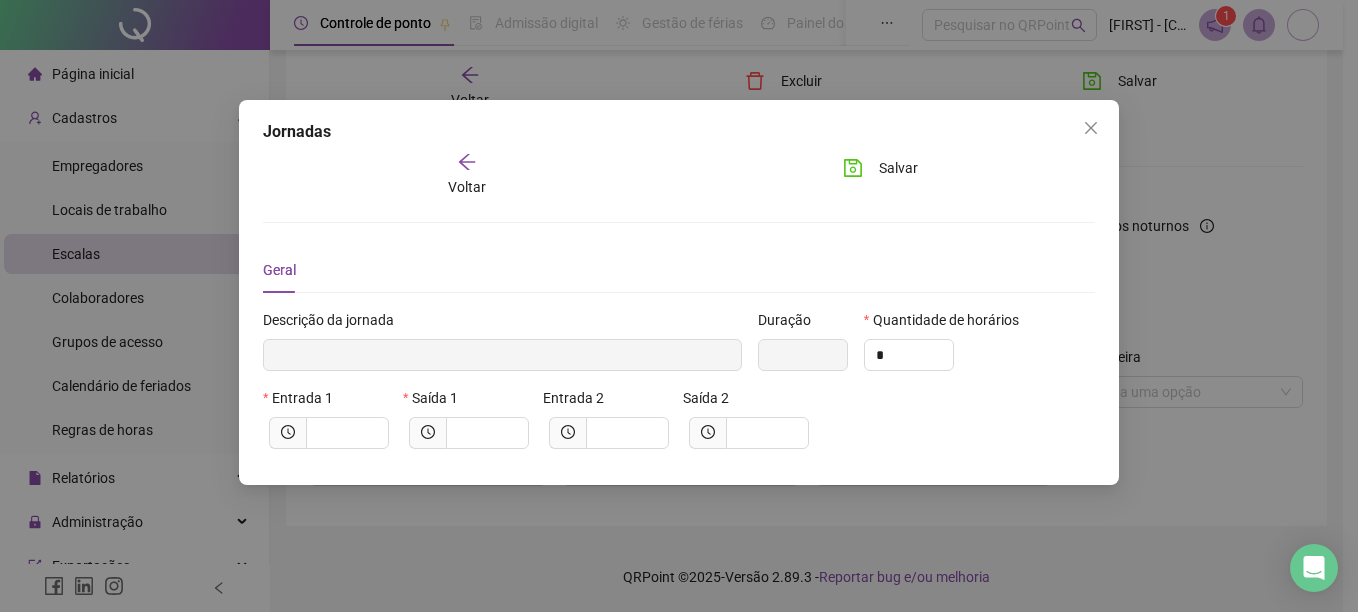 click on "Geral" at bounding box center [679, 270] 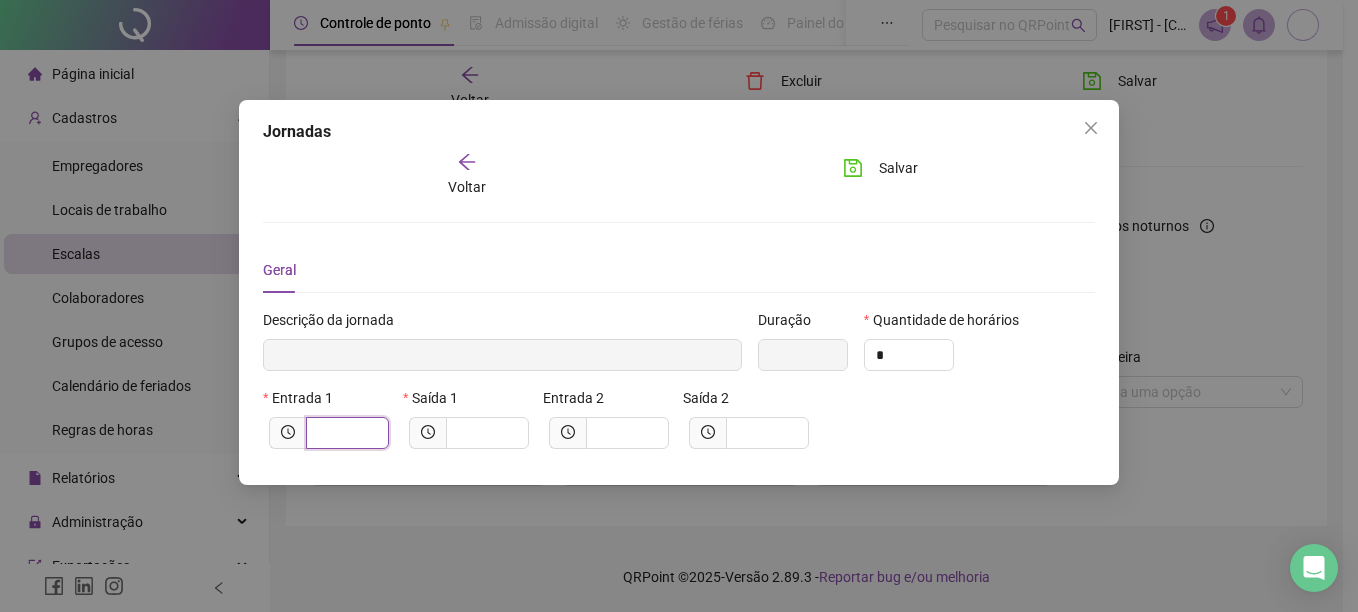 click at bounding box center (345, 433) 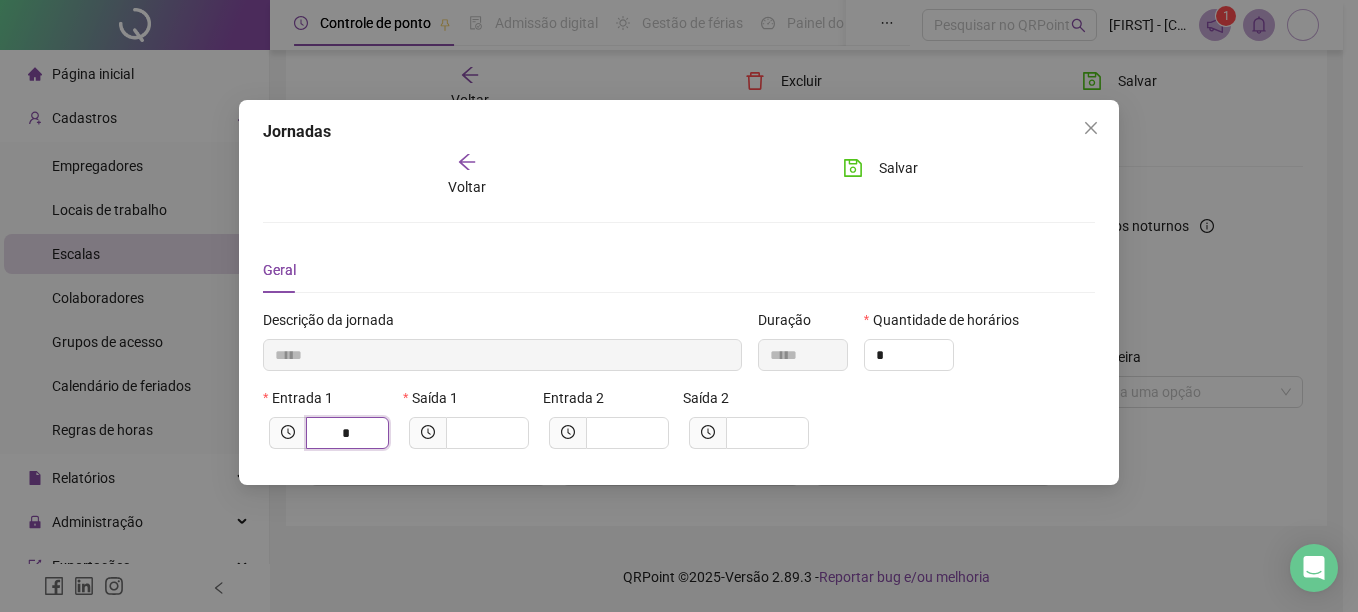 type on "******" 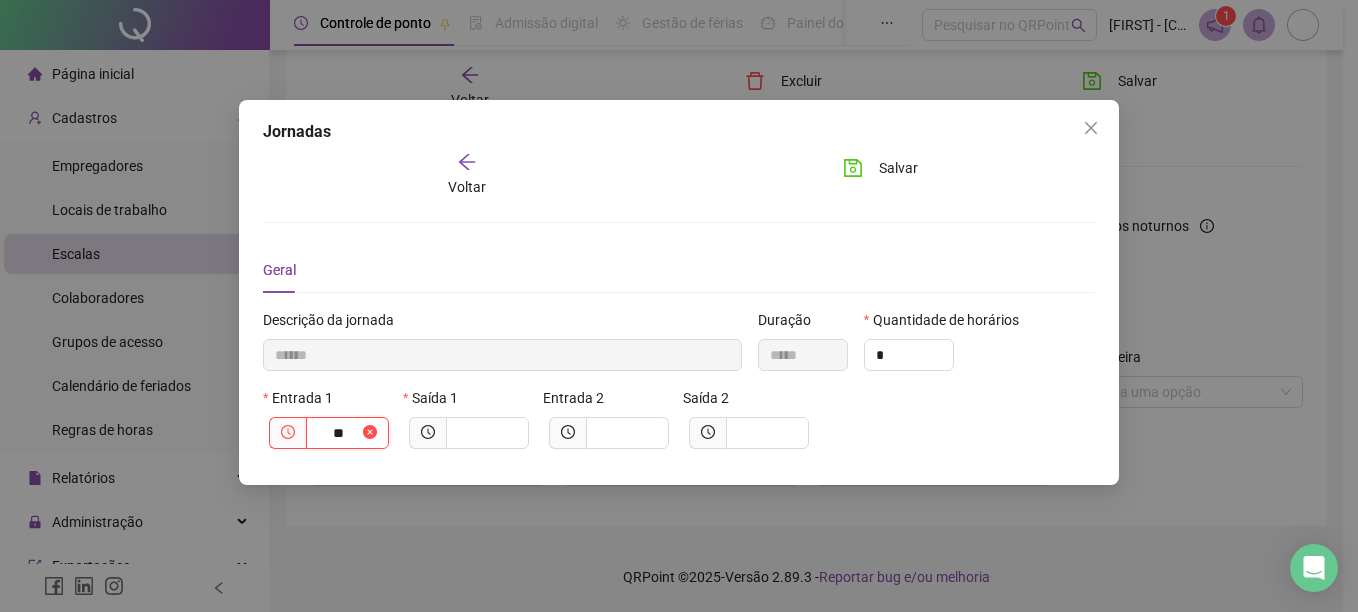 type on "********" 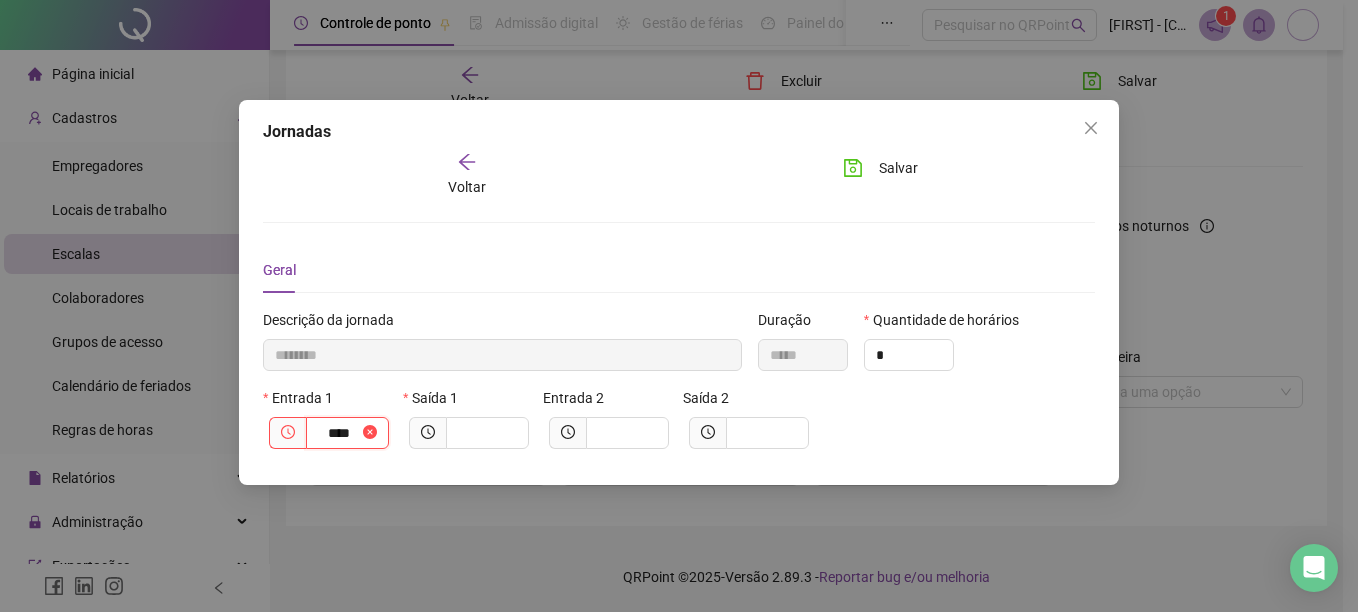type on "*********" 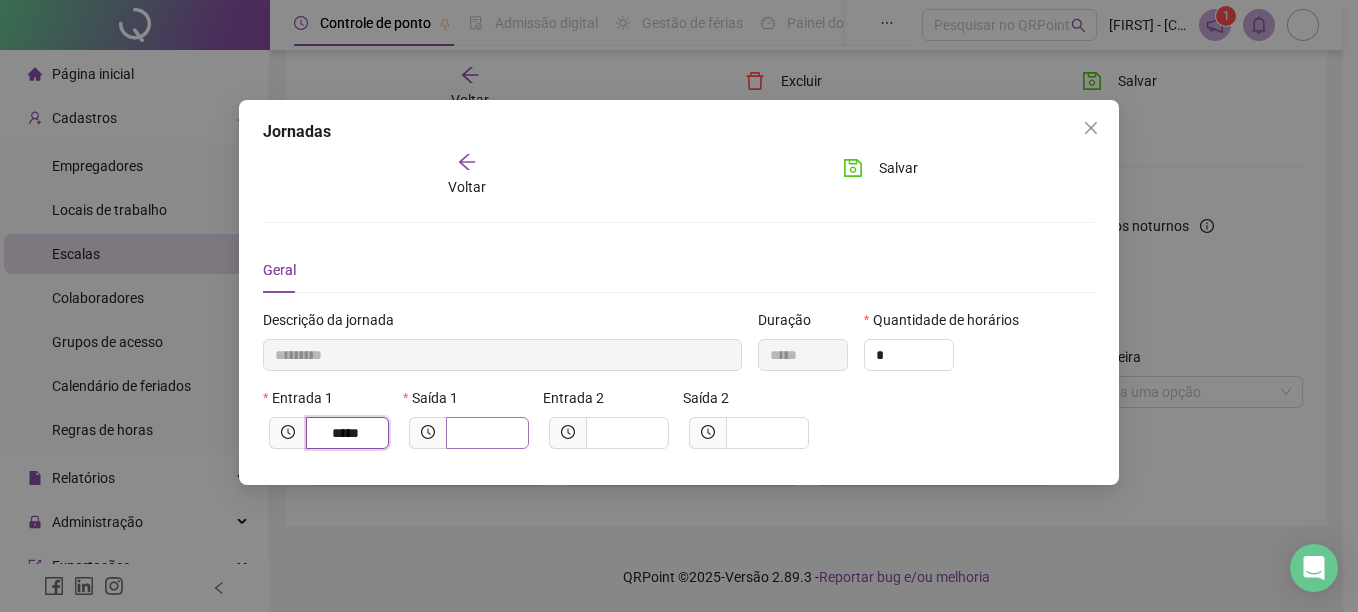 type on "*****" 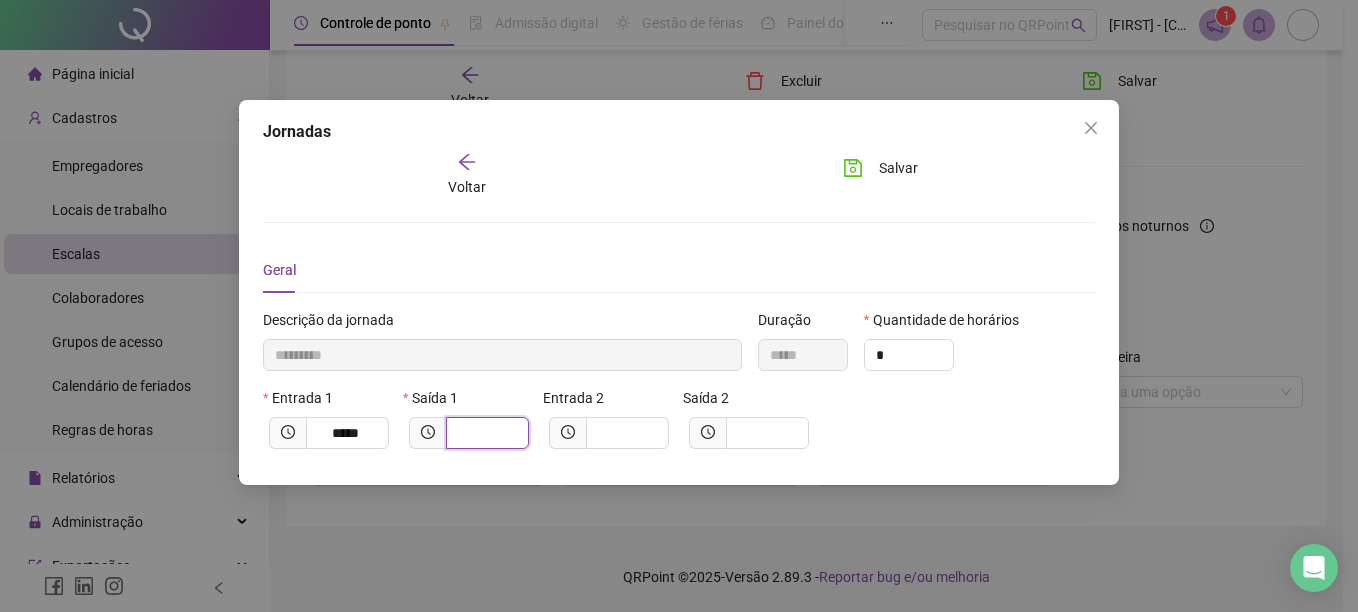 click at bounding box center (485, 433) 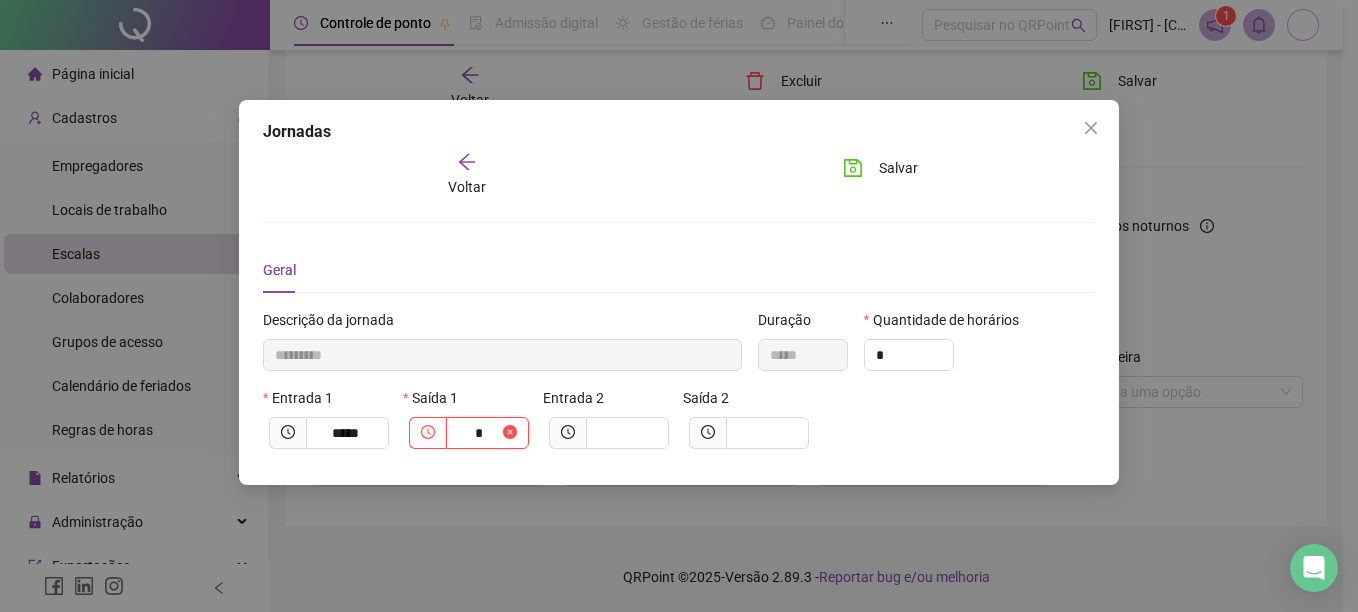 type on "**********" 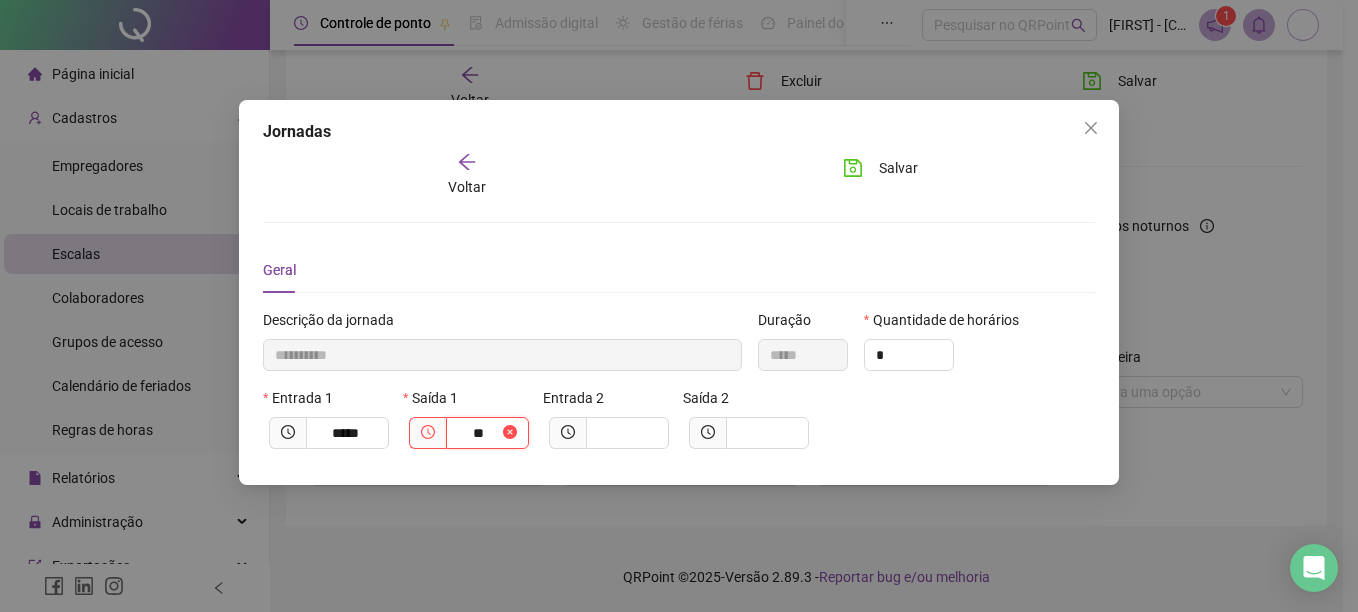 type on "**********" 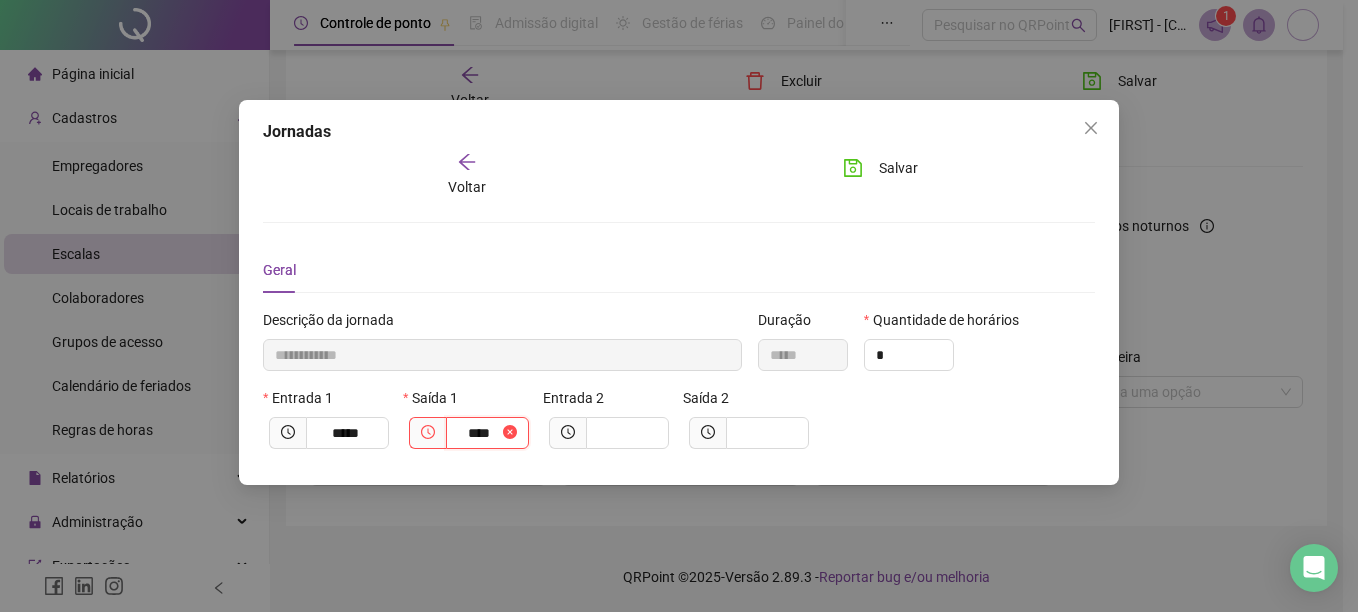 type on "**********" 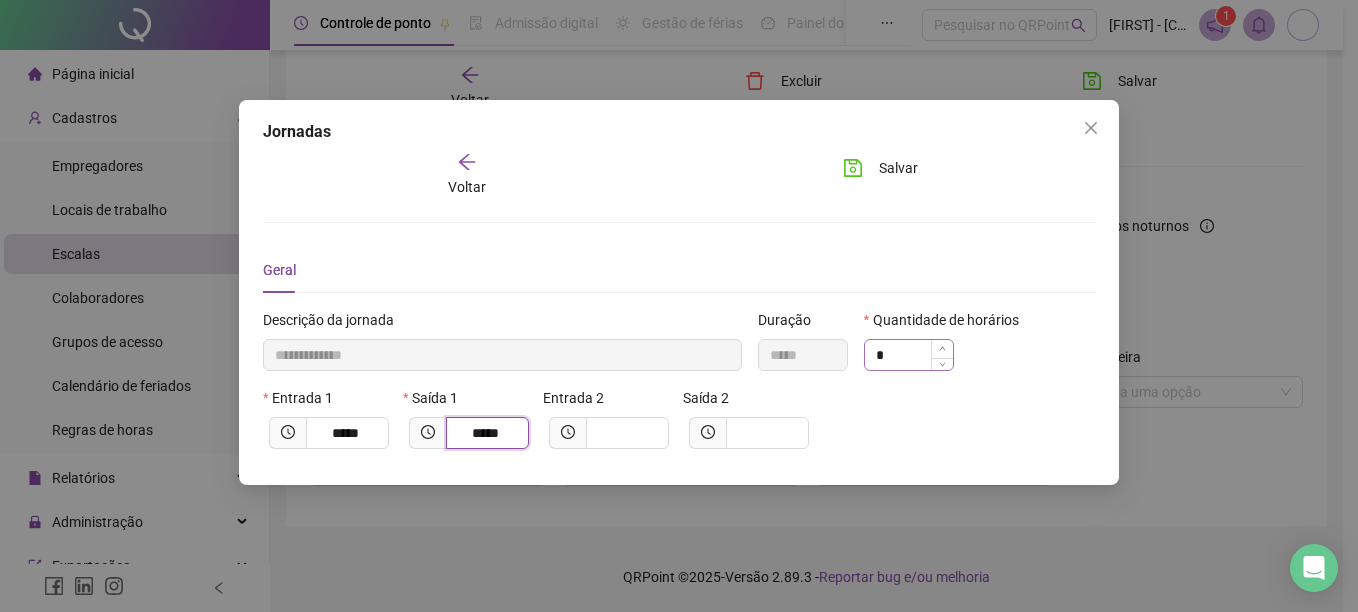 type on "*****" 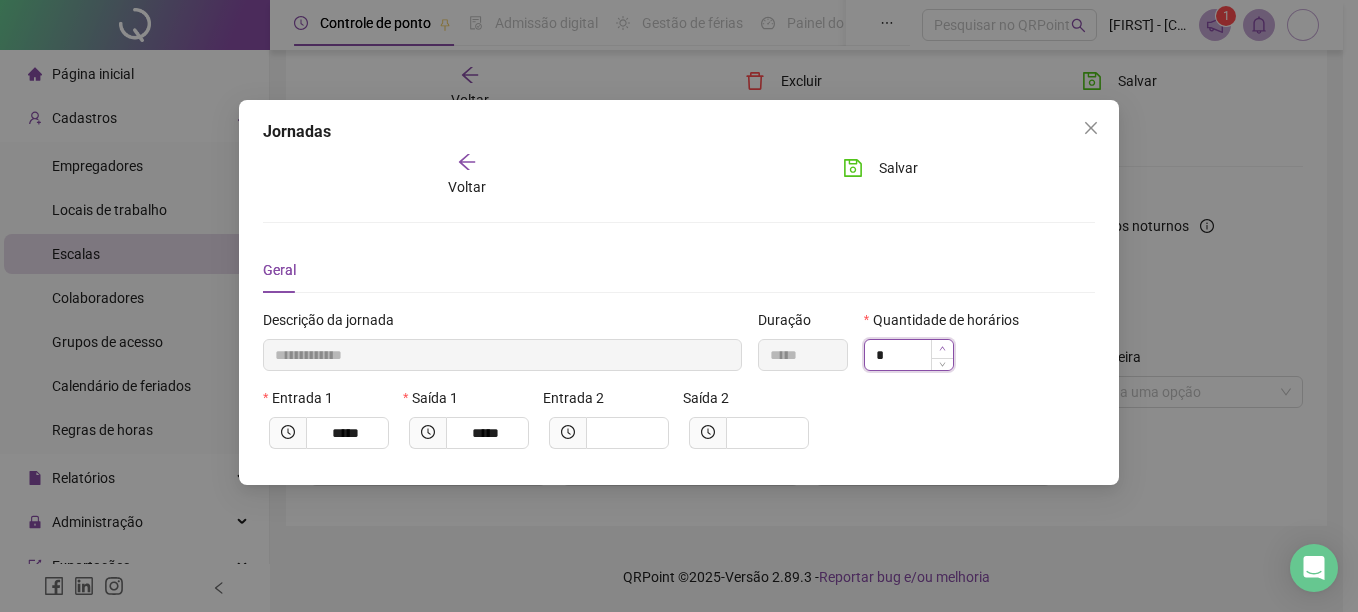 type on "**********" 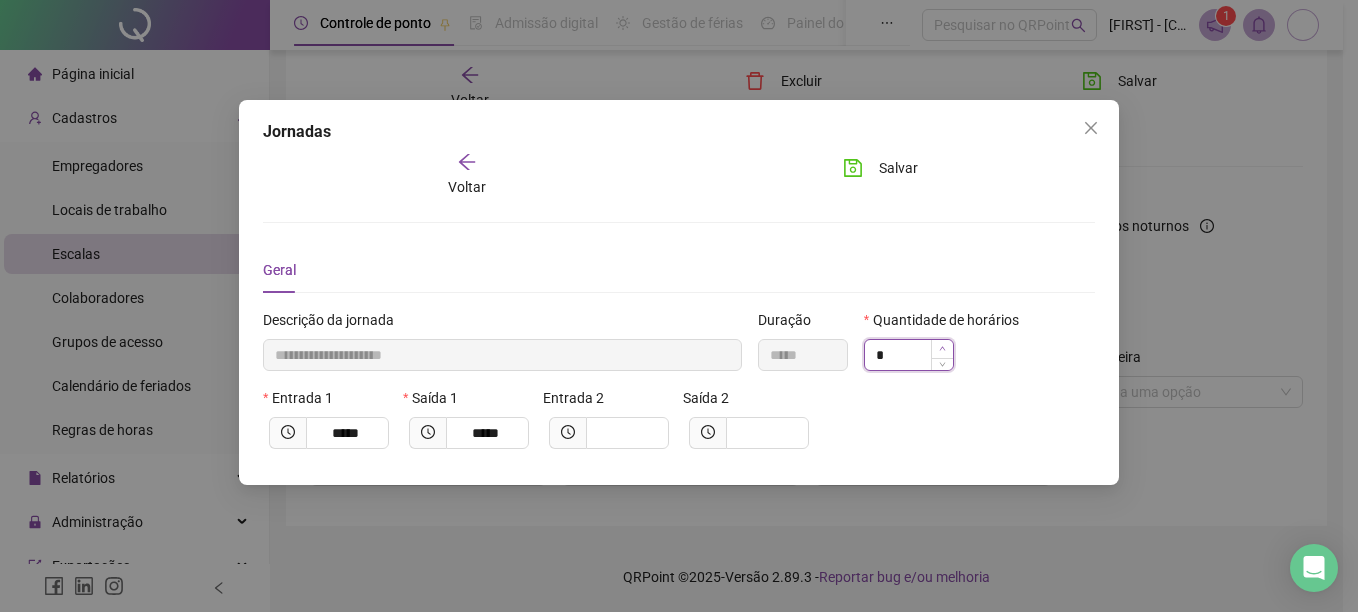 click at bounding box center [942, 349] 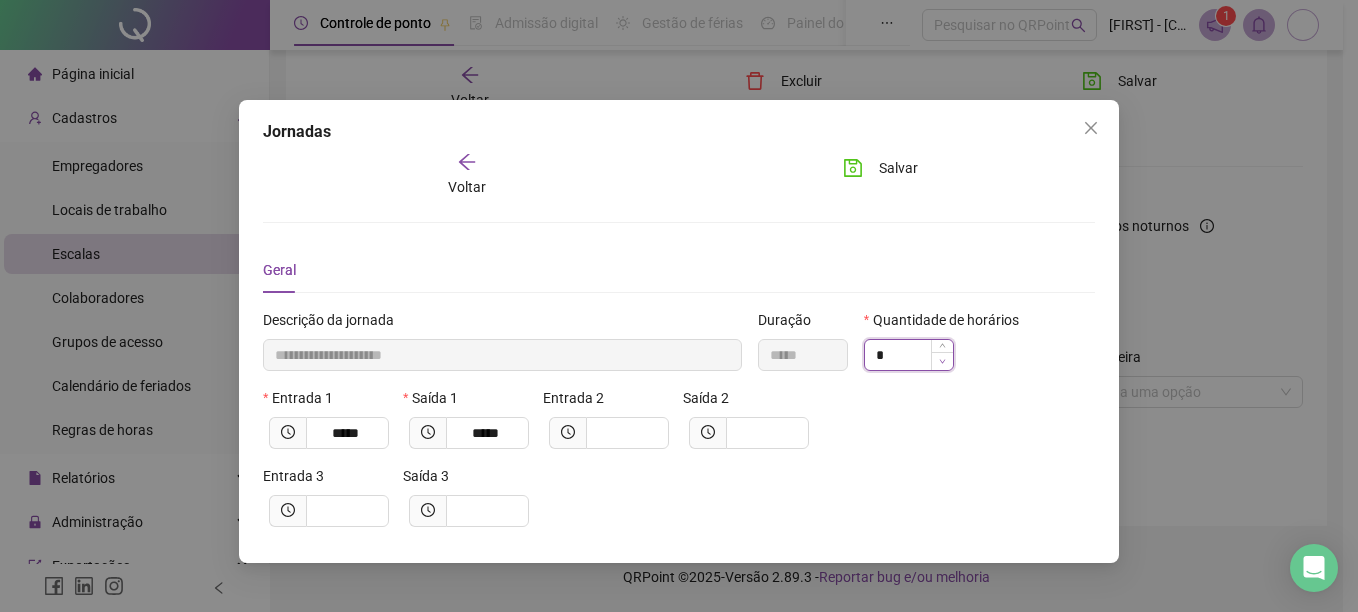type on "**********" 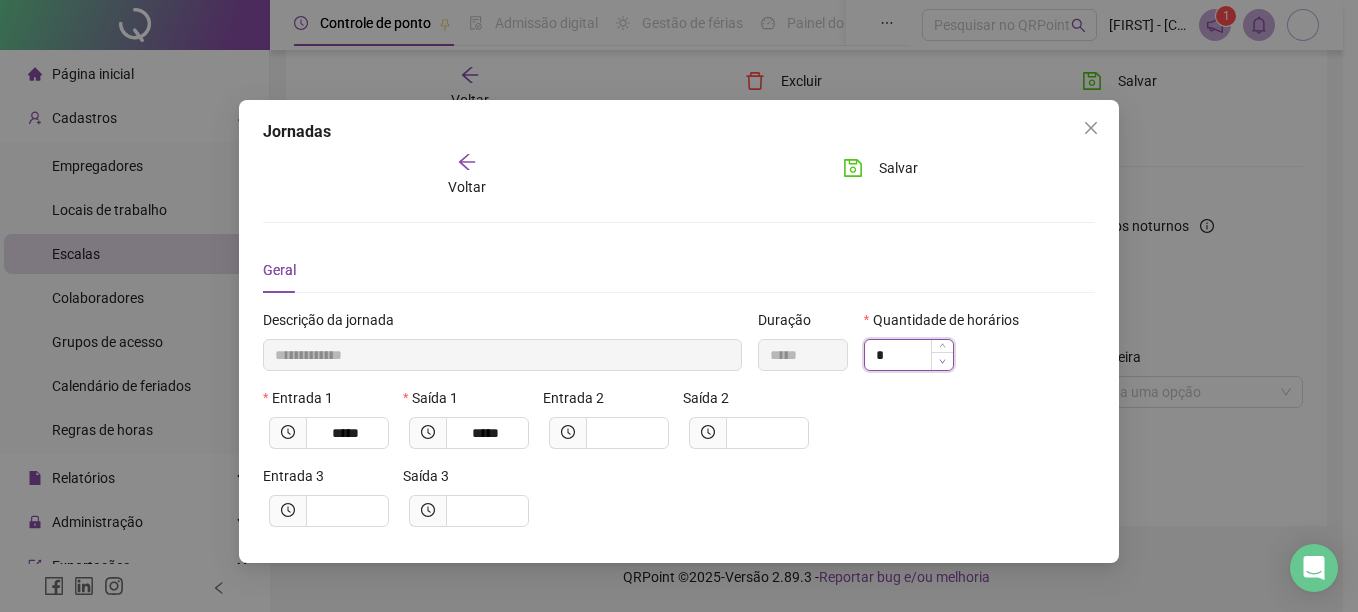click at bounding box center [942, 361] 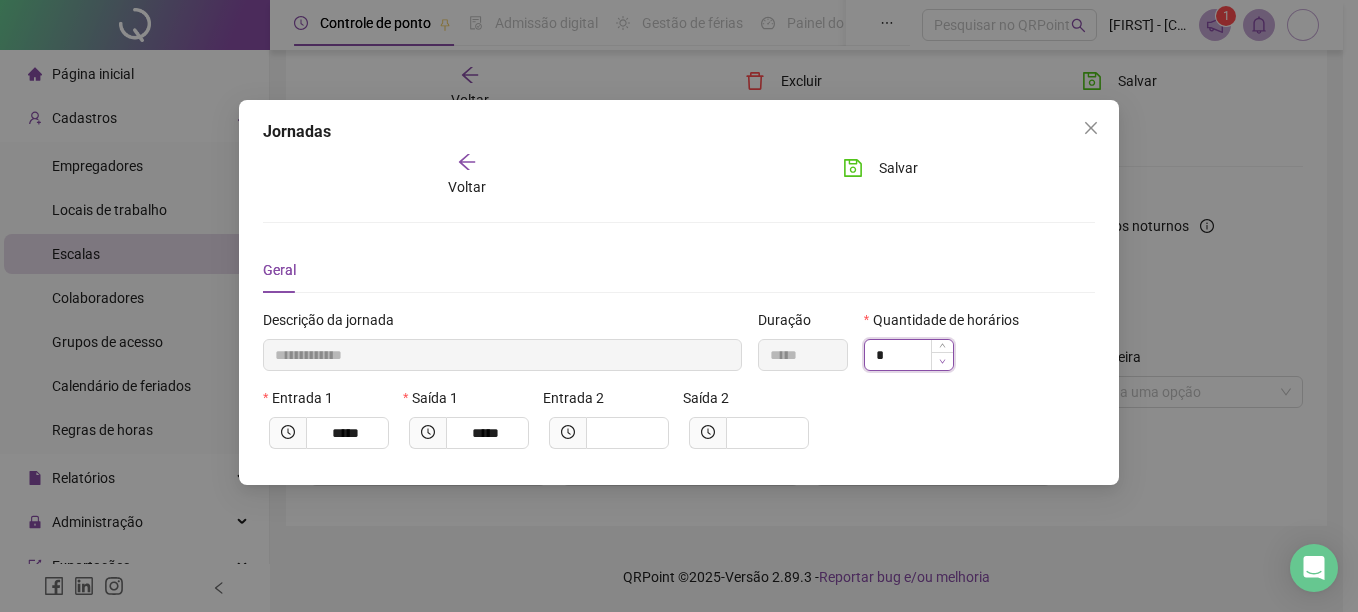 click 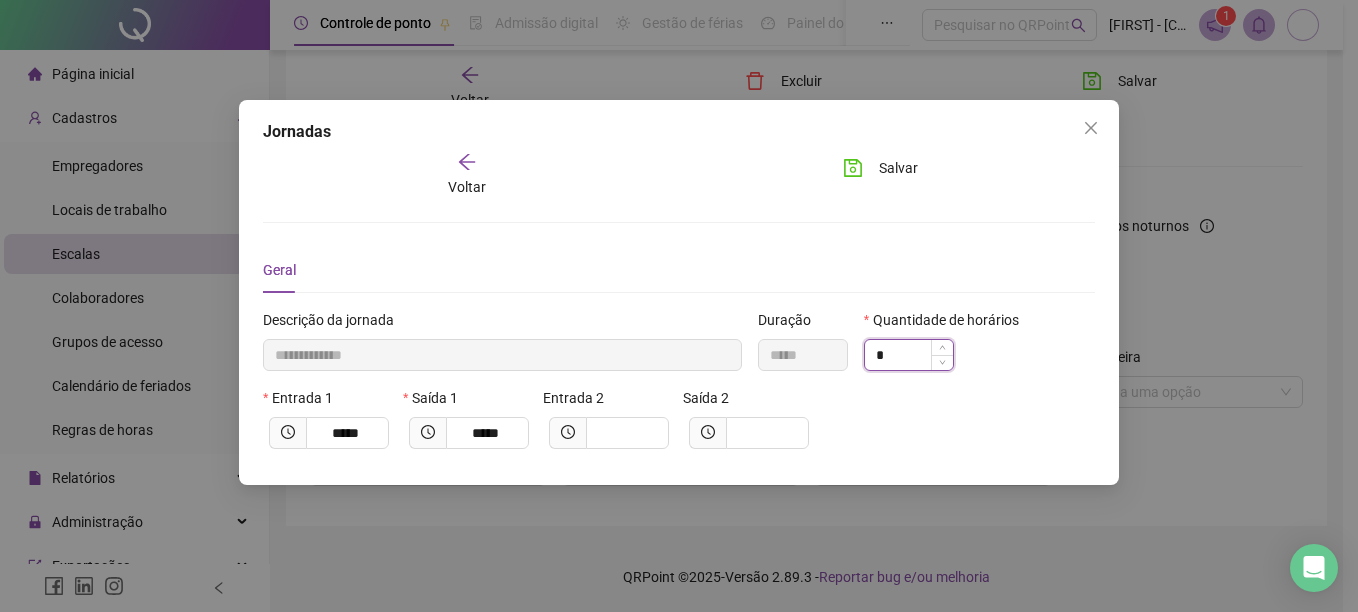 drag, startPoint x: 904, startPoint y: 347, endPoint x: 864, endPoint y: 352, distance: 40.311287 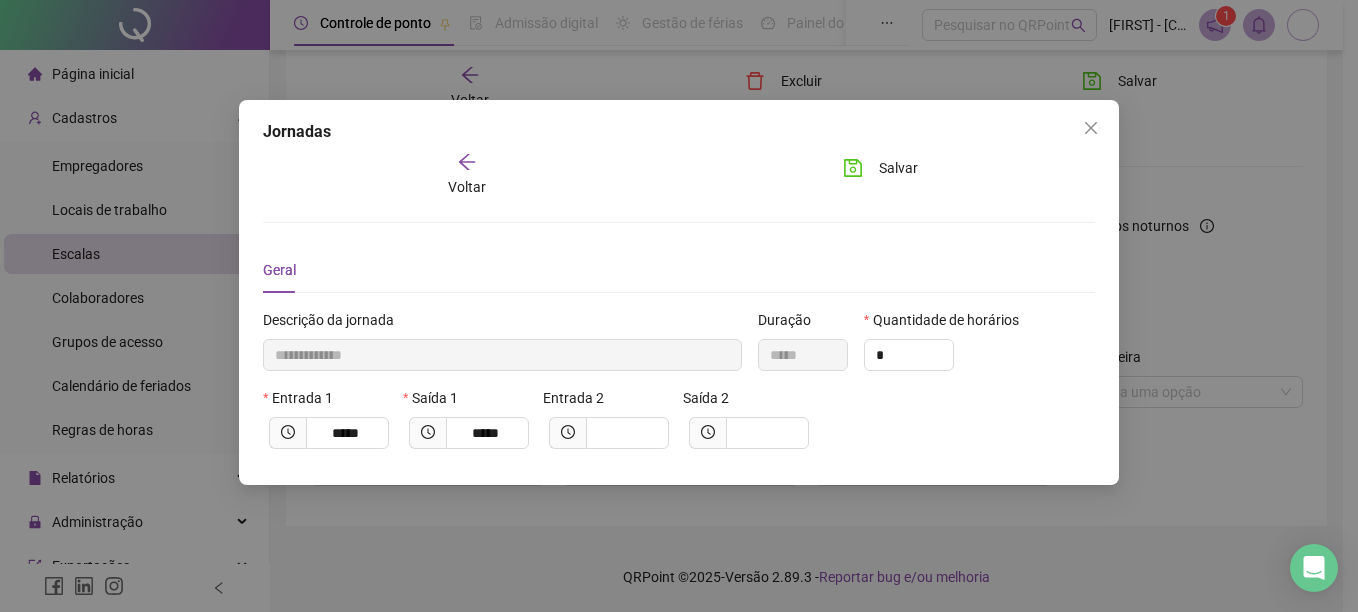 type on "*" 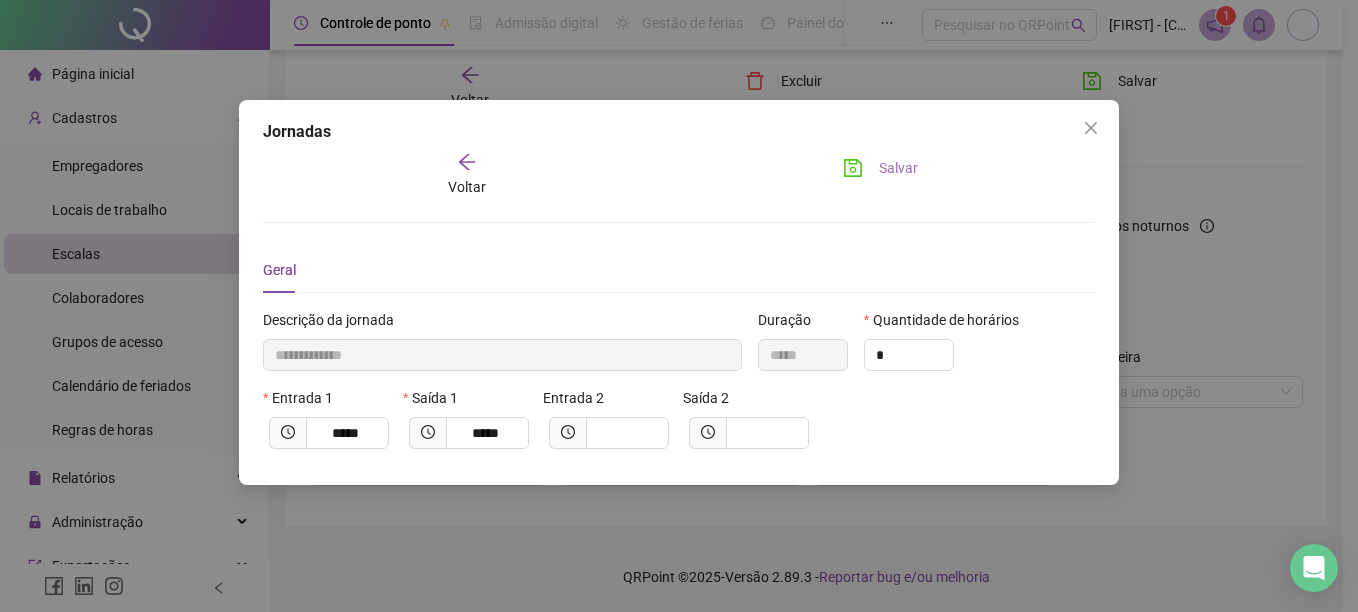 click on "Salvar" at bounding box center (898, 168) 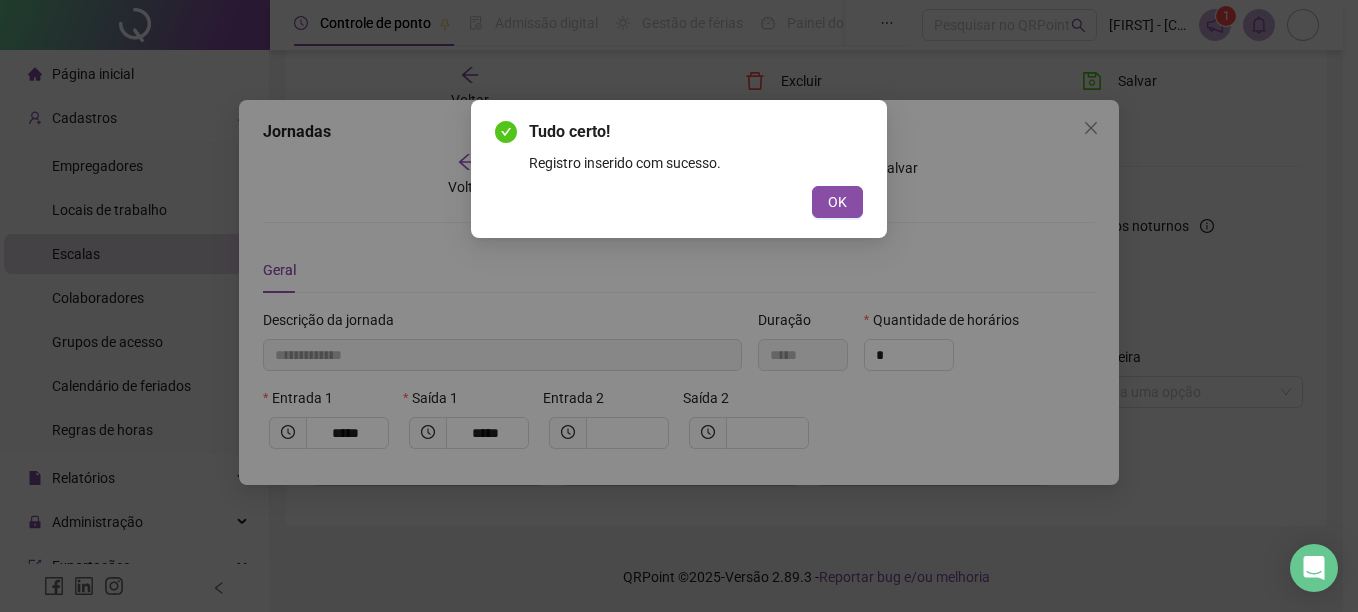 click on "OK" at bounding box center [837, 202] 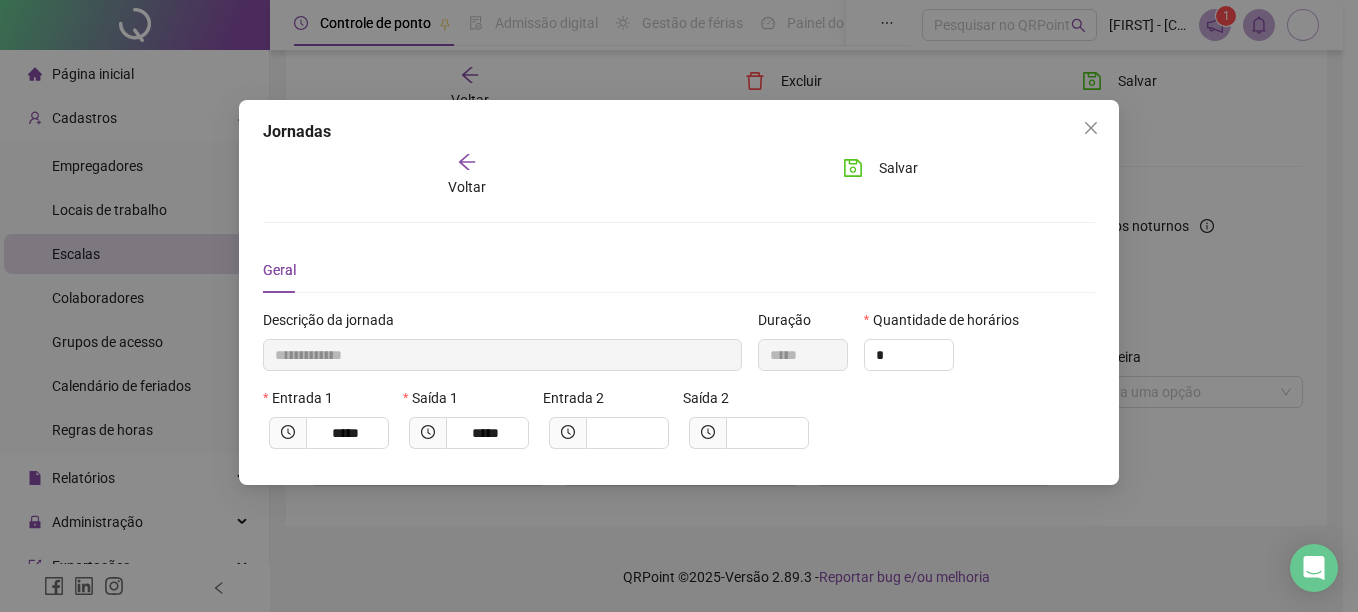 click 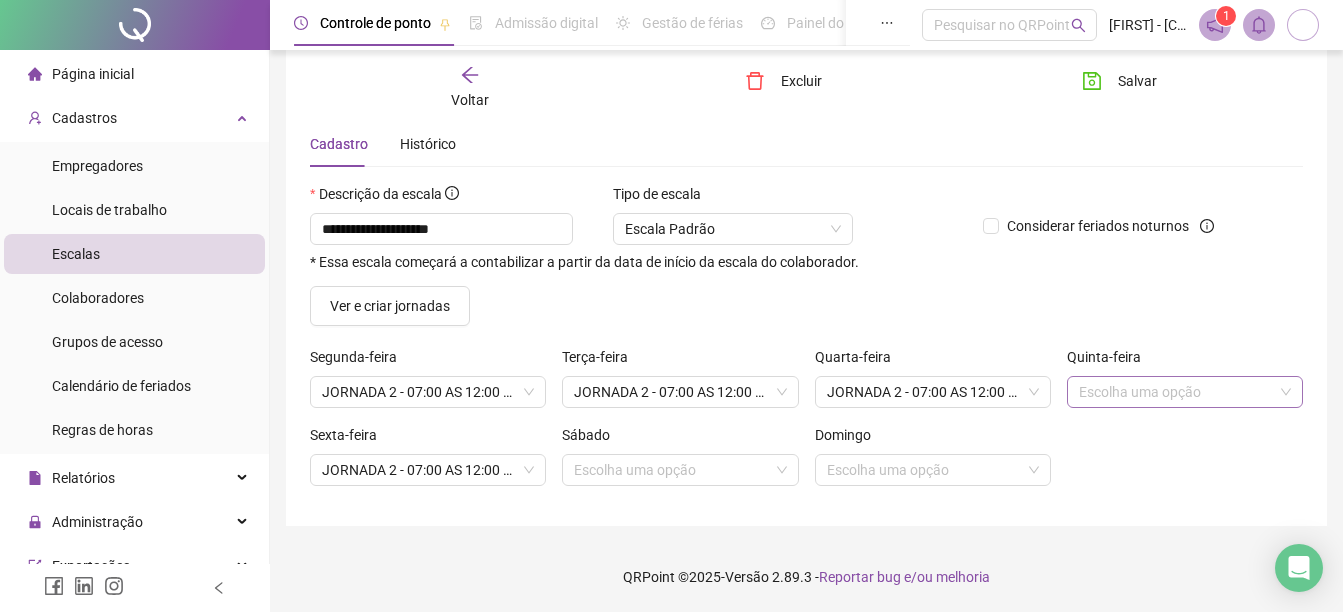 click at bounding box center [1176, 392] 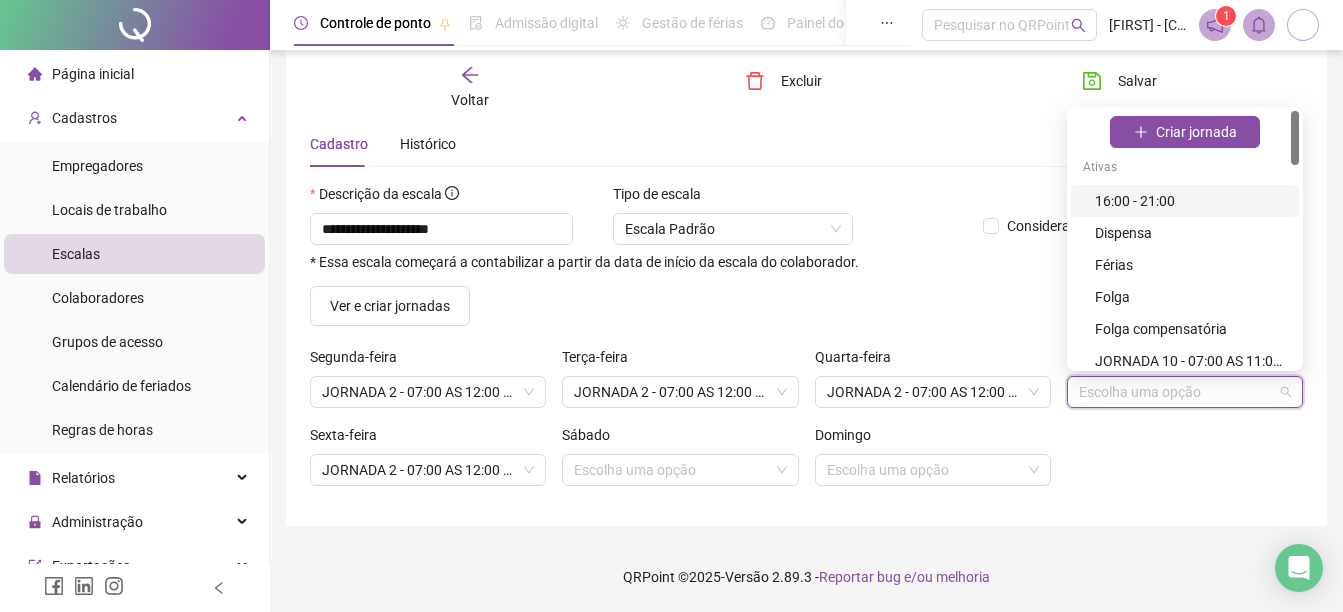 click on "16:00 - 21:00" at bounding box center [1191, 201] 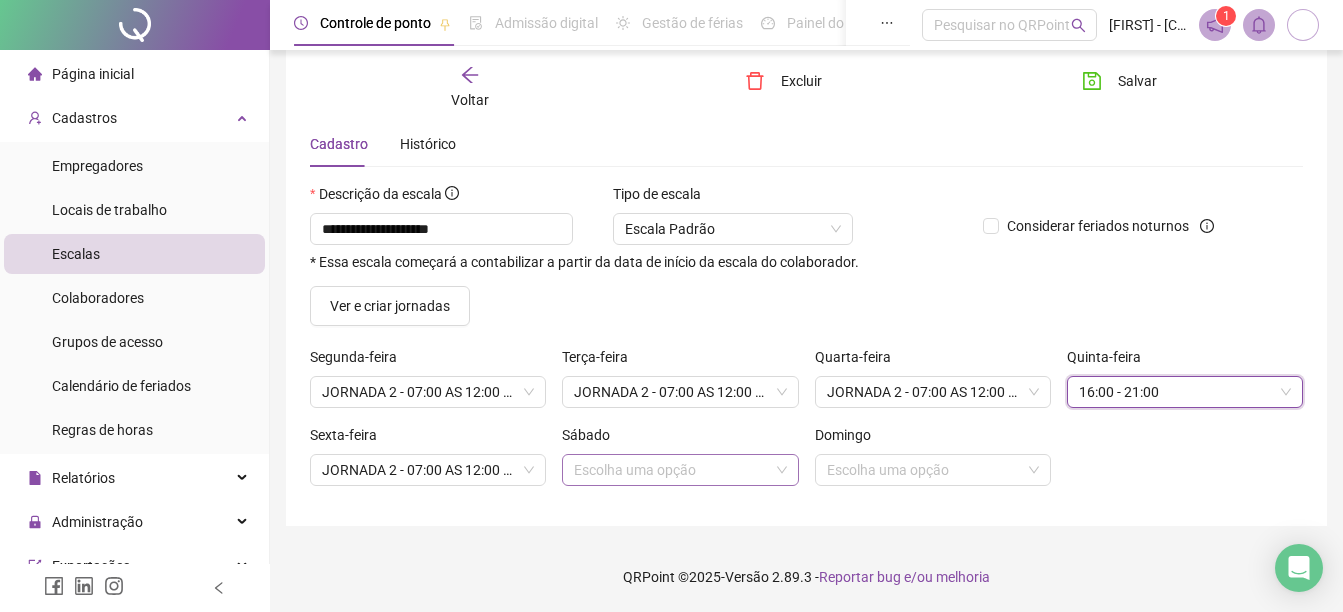 click at bounding box center [671, 470] 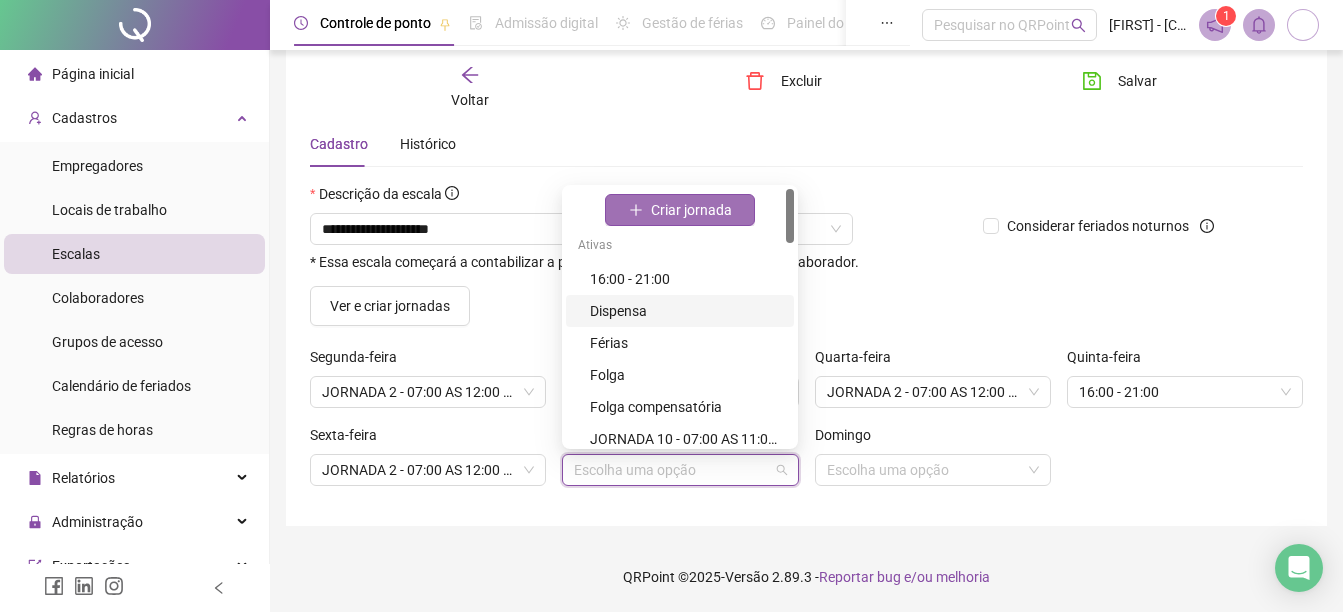 click on "Criar jornada" at bounding box center (691, 210) 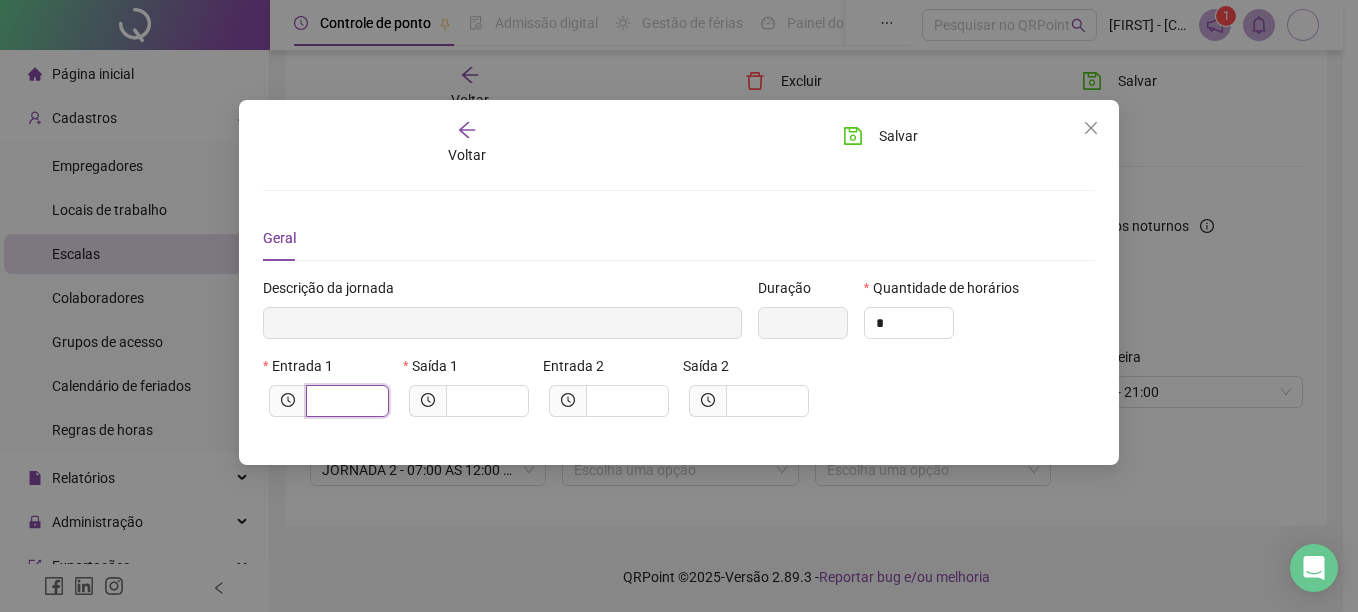 click at bounding box center (345, 401) 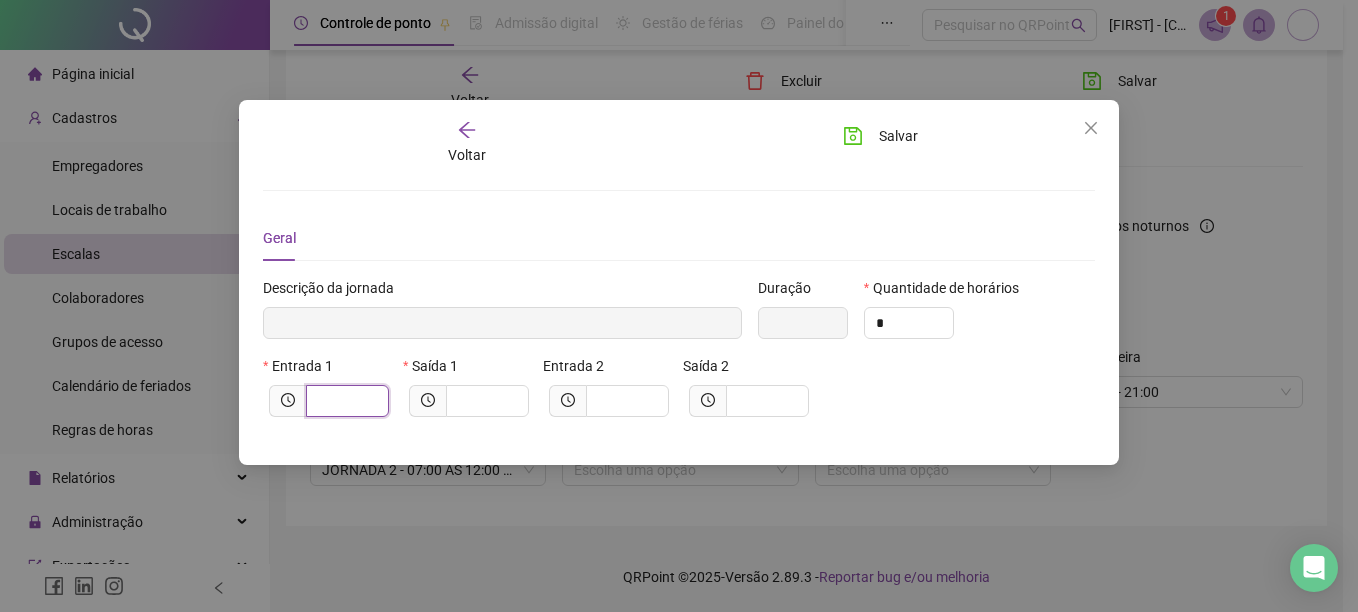 type on "******" 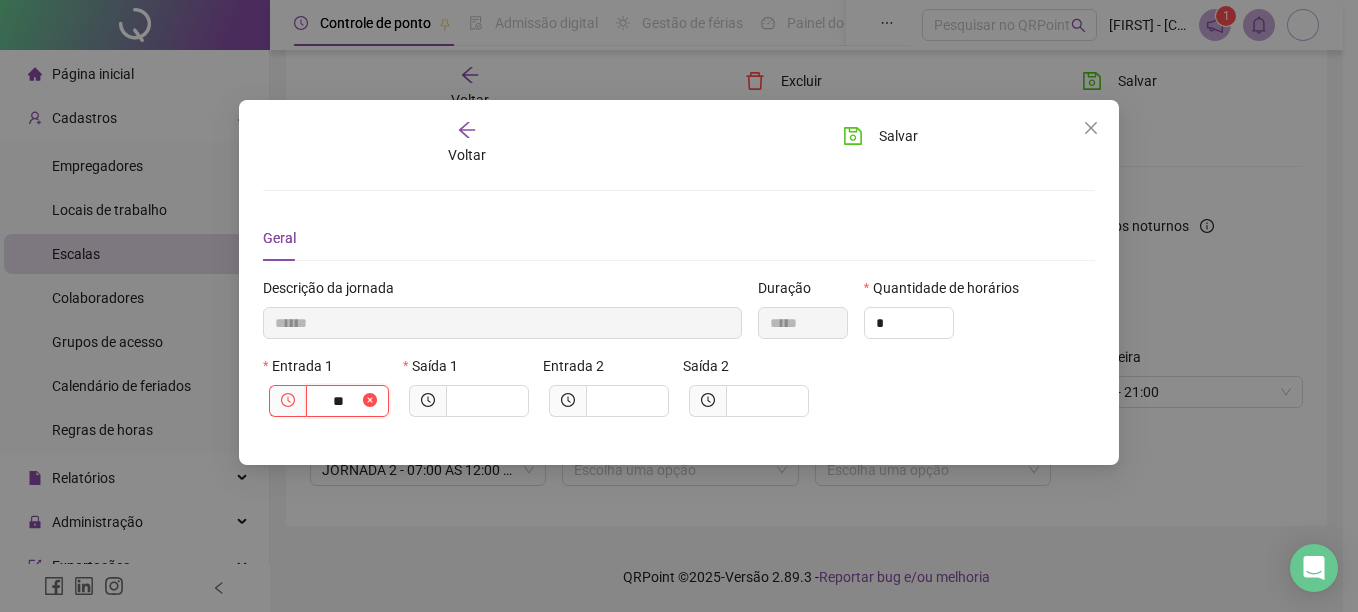 type on "********" 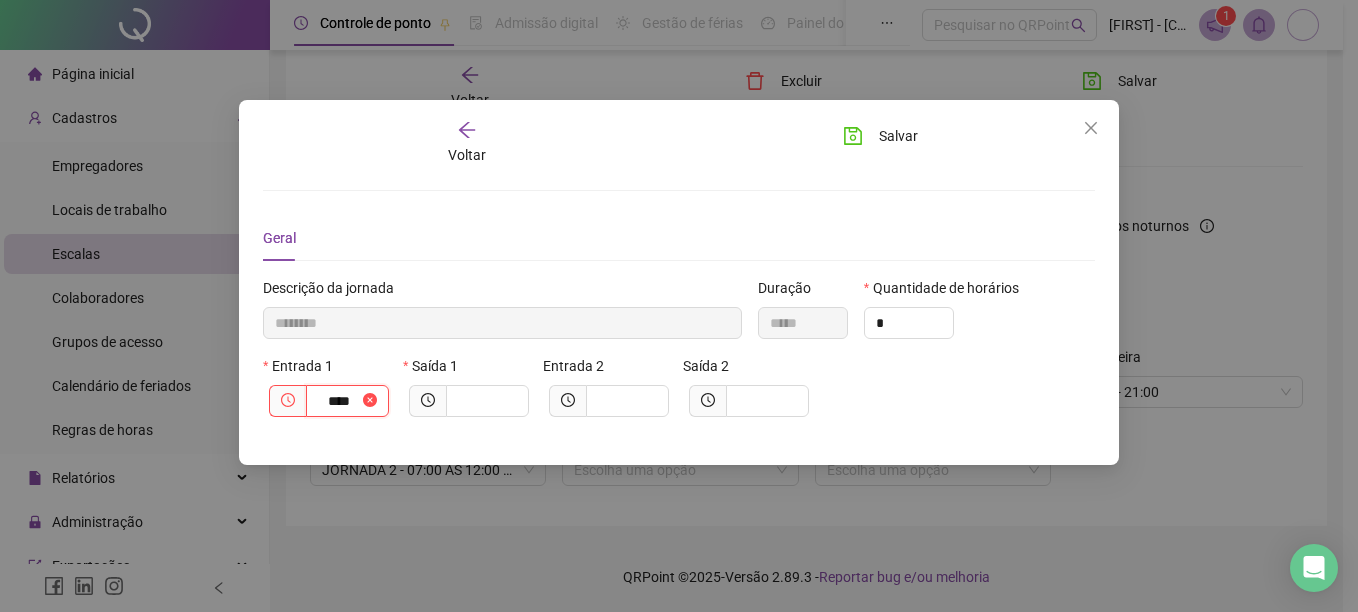 type on "*********" 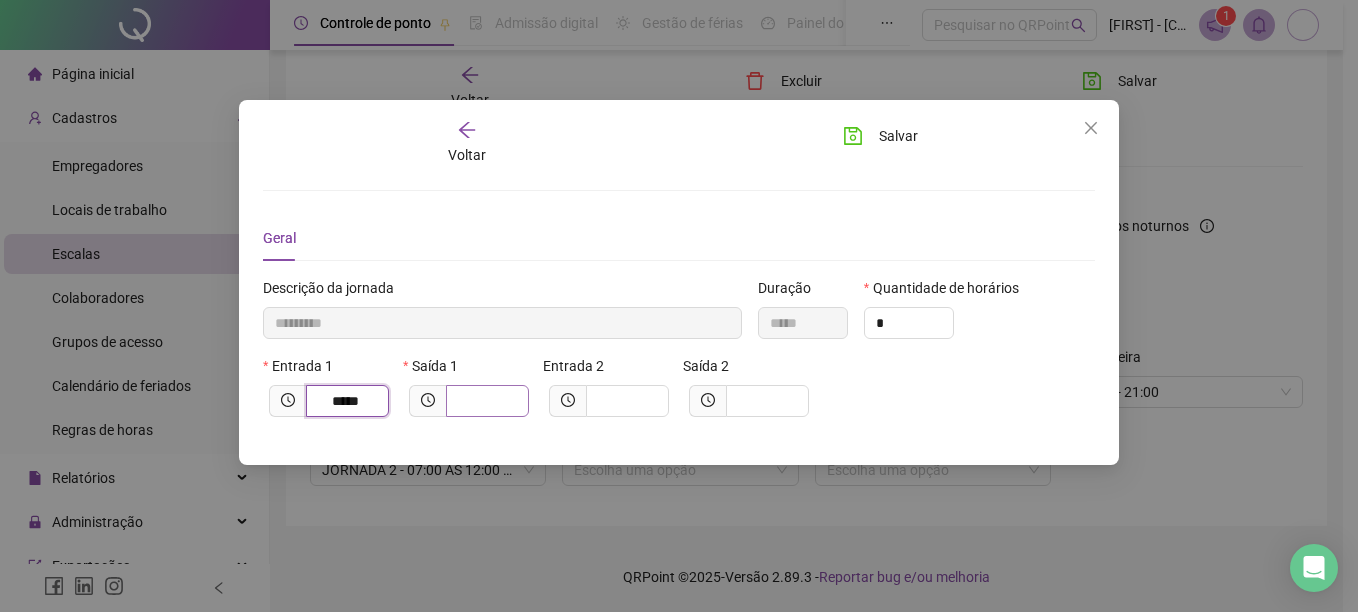 type on "*****" 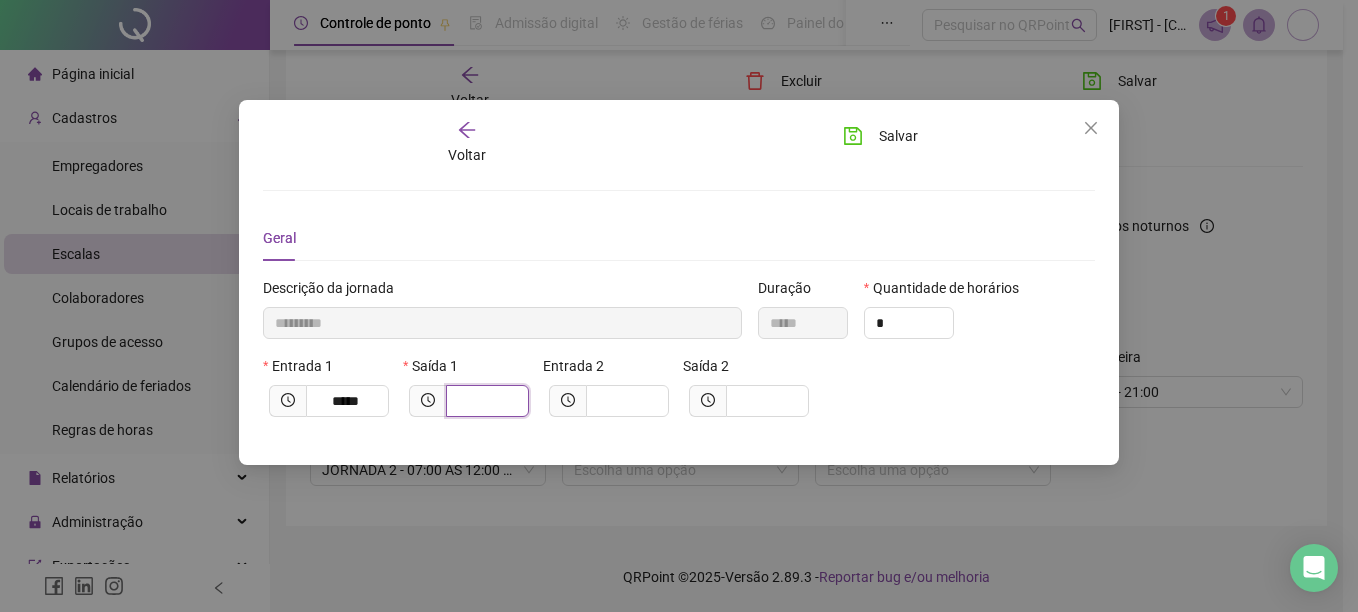 click at bounding box center [485, 401] 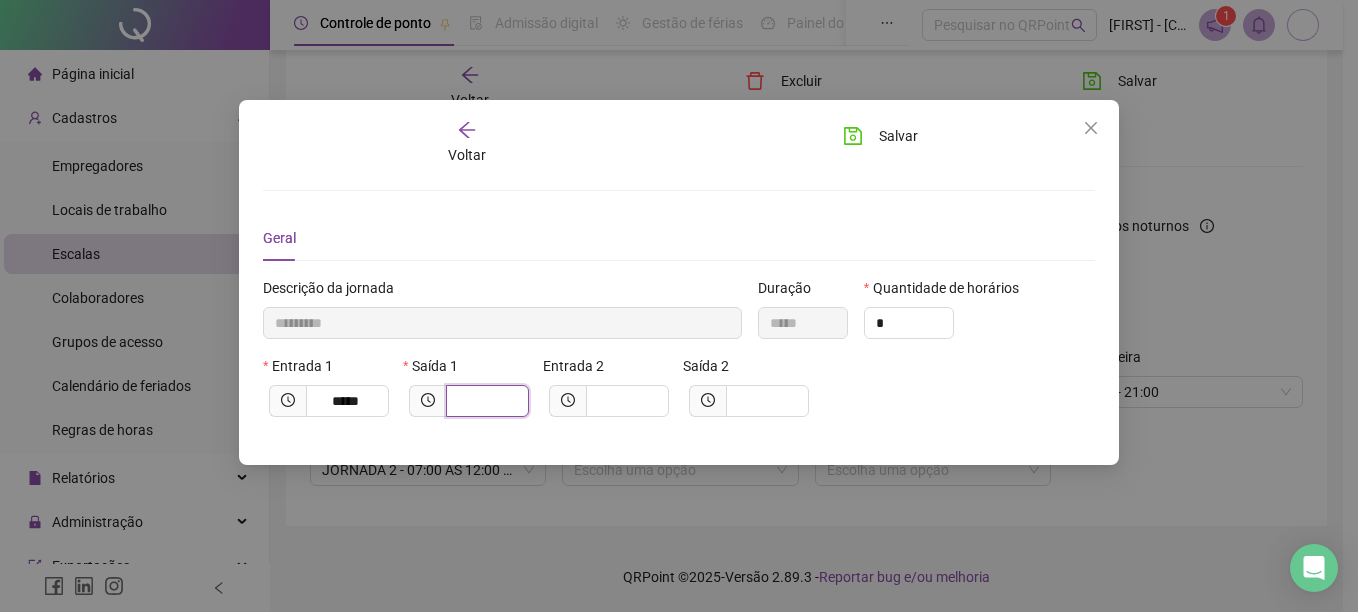 type on "*********" 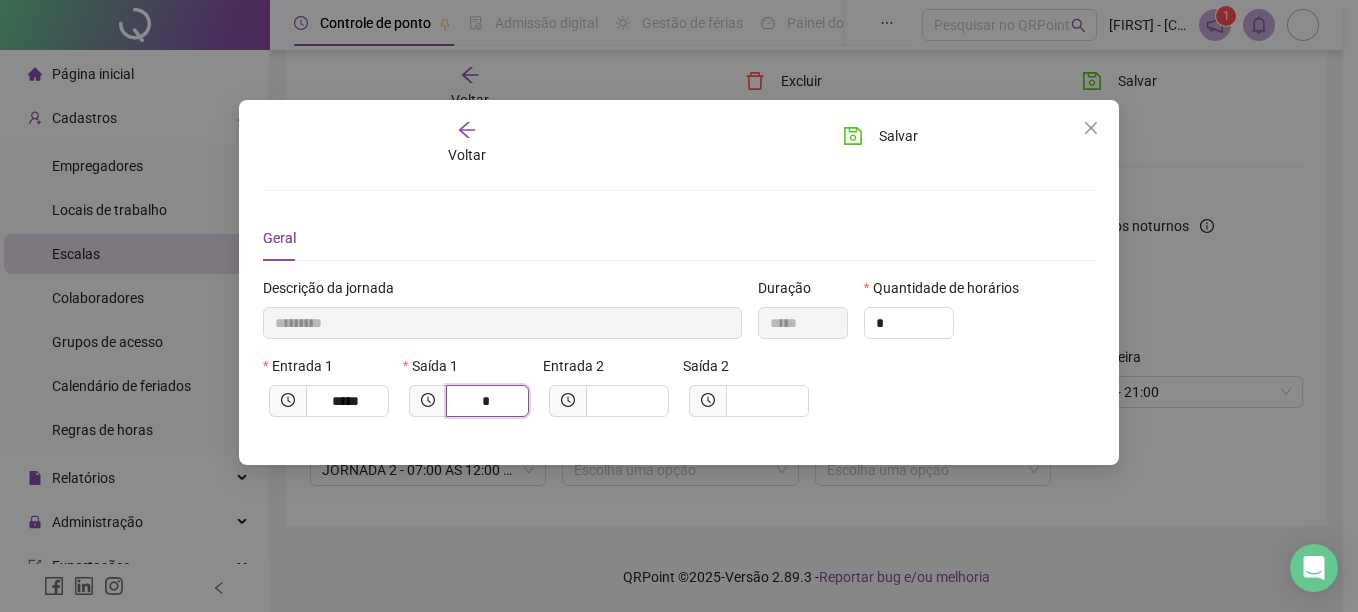type on "**********" 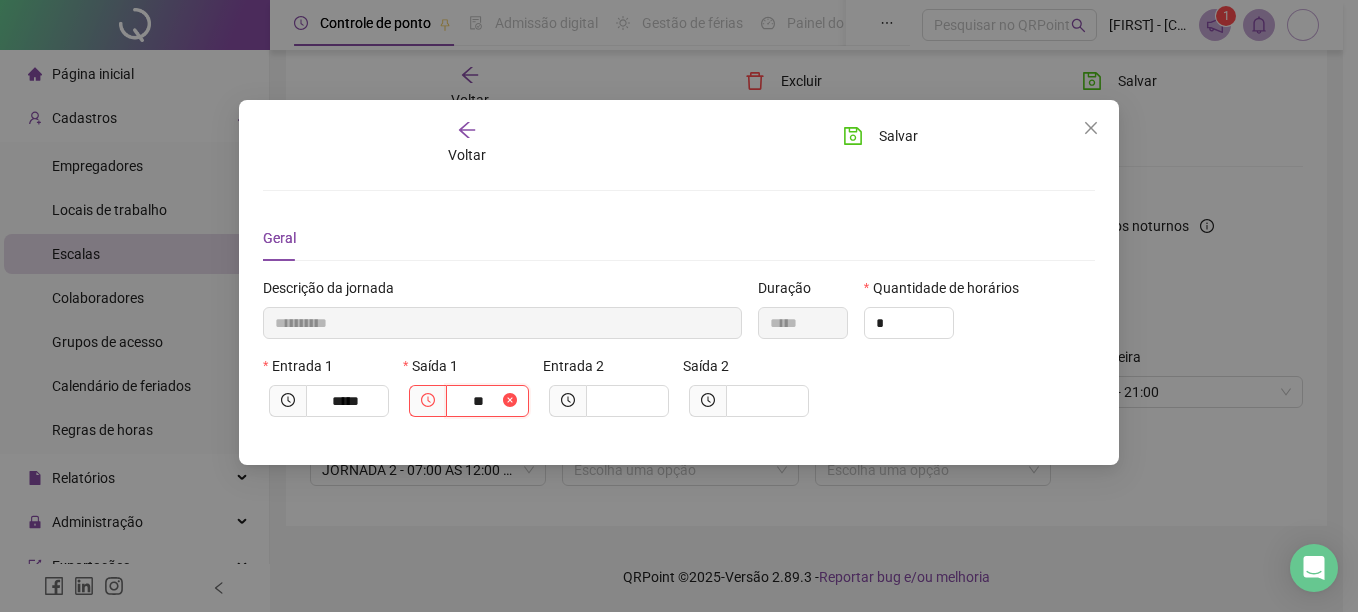 type on "**********" 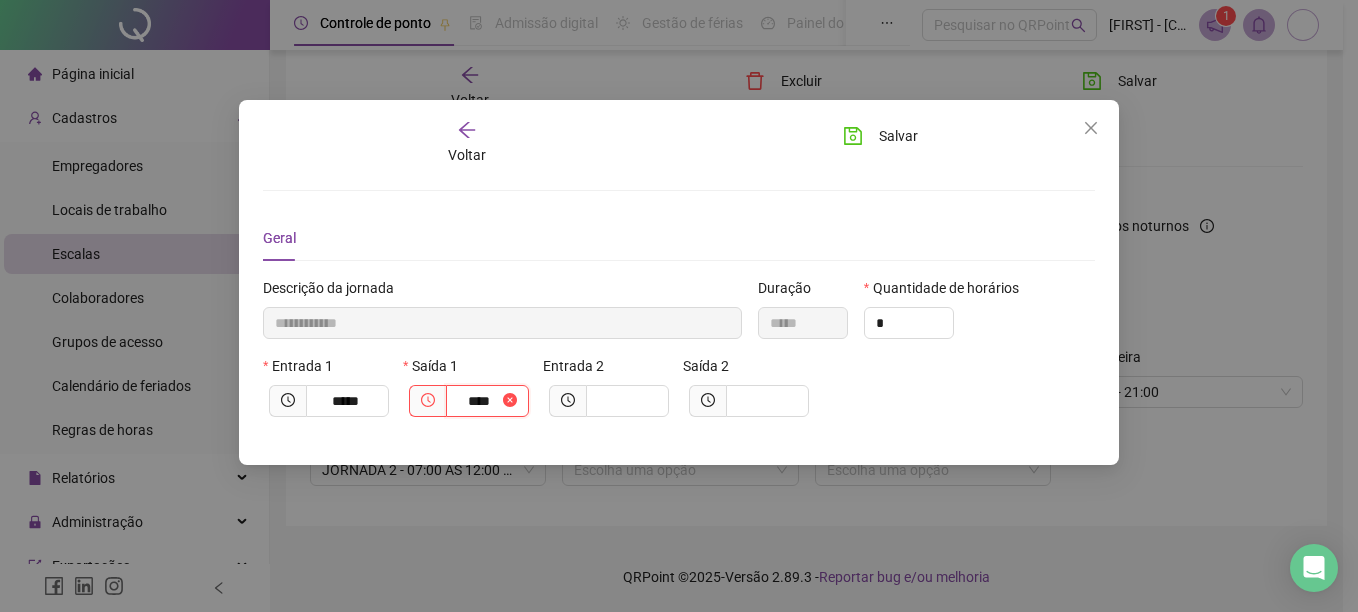 type on "**********" 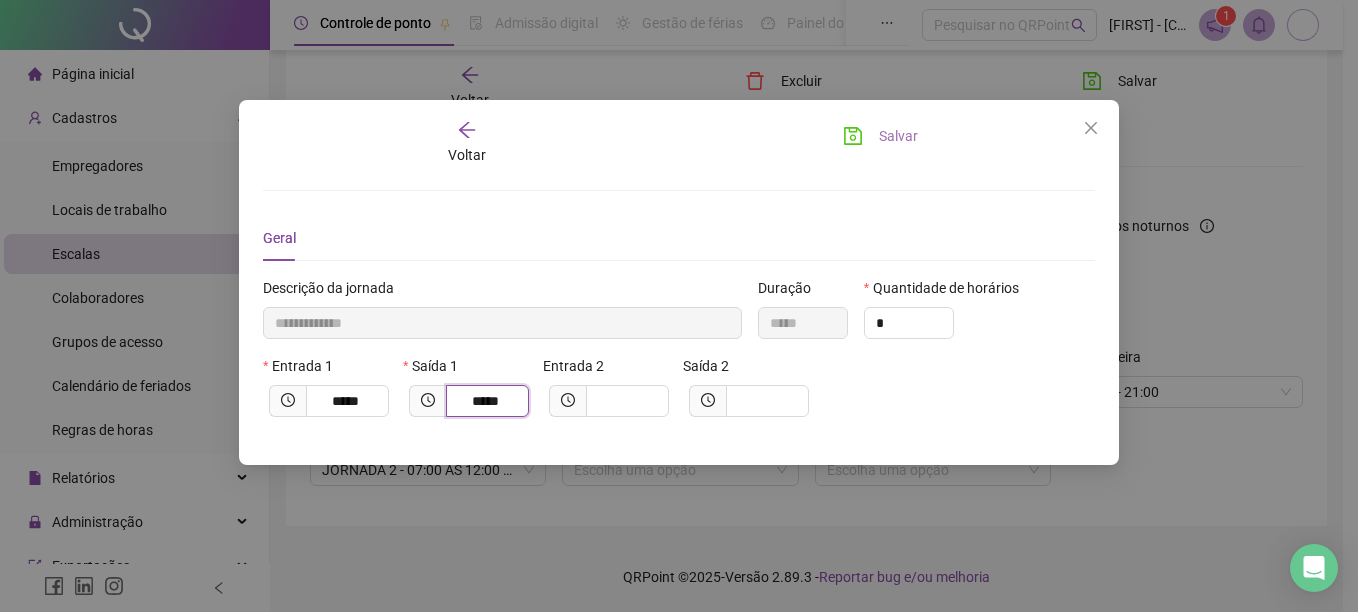 type on "*****" 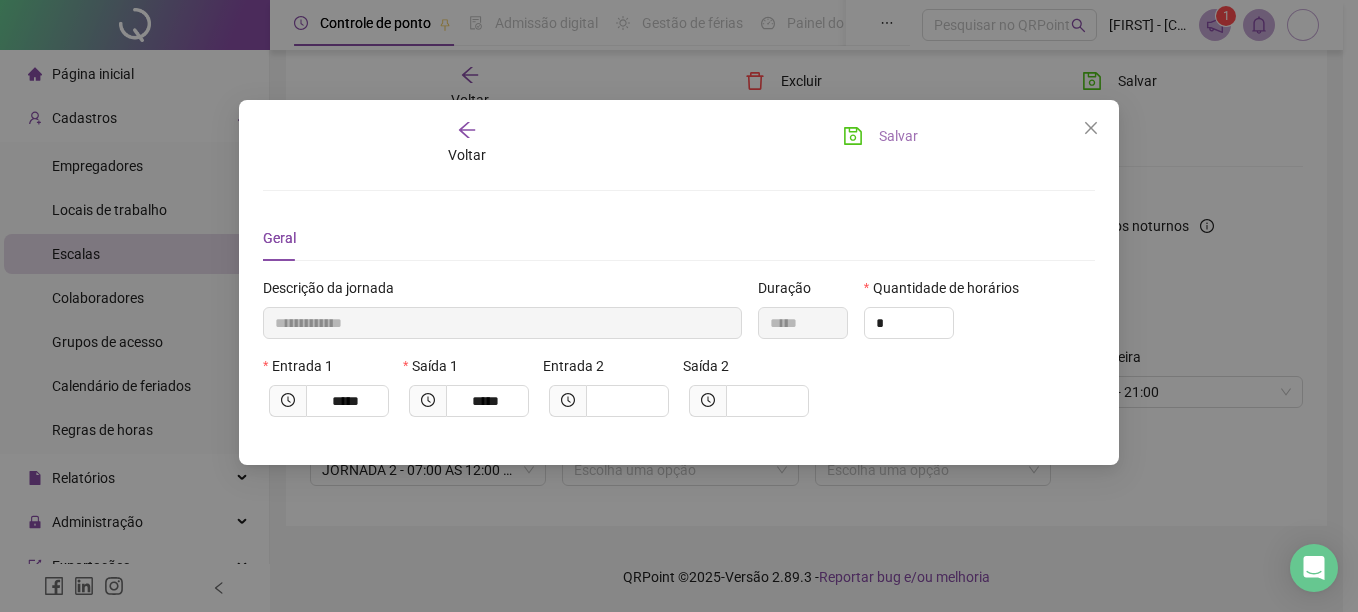 click on "Salvar" at bounding box center [898, 136] 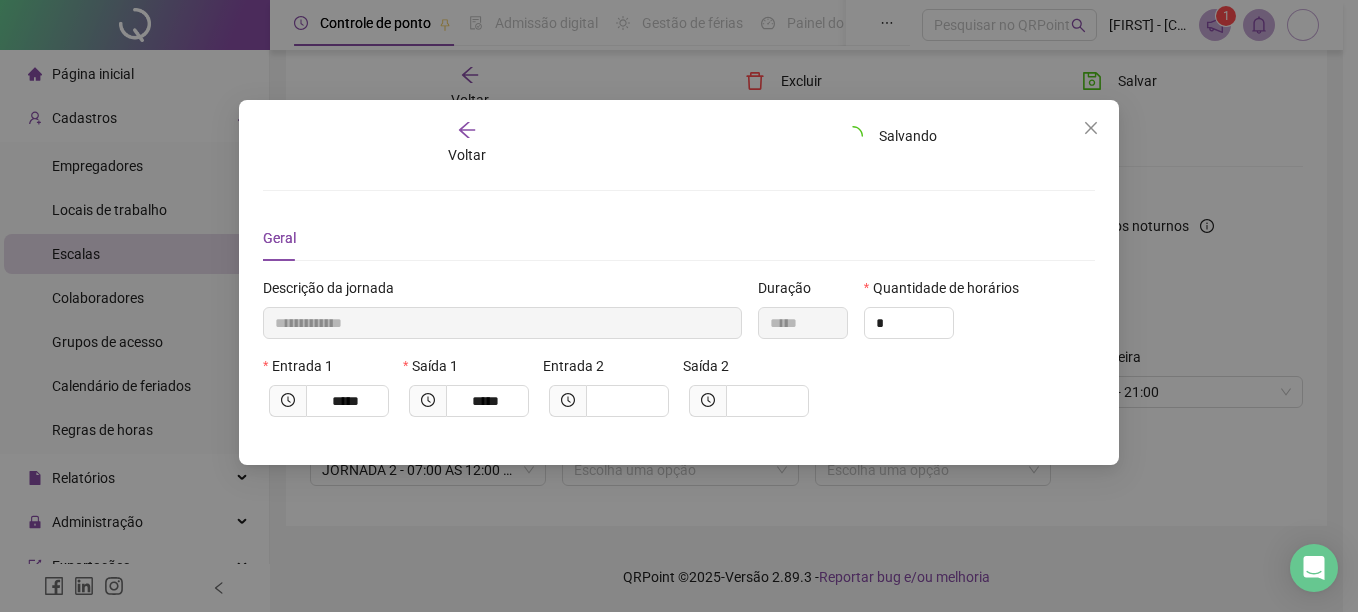 type 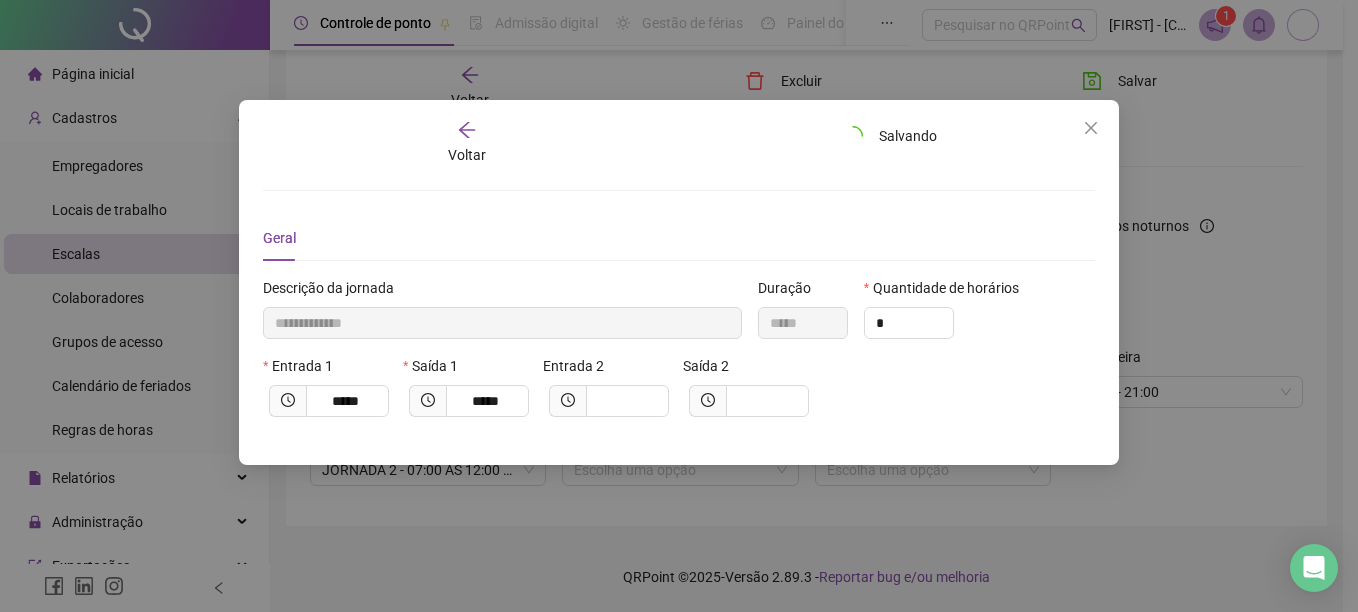 type 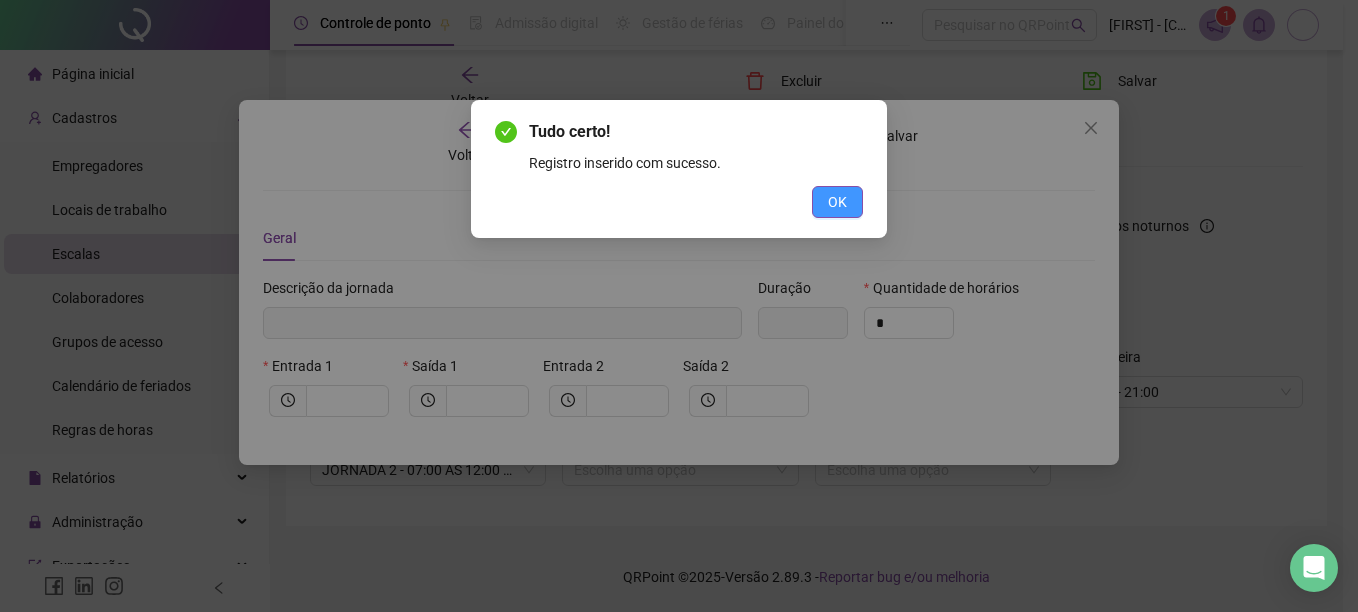 click on "OK" at bounding box center [837, 202] 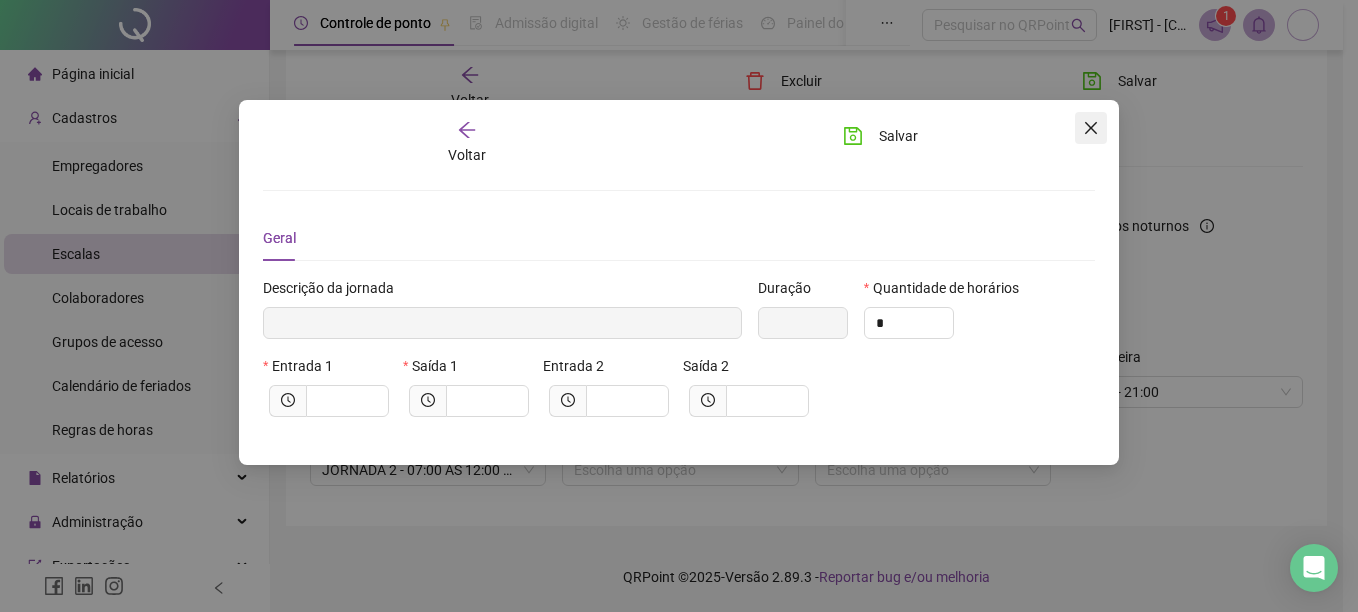 click 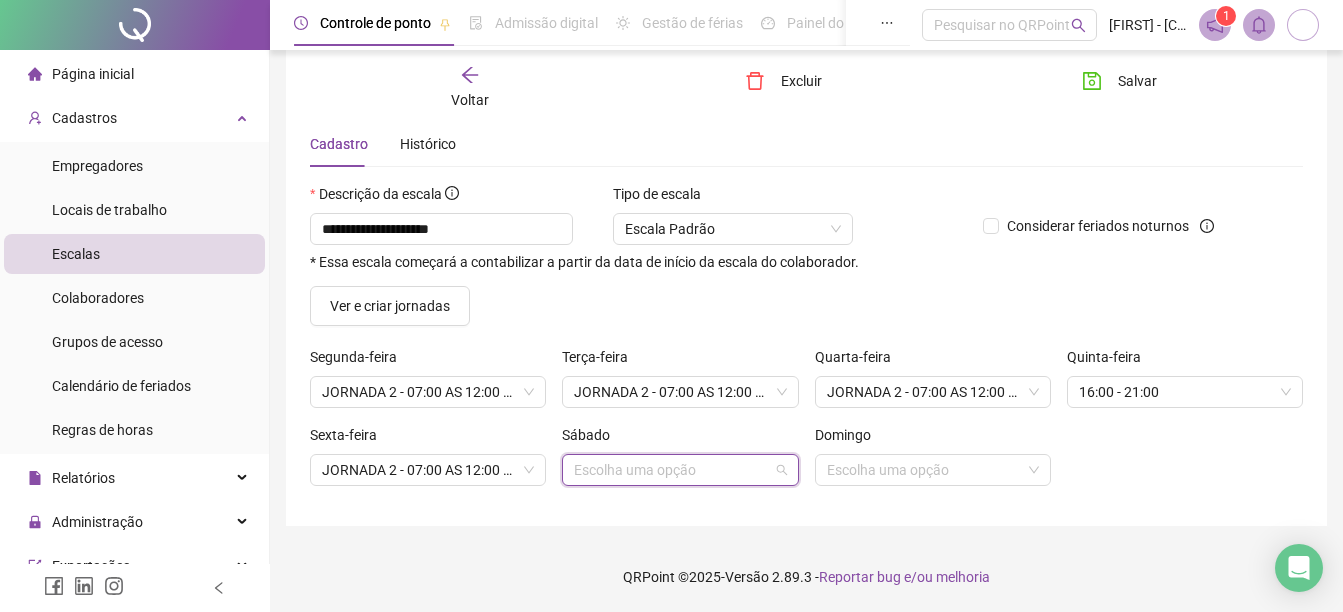 click at bounding box center [671, 470] 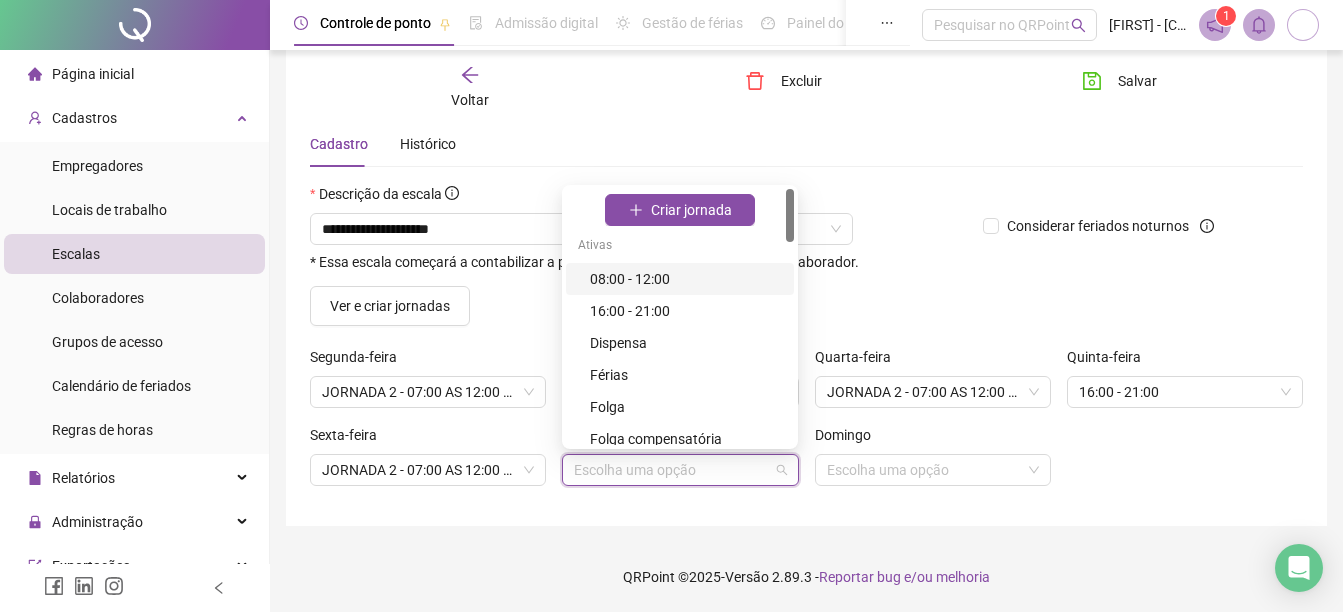 click on "08:00 - 12:00" at bounding box center (686, 279) 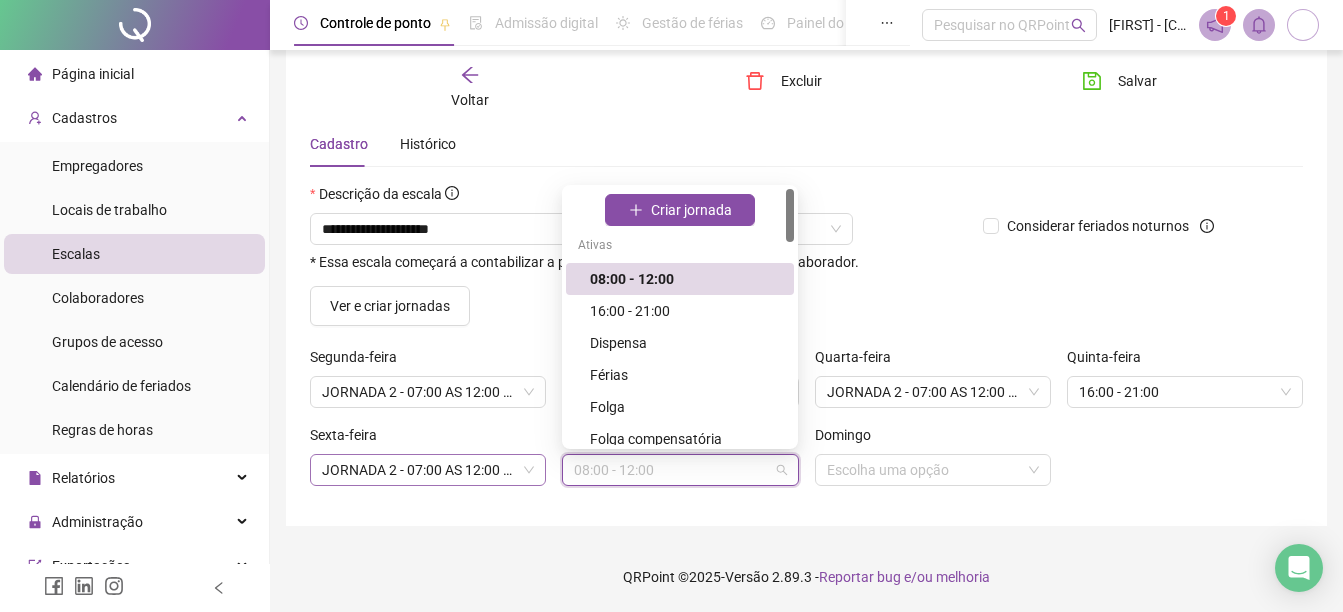 drag, startPoint x: 709, startPoint y: 466, endPoint x: 537, endPoint y: 469, distance: 172.02615 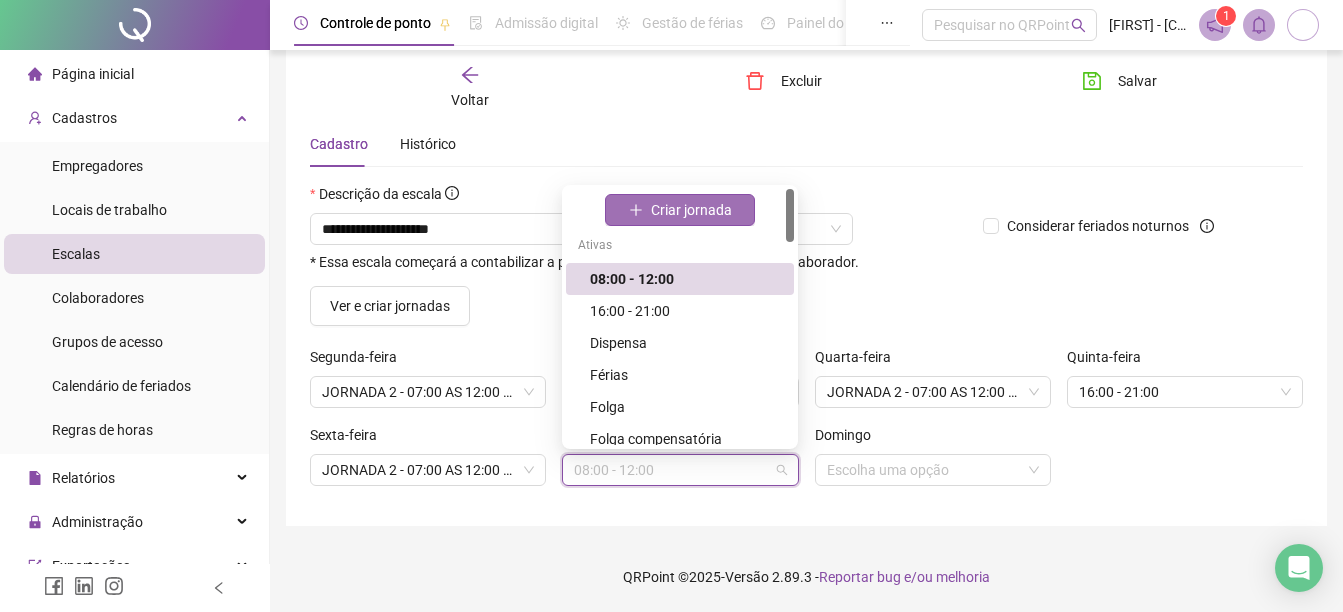 click on "Criar jornada" at bounding box center (691, 210) 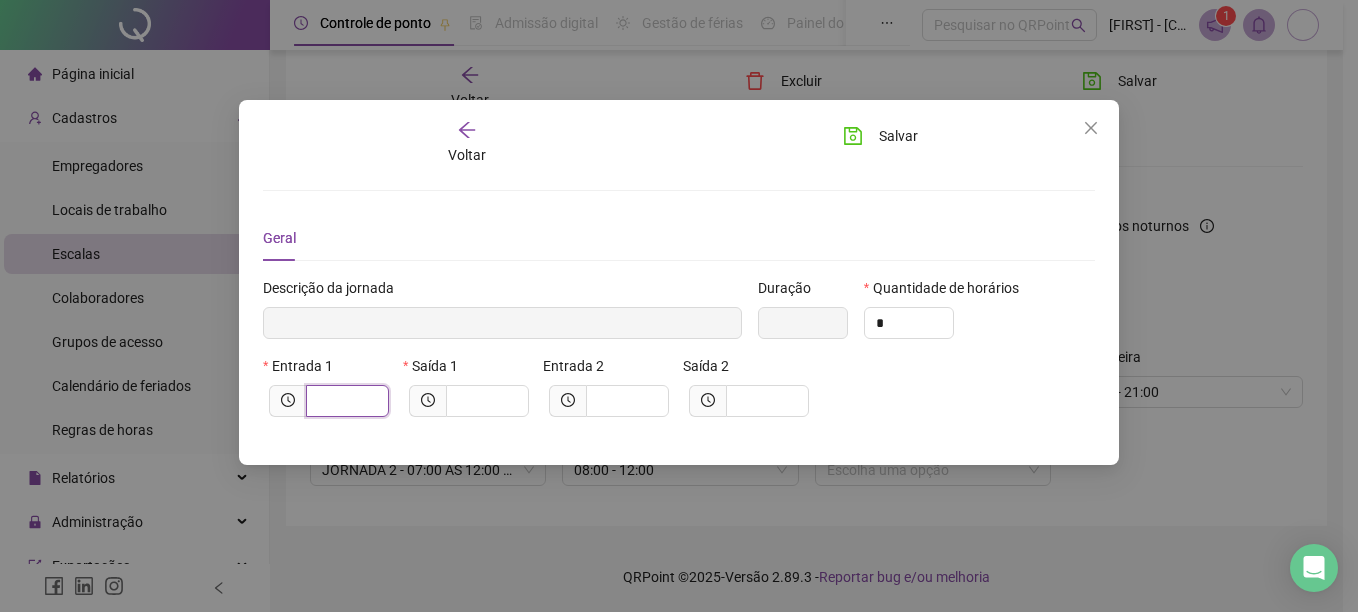 click at bounding box center (345, 401) 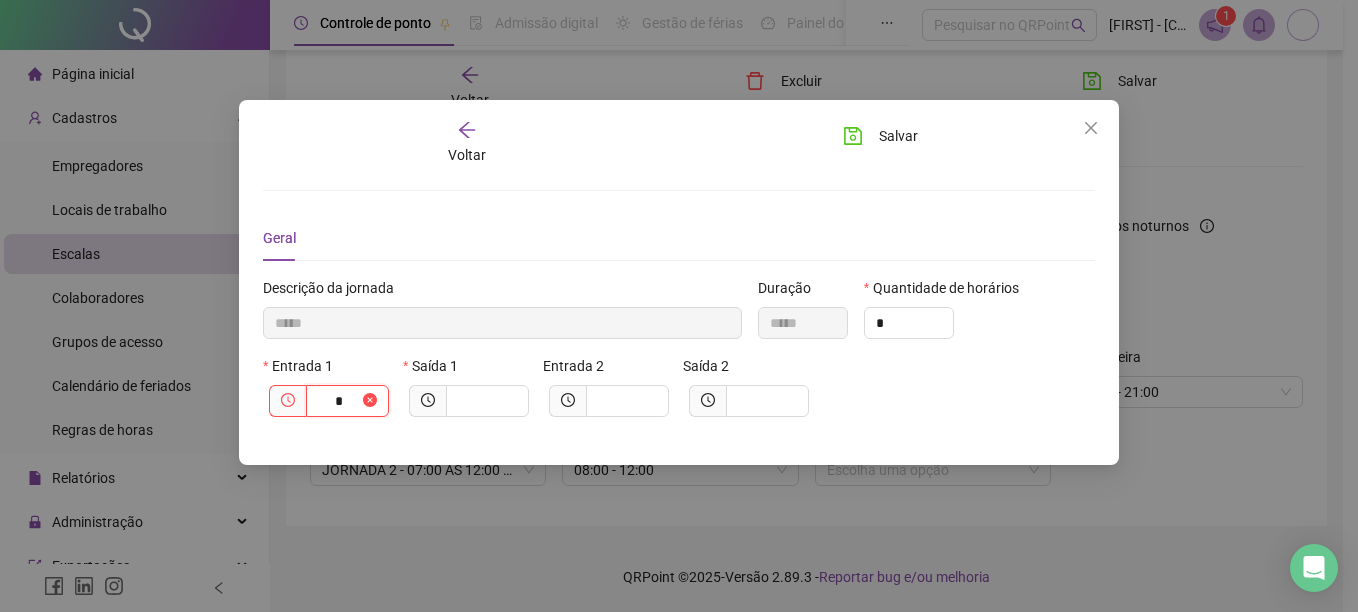 type on "******" 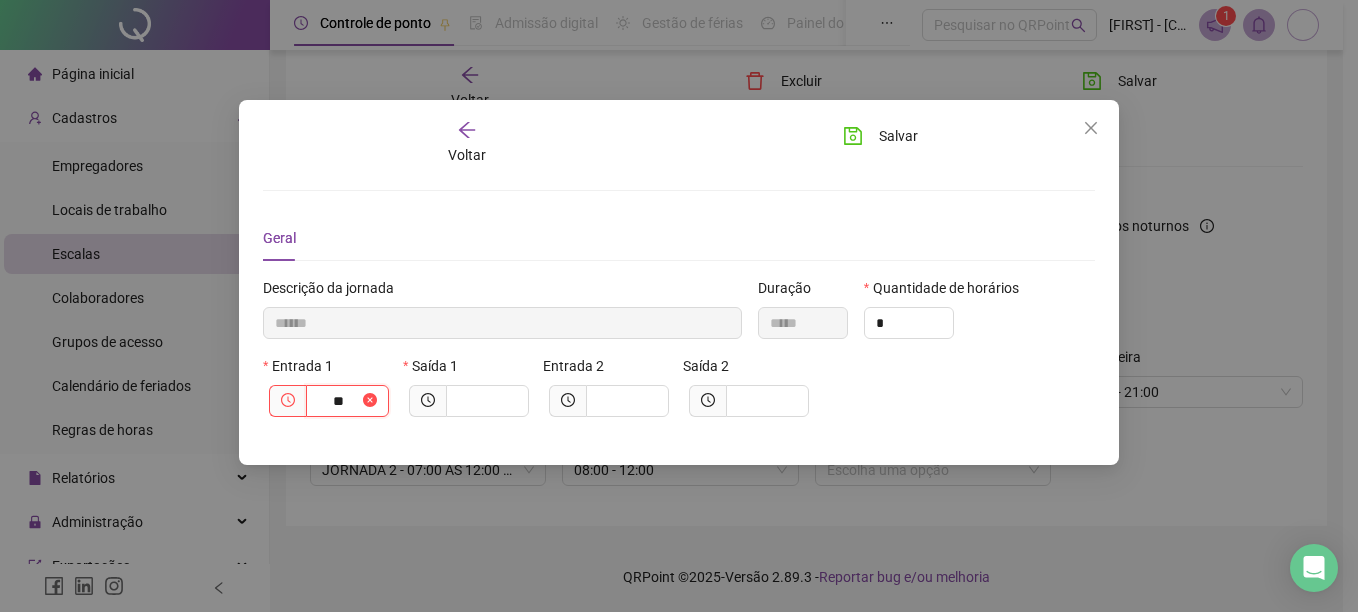 type on "********" 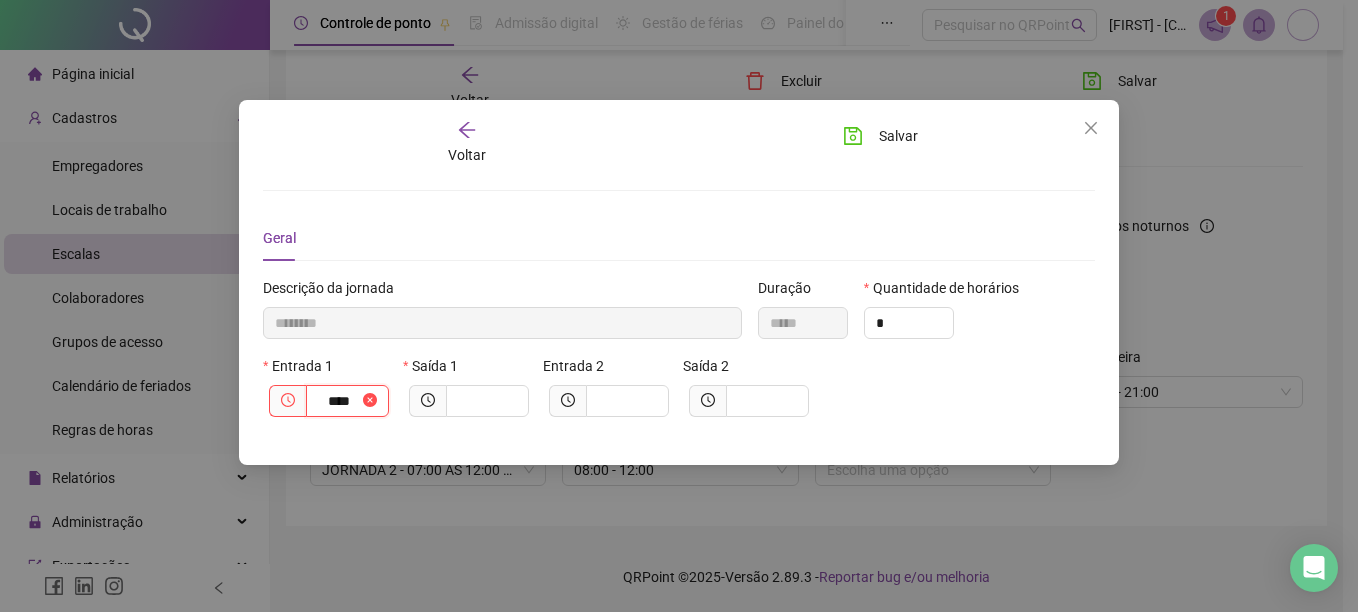 type on "*********" 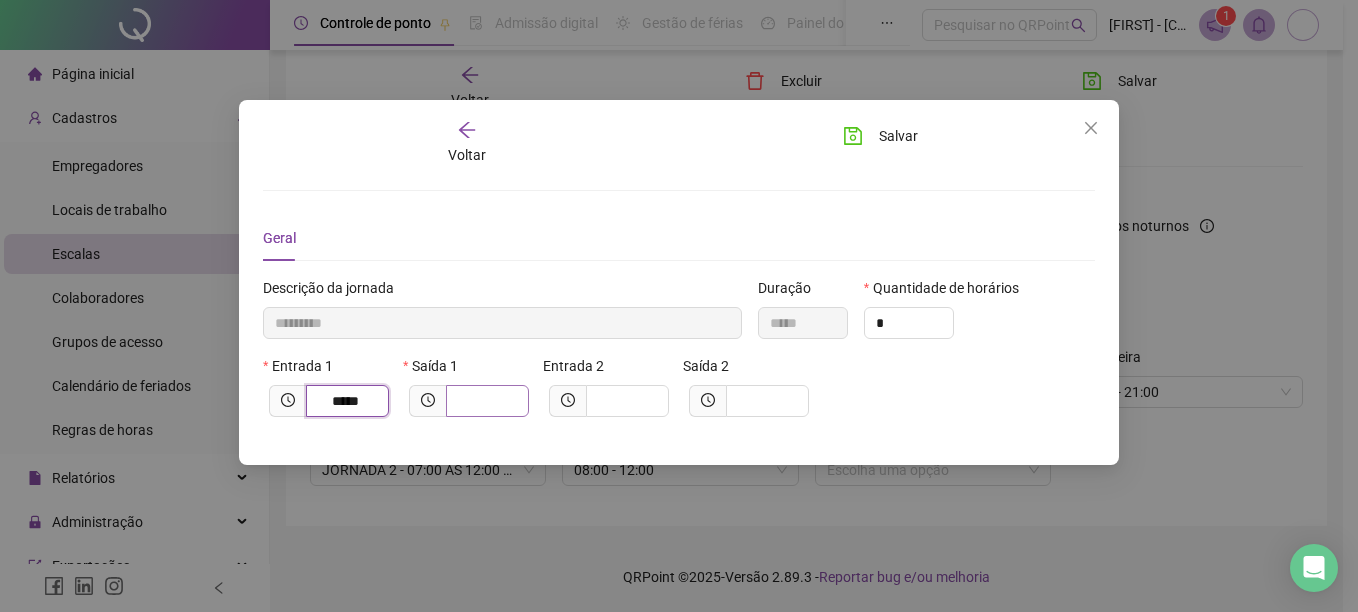 type on "*****" 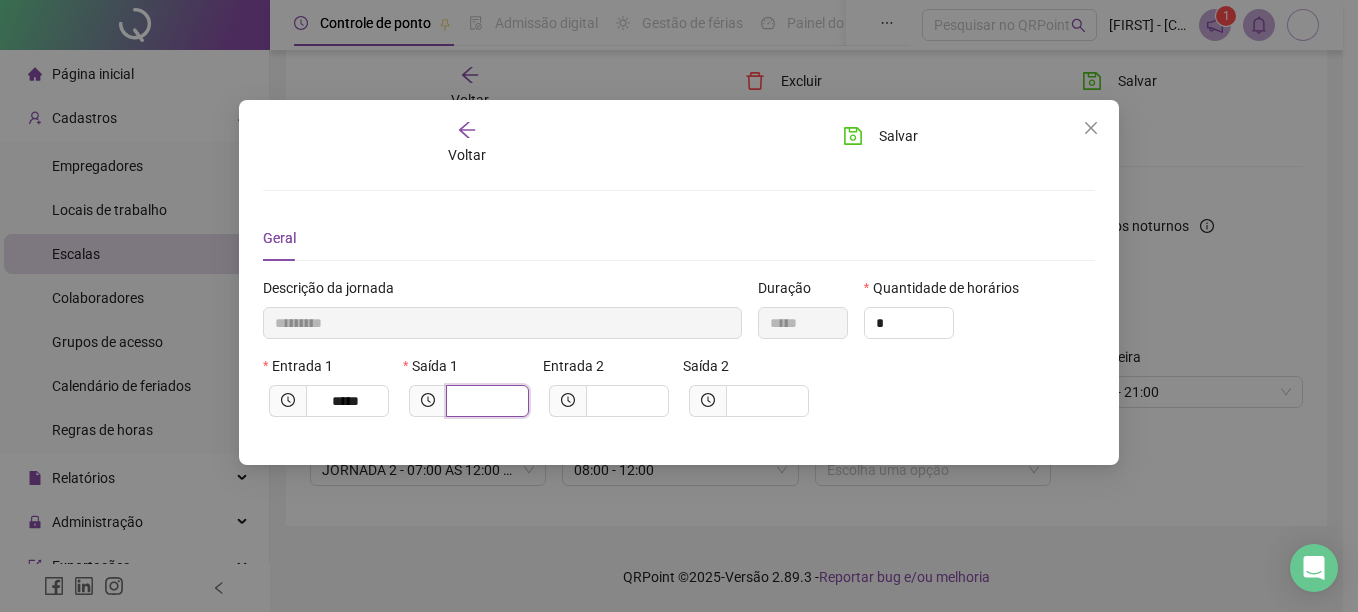 click at bounding box center (485, 401) 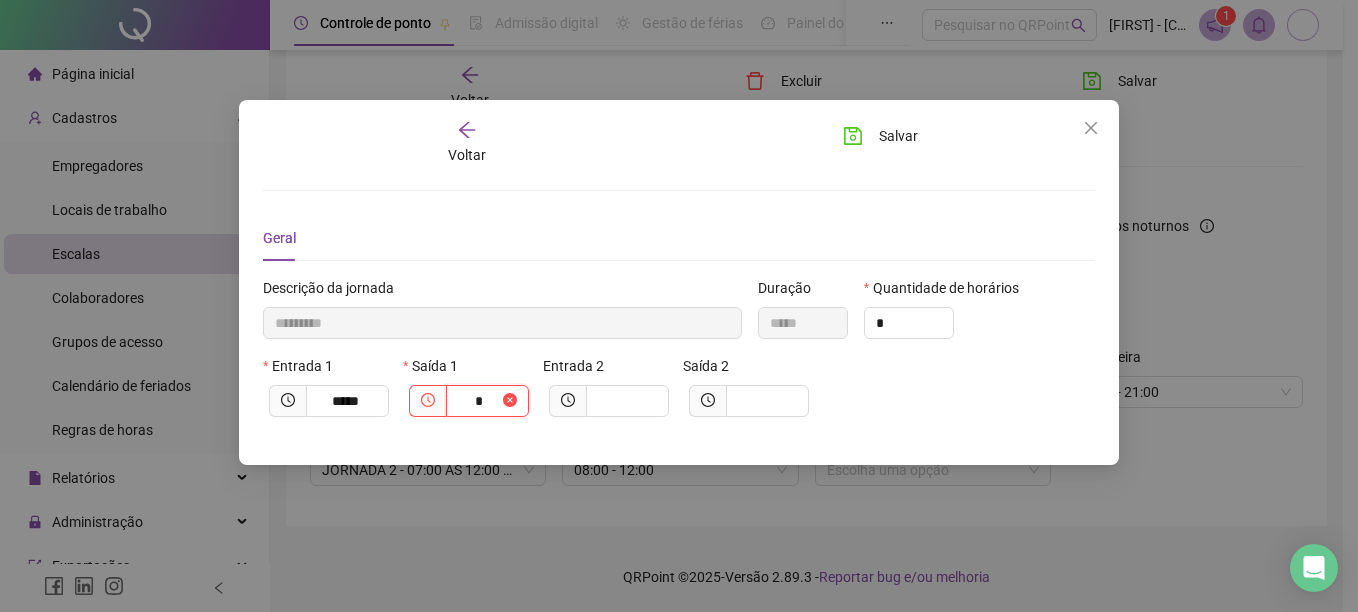 type on "**********" 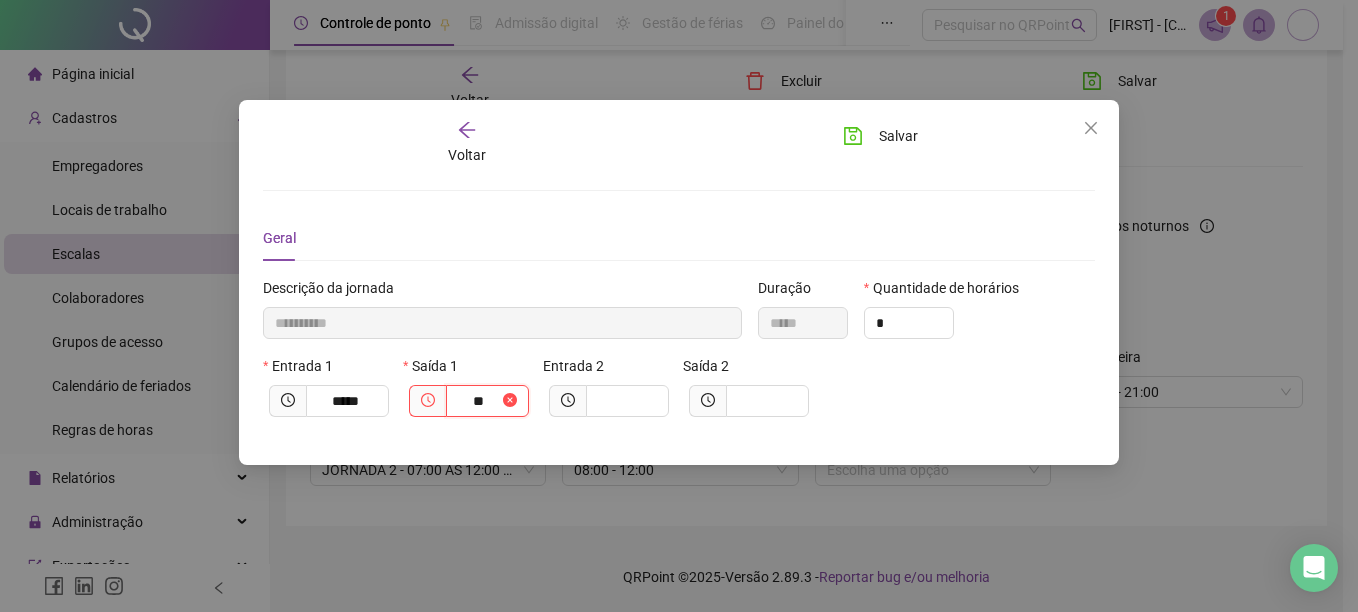 type on "**********" 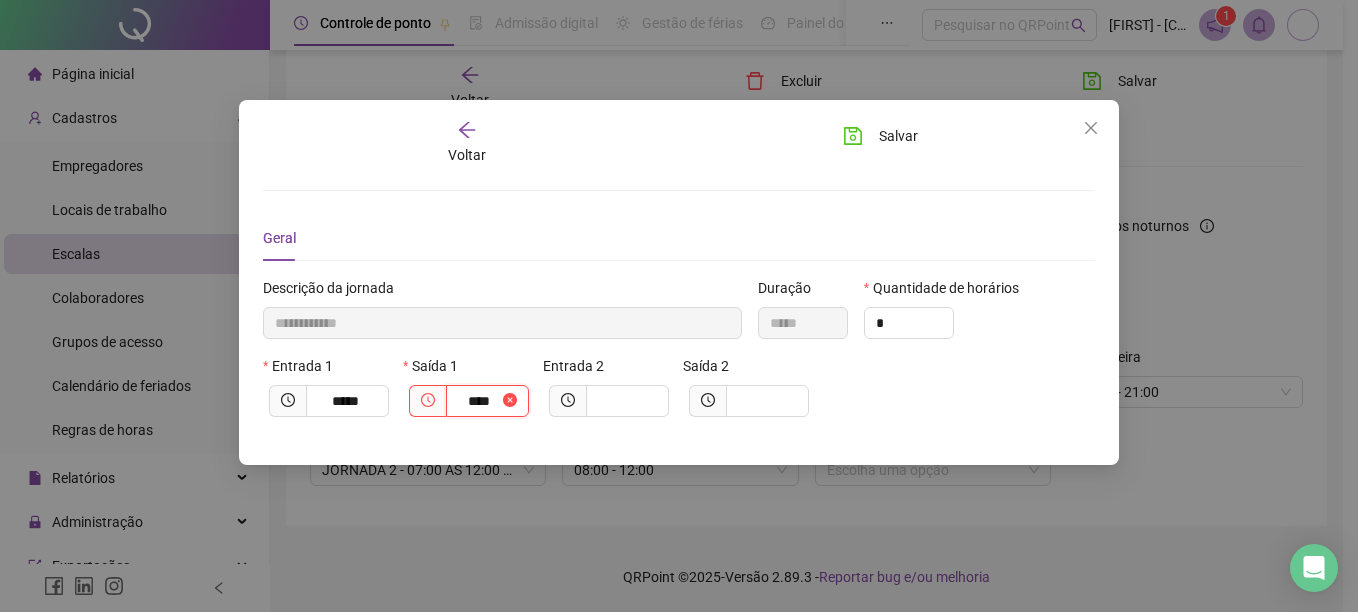 type on "**********" 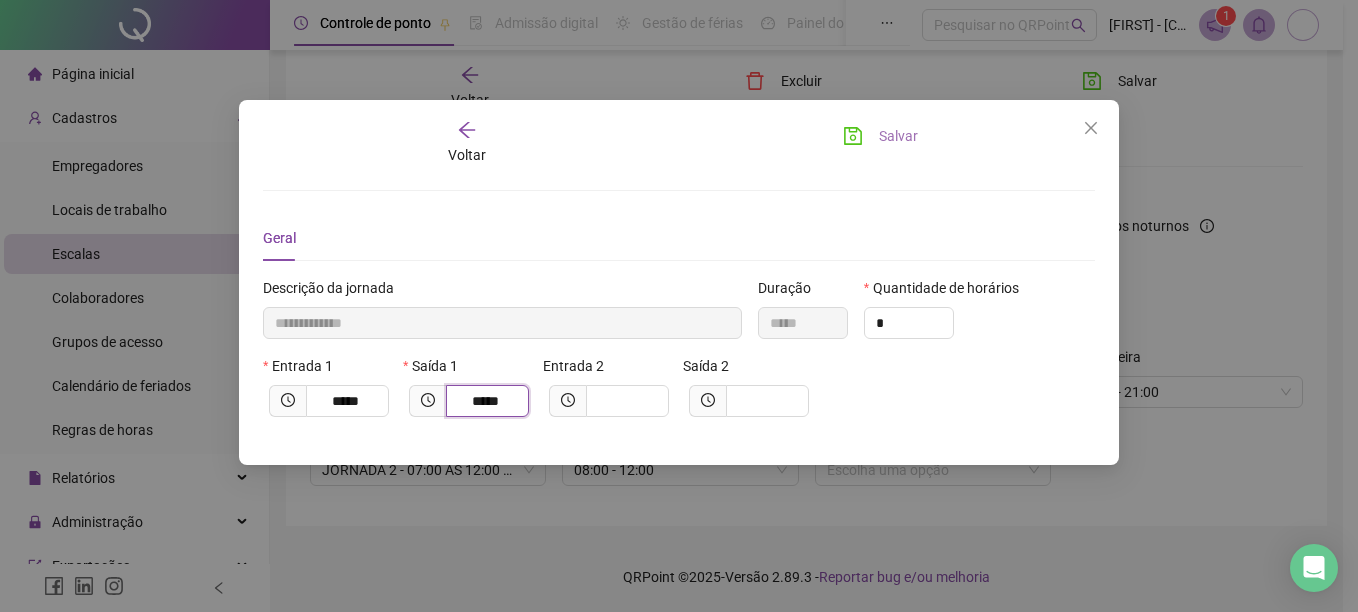 type on "*****" 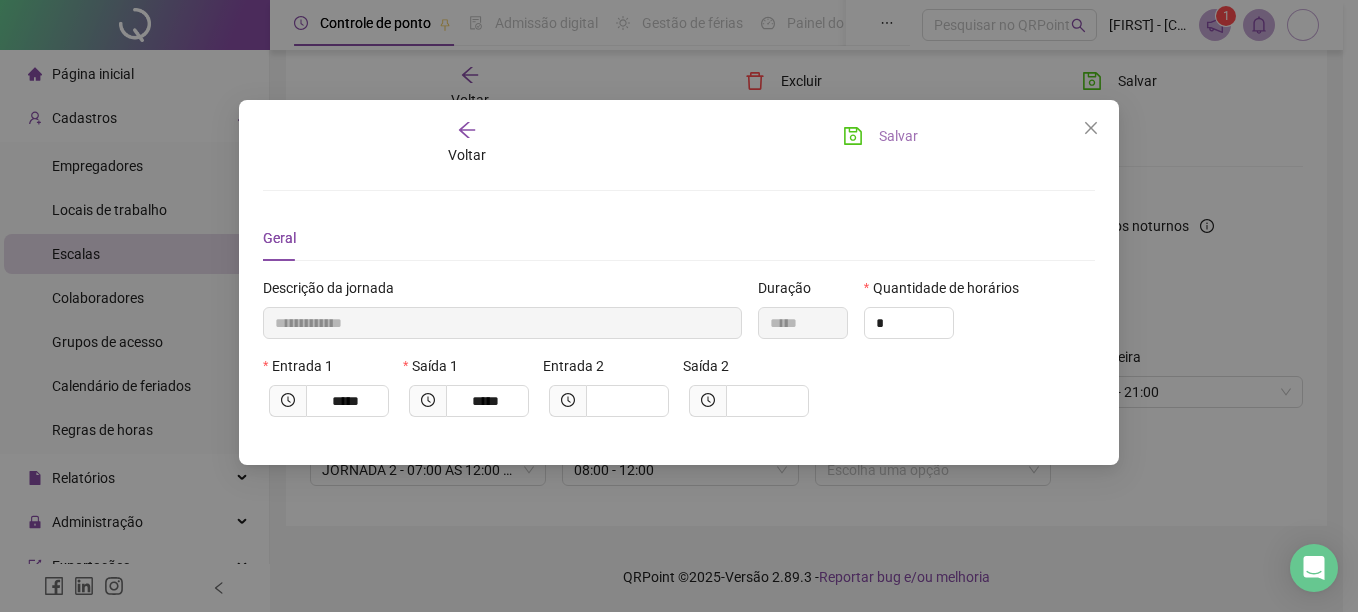 click on "Salvar" at bounding box center (898, 136) 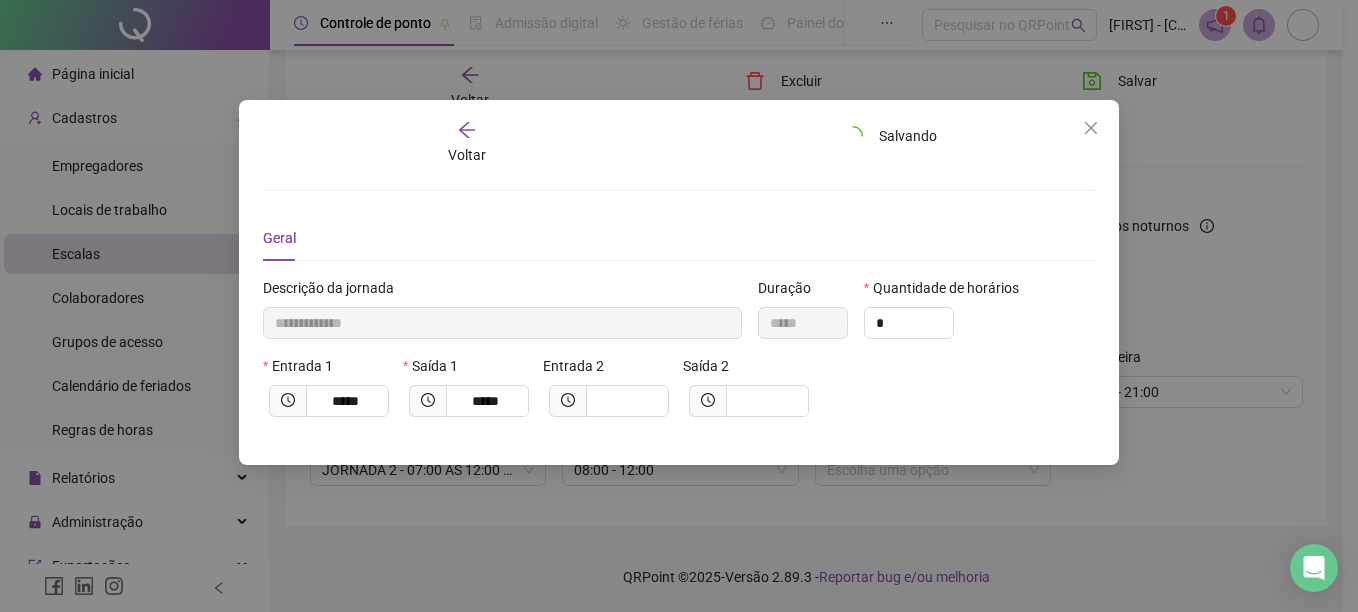 type 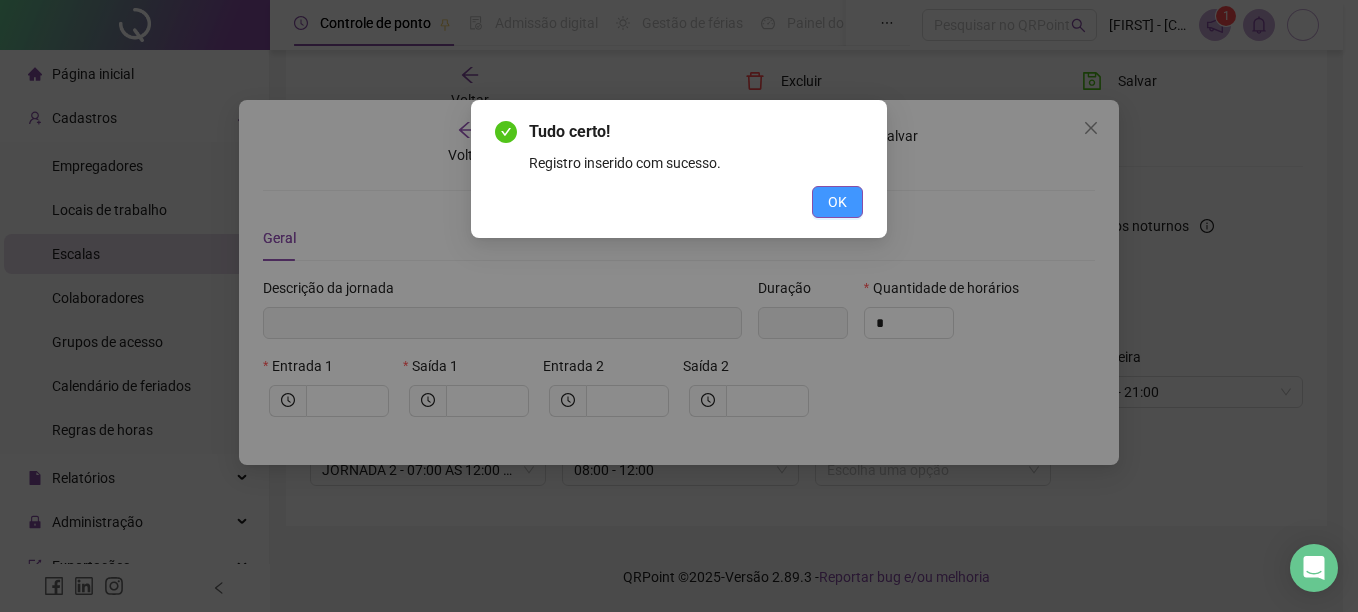 click on "OK" at bounding box center [837, 202] 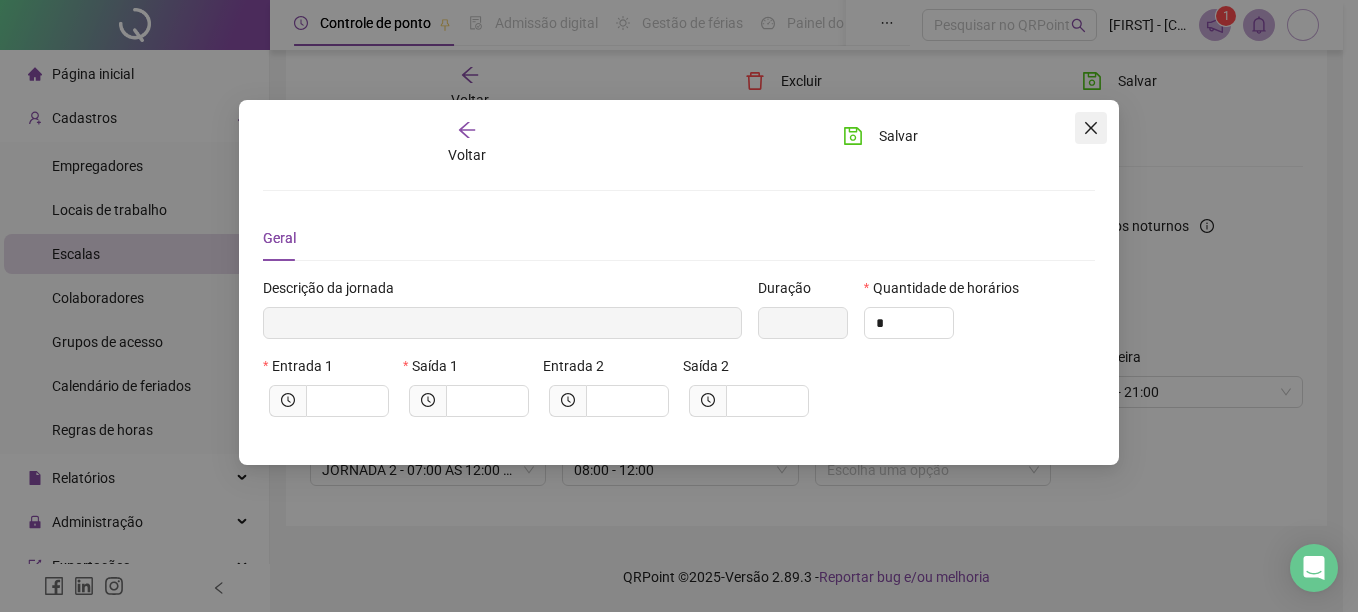 click 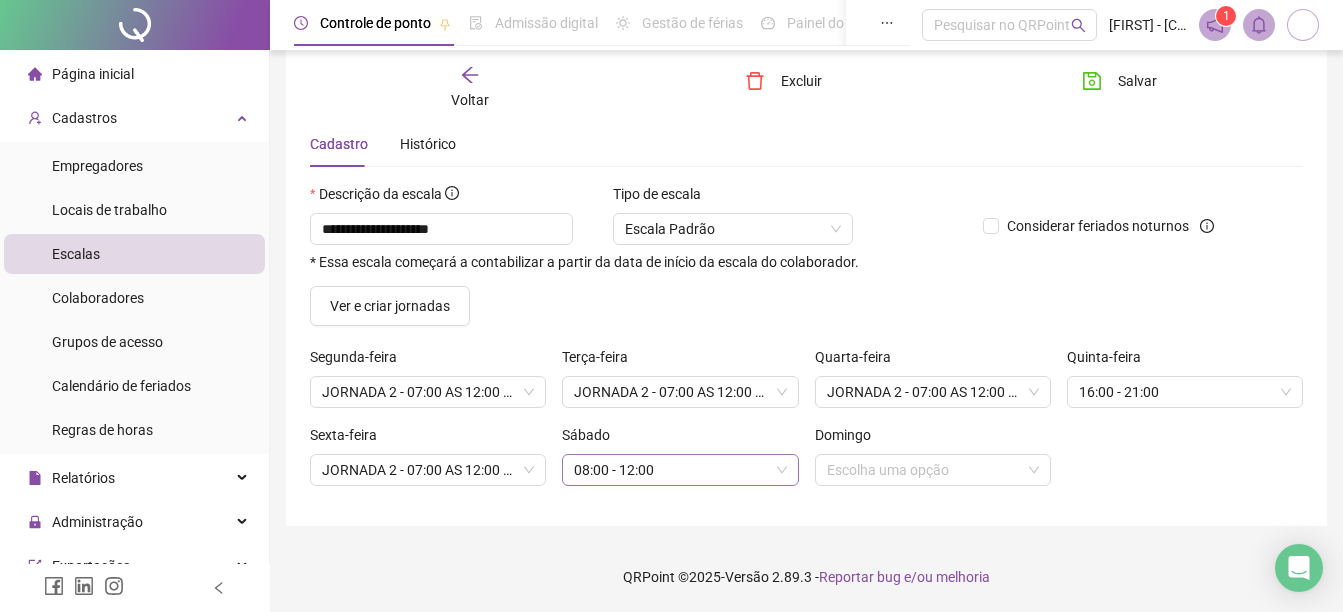drag, startPoint x: 737, startPoint y: 447, endPoint x: 722, endPoint y: 476, distance: 32.649654 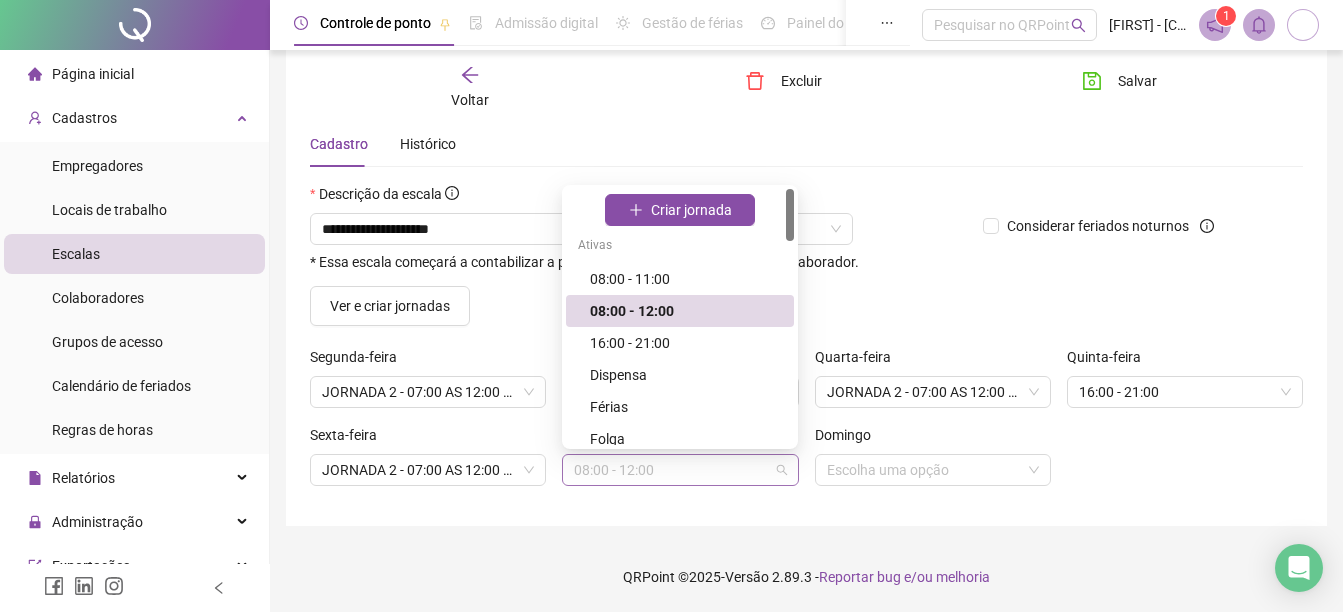 drag, startPoint x: 722, startPoint y: 476, endPoint x: 710, endPoint y: 473, distance: 12.369317 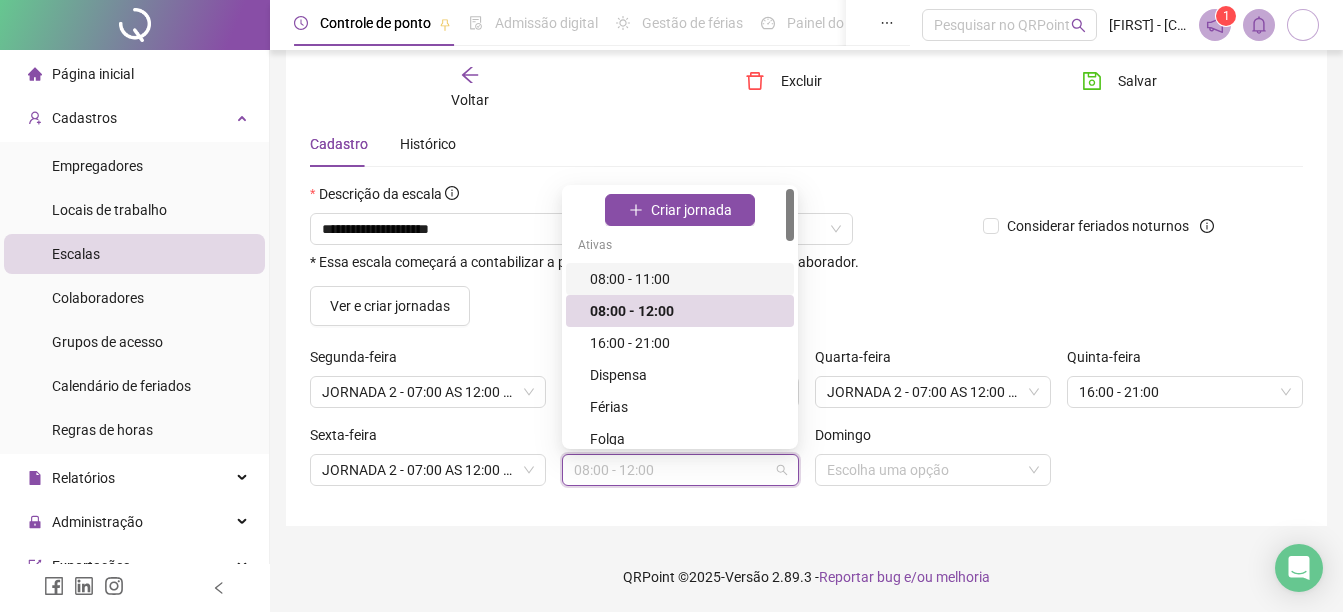 click on "08:00 - 11:00" at bounding box center [686, 279] 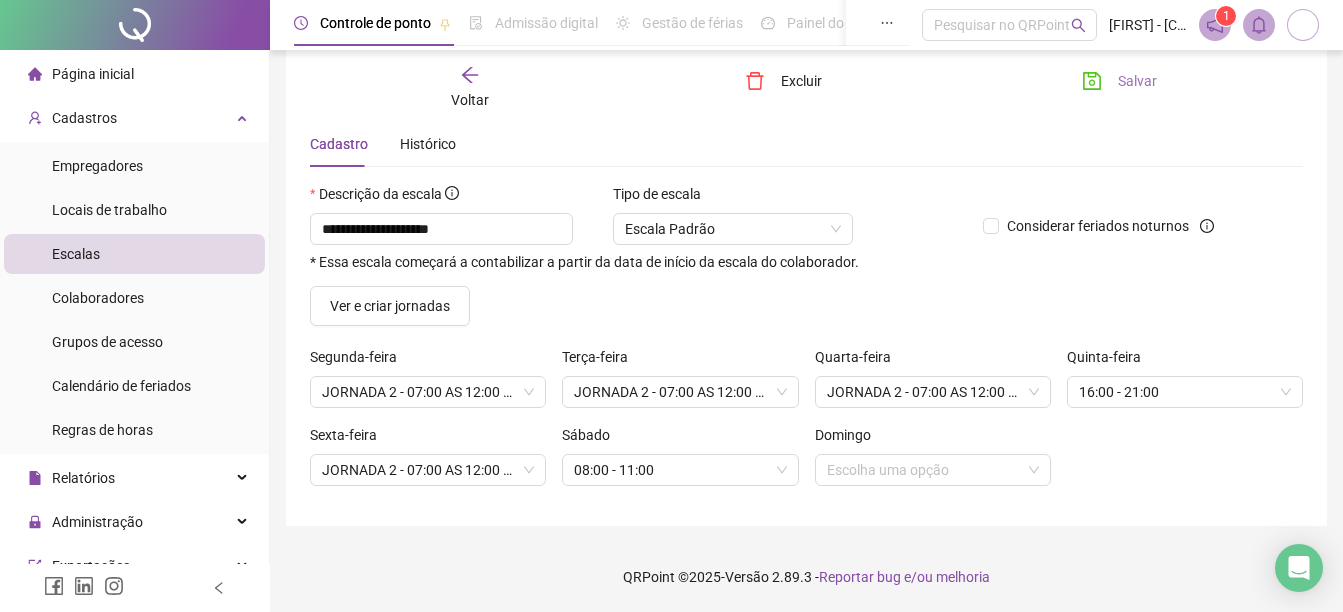 click on "Salvar" at bounding box center [1137, 81] 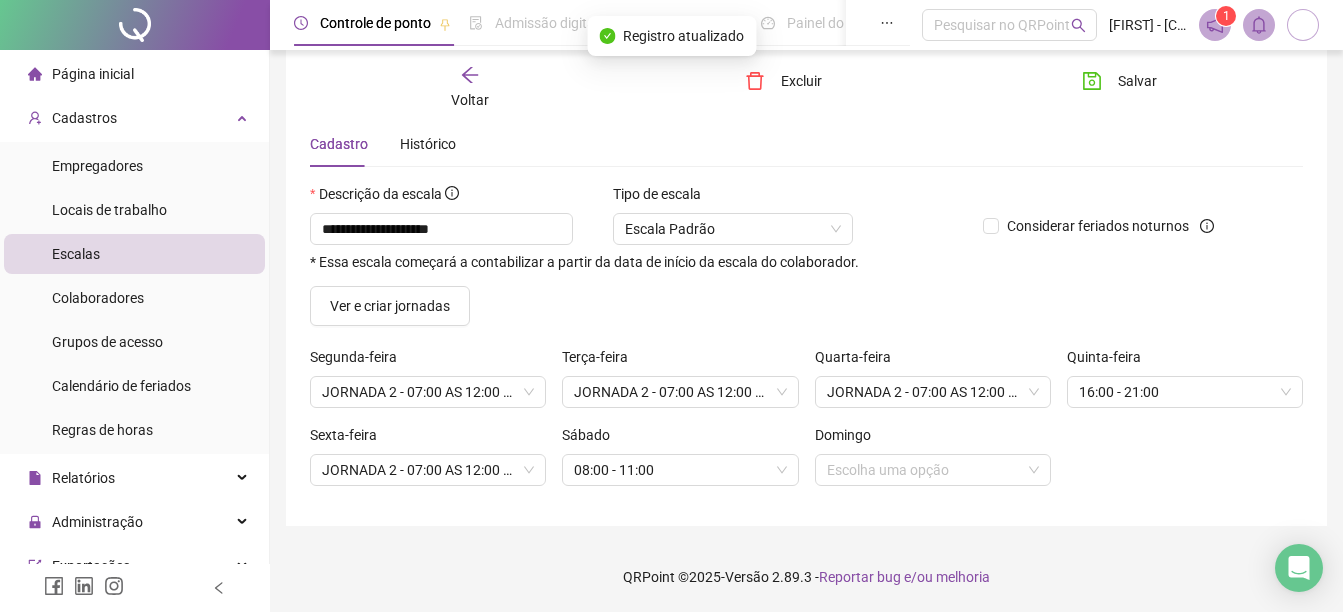 click 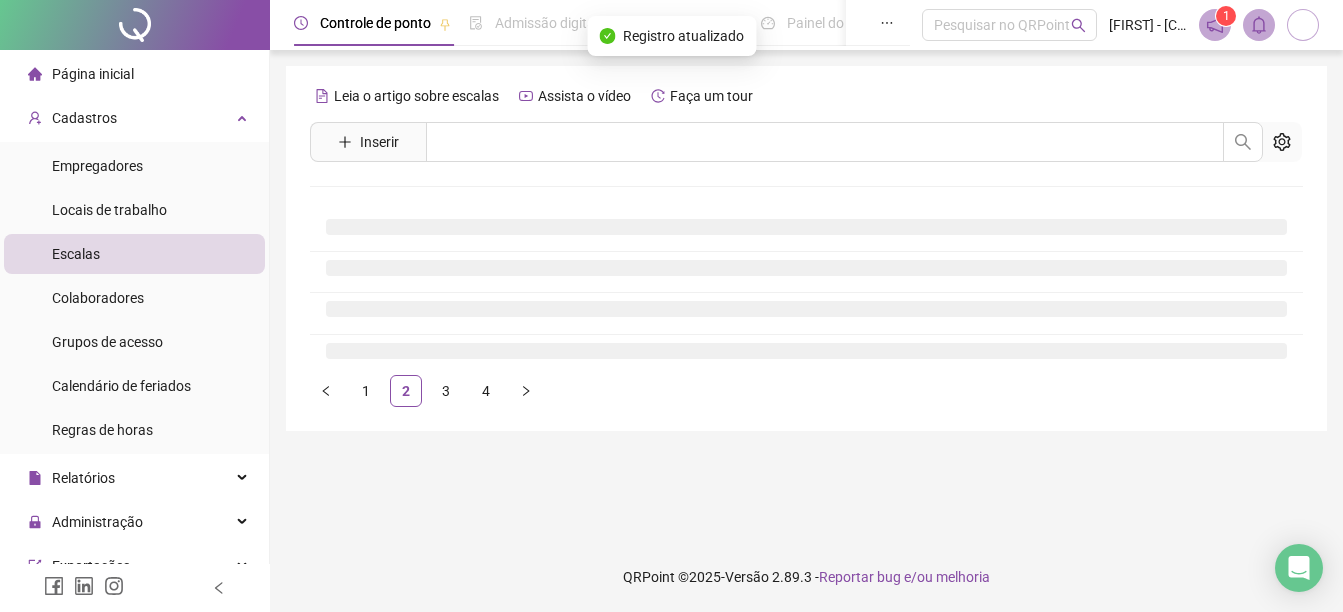 scroll, scrollTop: 0, scrollLeft: 0, axis: both 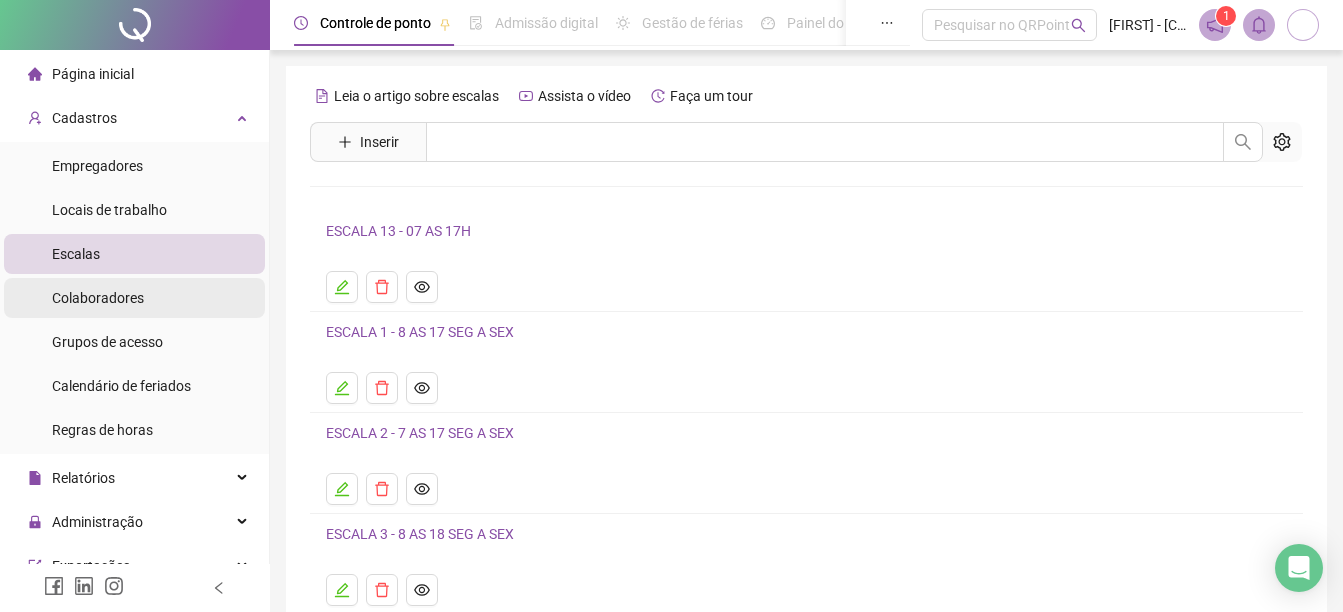 click on "Colaboradores" at bounding box center [98, 298] 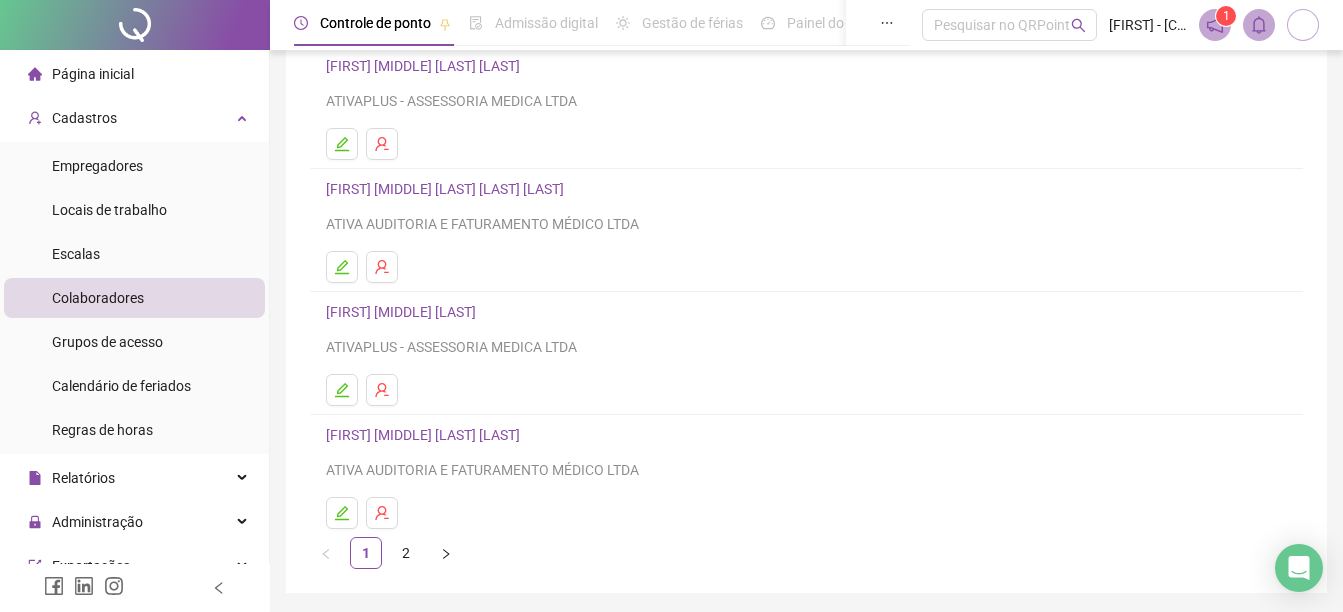 scroll, scrollTop: 355, scrollLeft: 0, axis: vertical 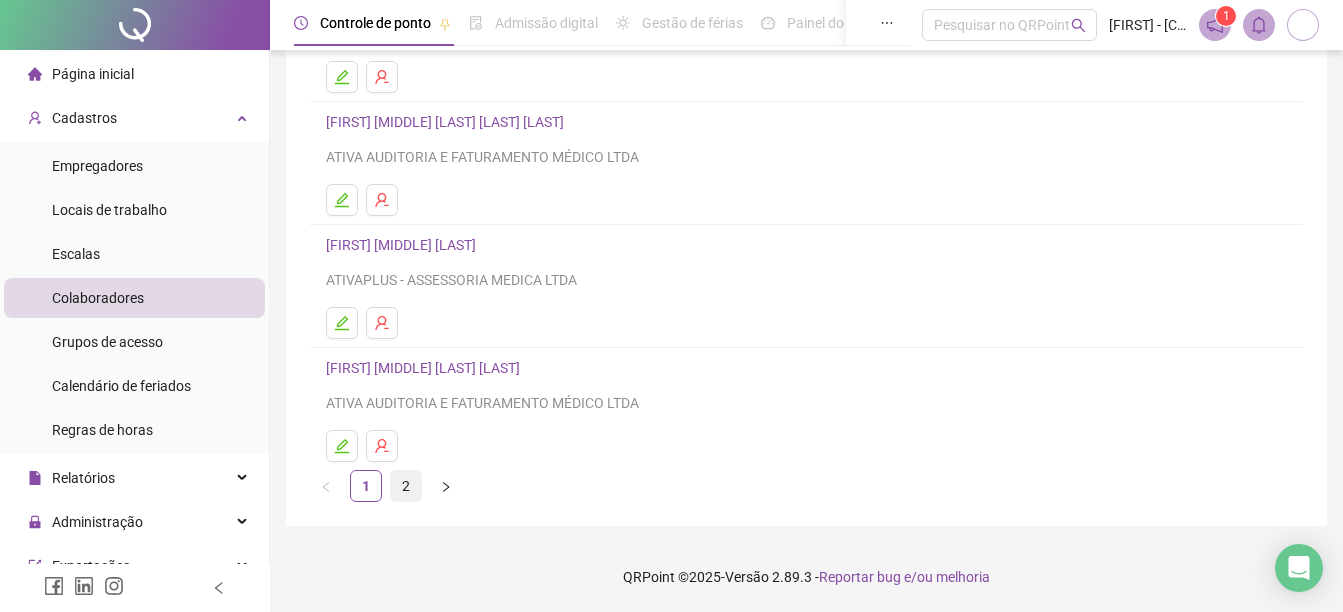 click on "2" at bounding box center [406, 486] 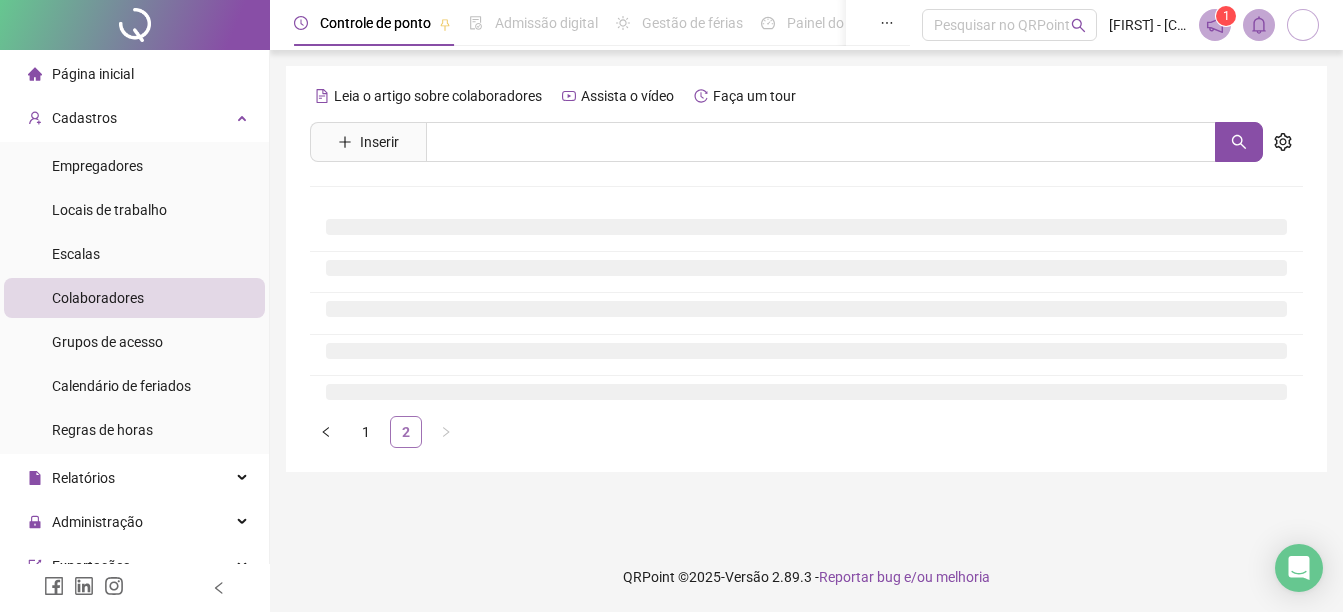 scroll, scrollTop: 0, scrollLeft: 0, axis: both 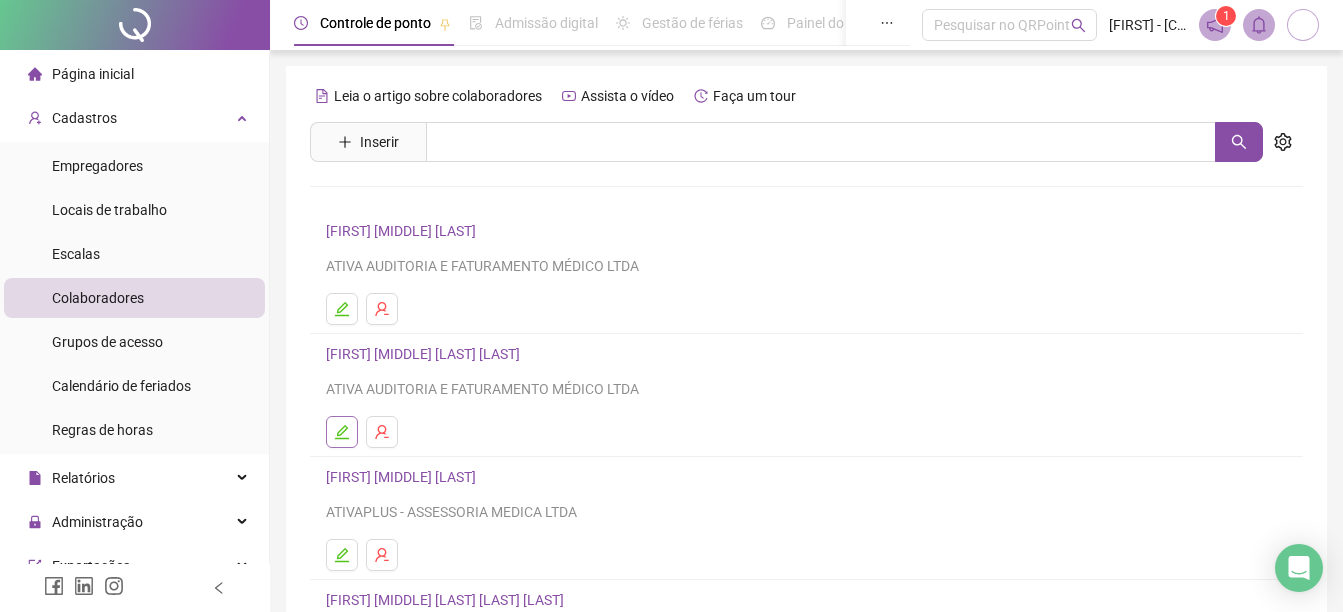 click 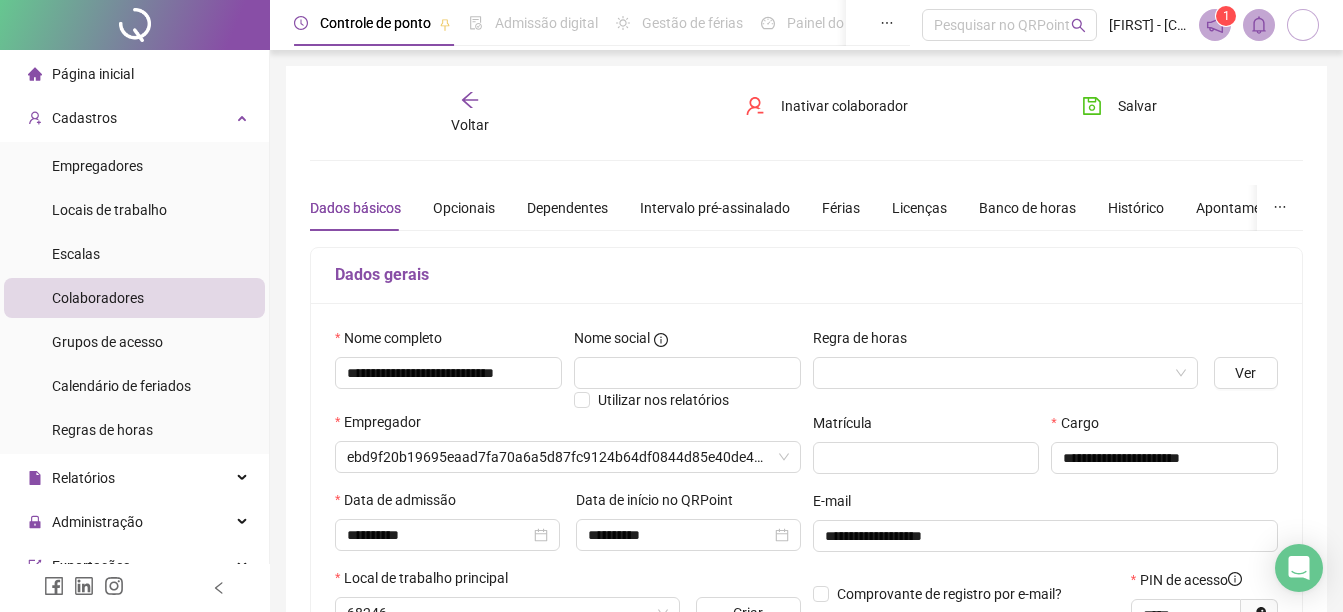 type on "**********" 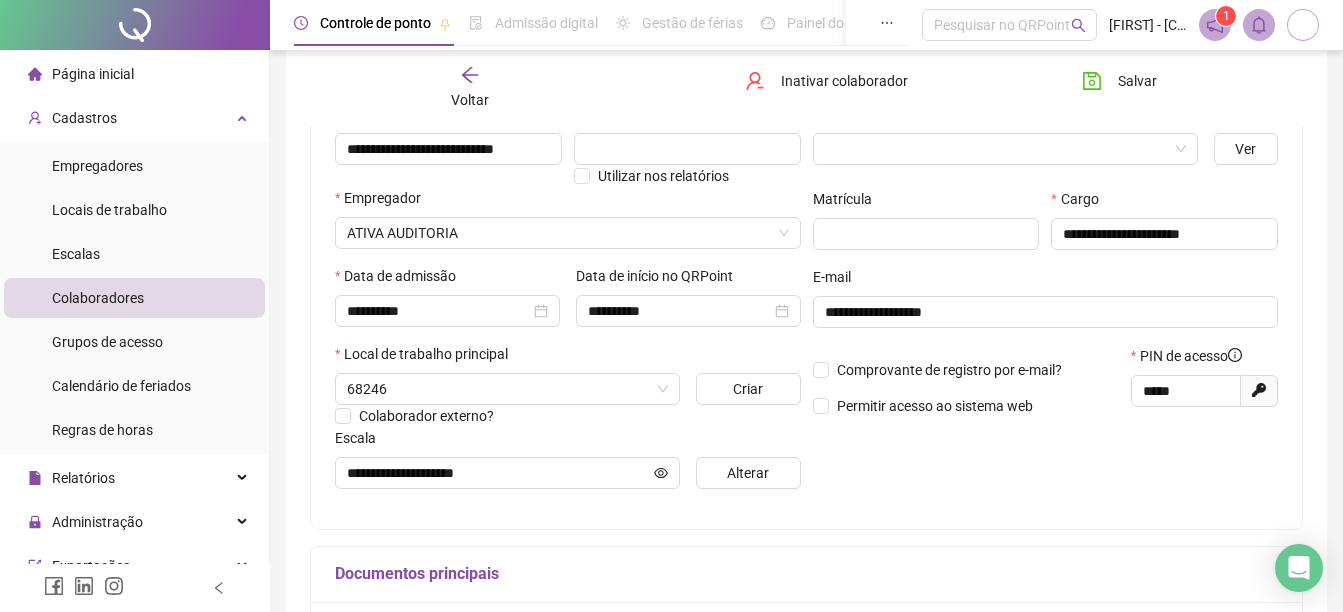 scroll, scrollTop: 300, scrollLeft: 0, axis: vertical 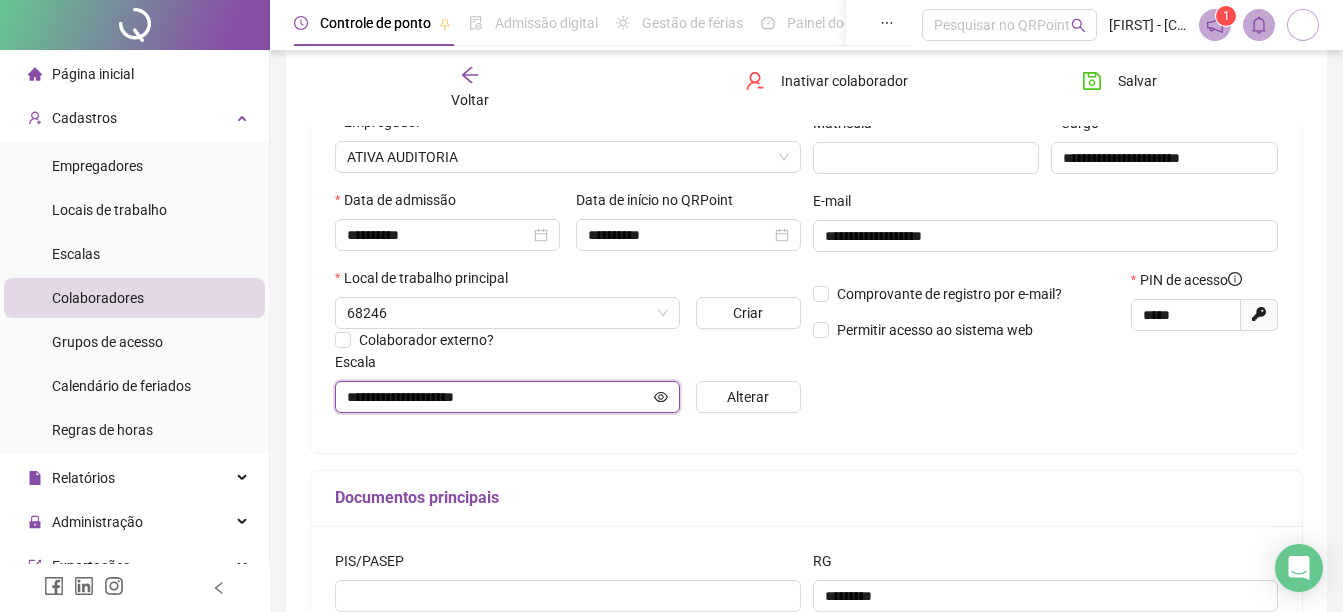 click 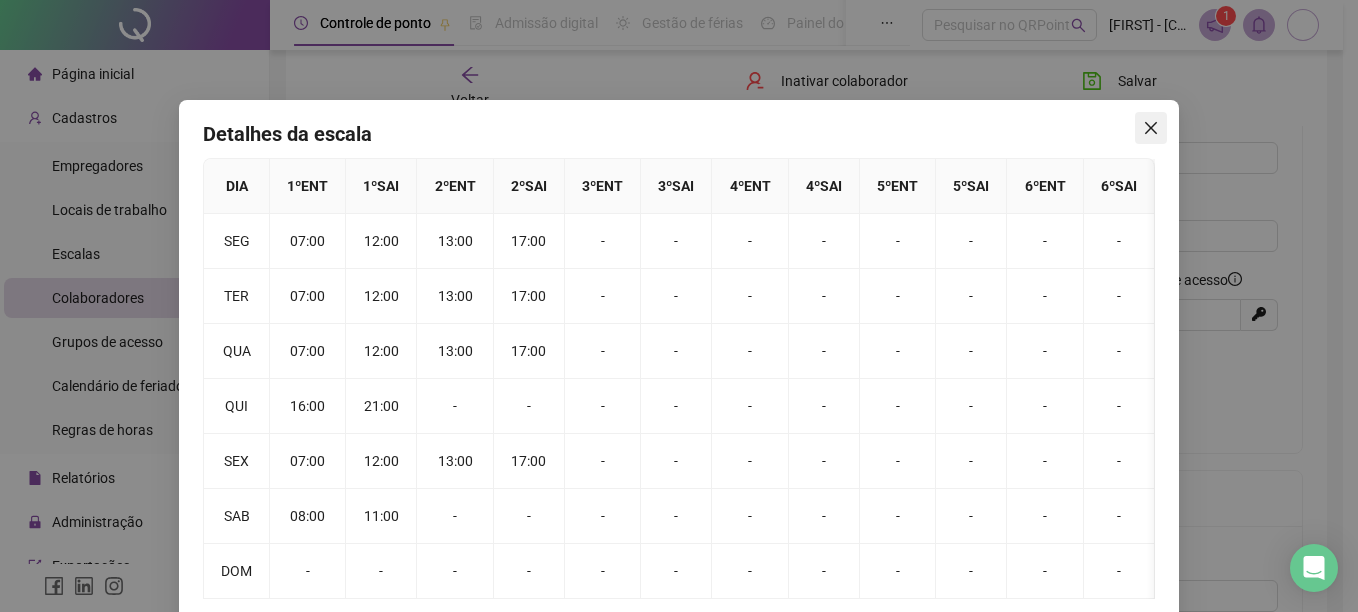 click 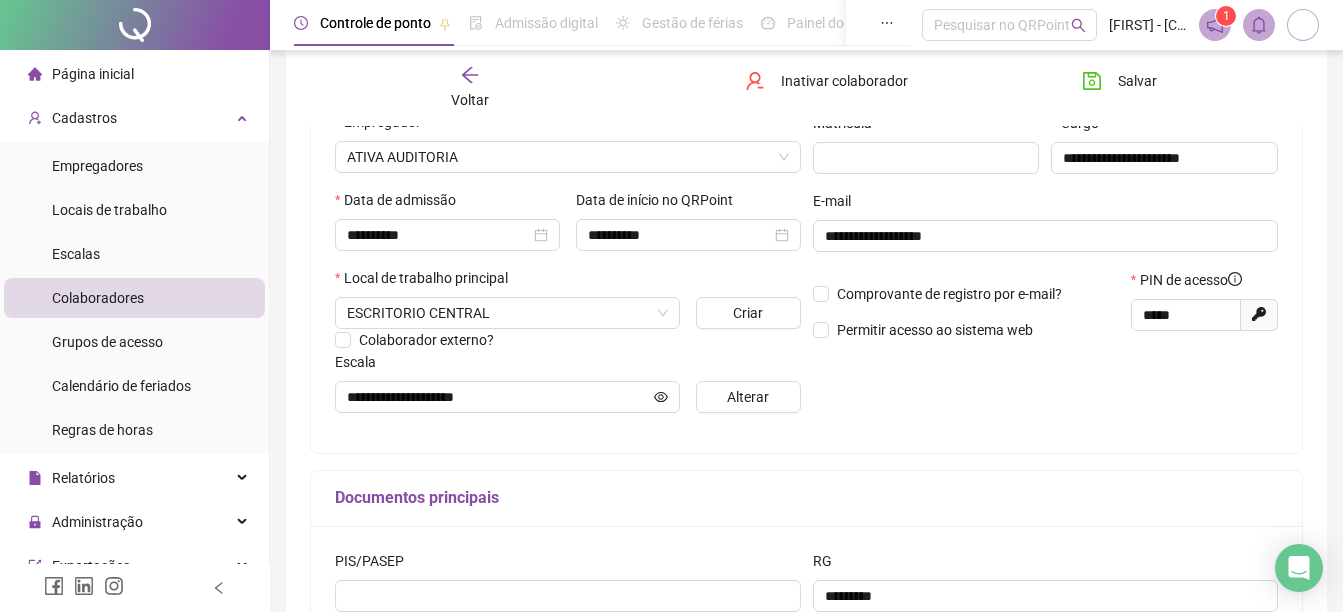 click on "Página inicial" at bounding box center (81, 74) 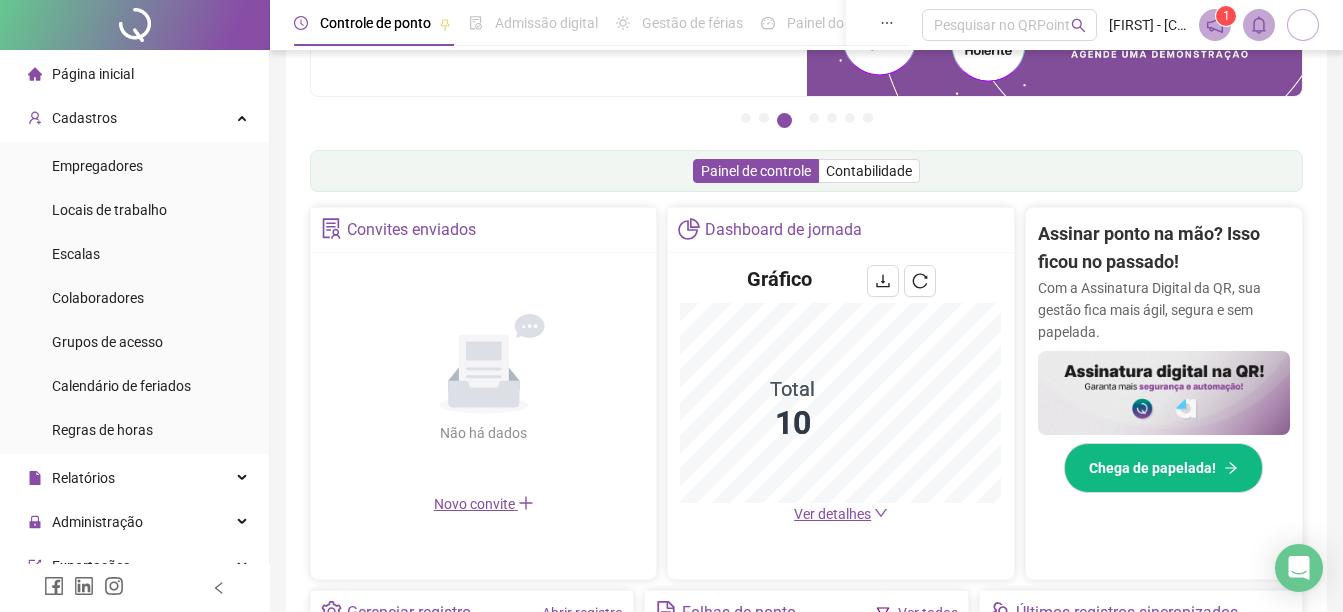 scroll, scrollTop: 200, scrollLeft: 0, axis: vertical 